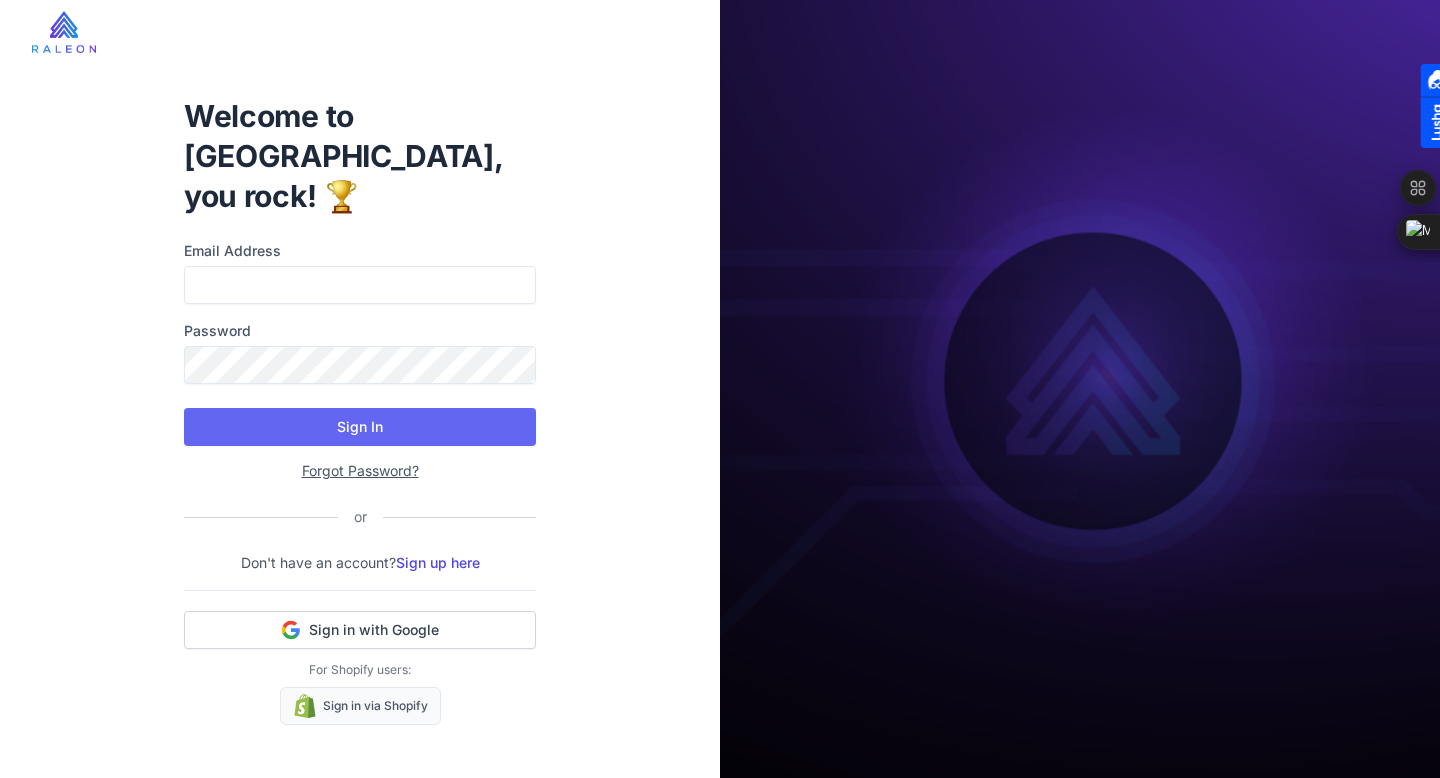 scroll, scrollTop: 0, scrollLeft: 0, axis: both 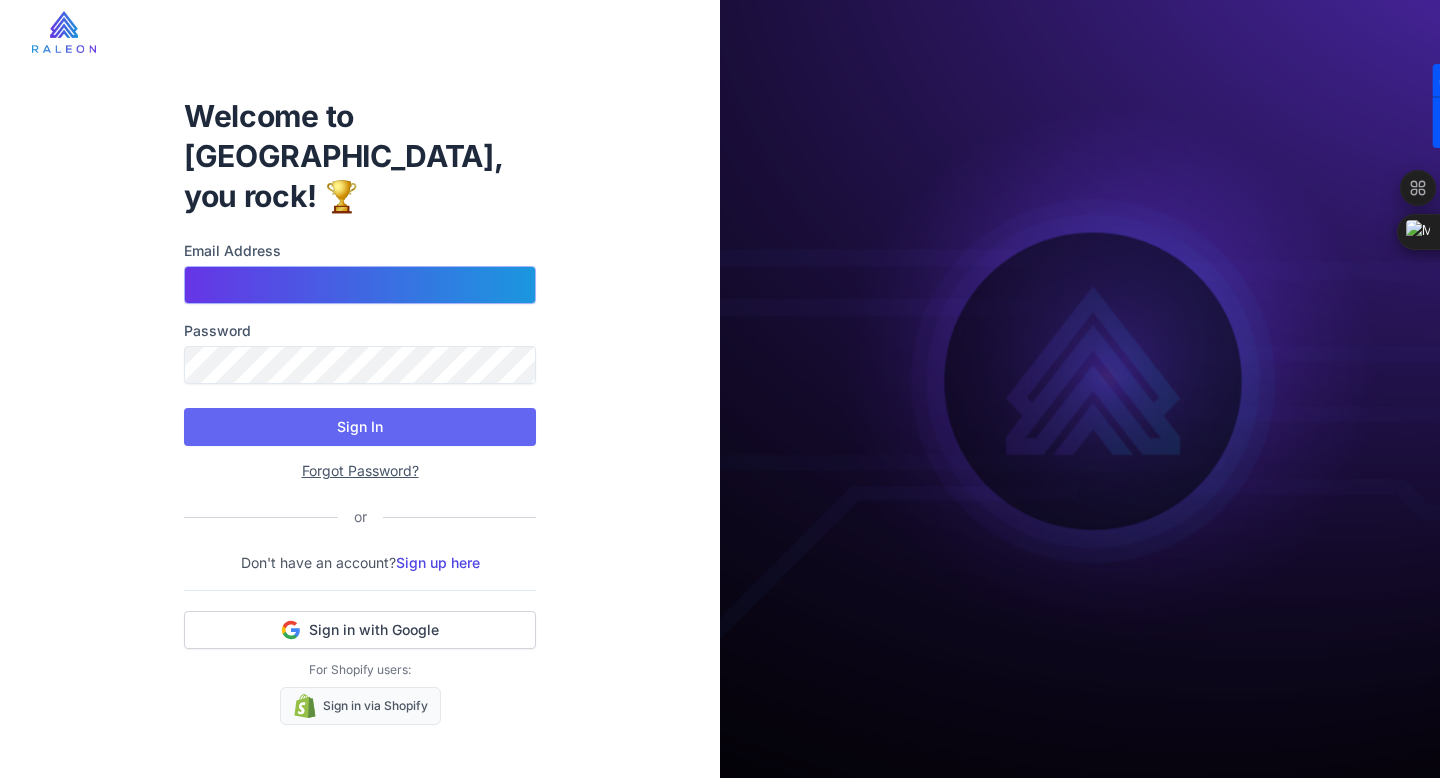 click on "Email Address" at bounding box center (360, 285) 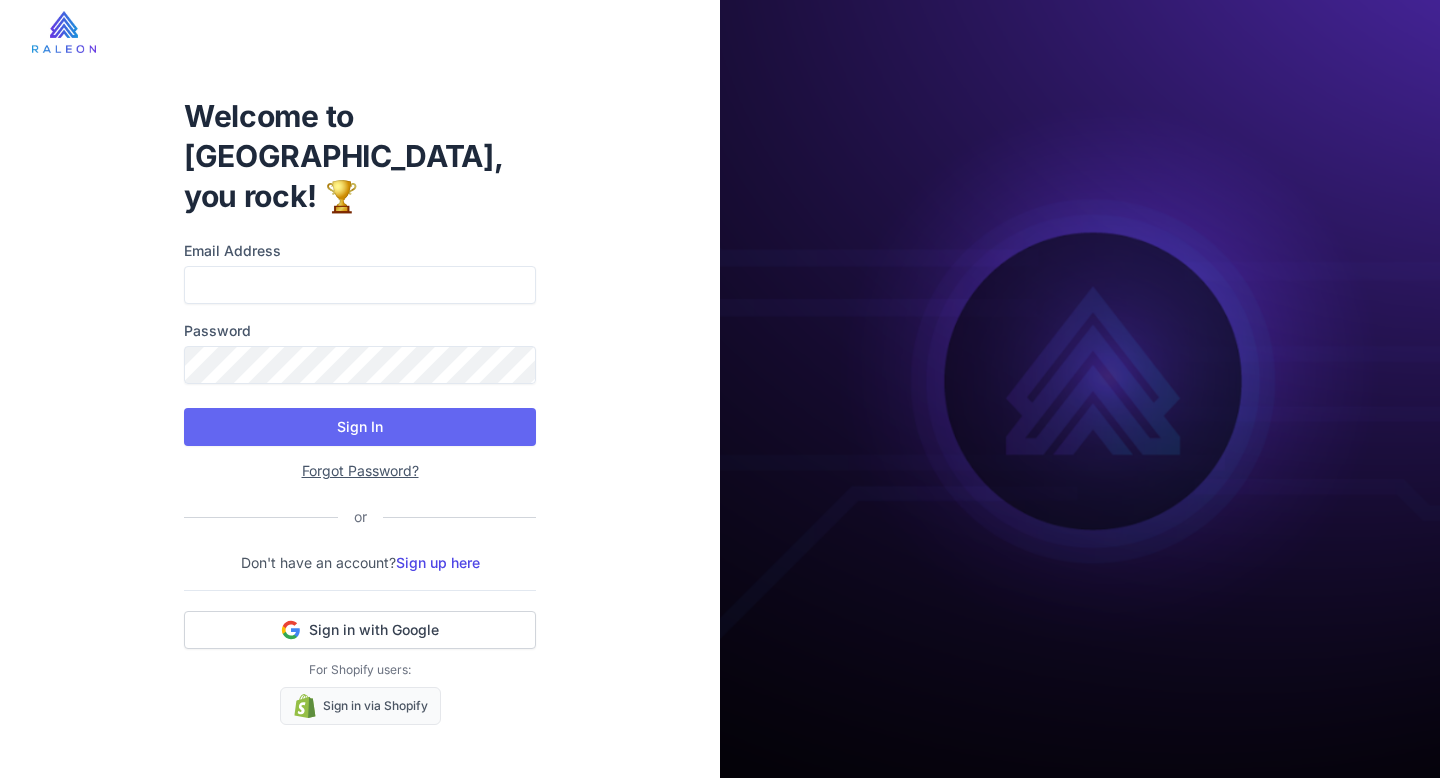 scroll, scrollTop: 0, scrollLeft: 0, axis: both 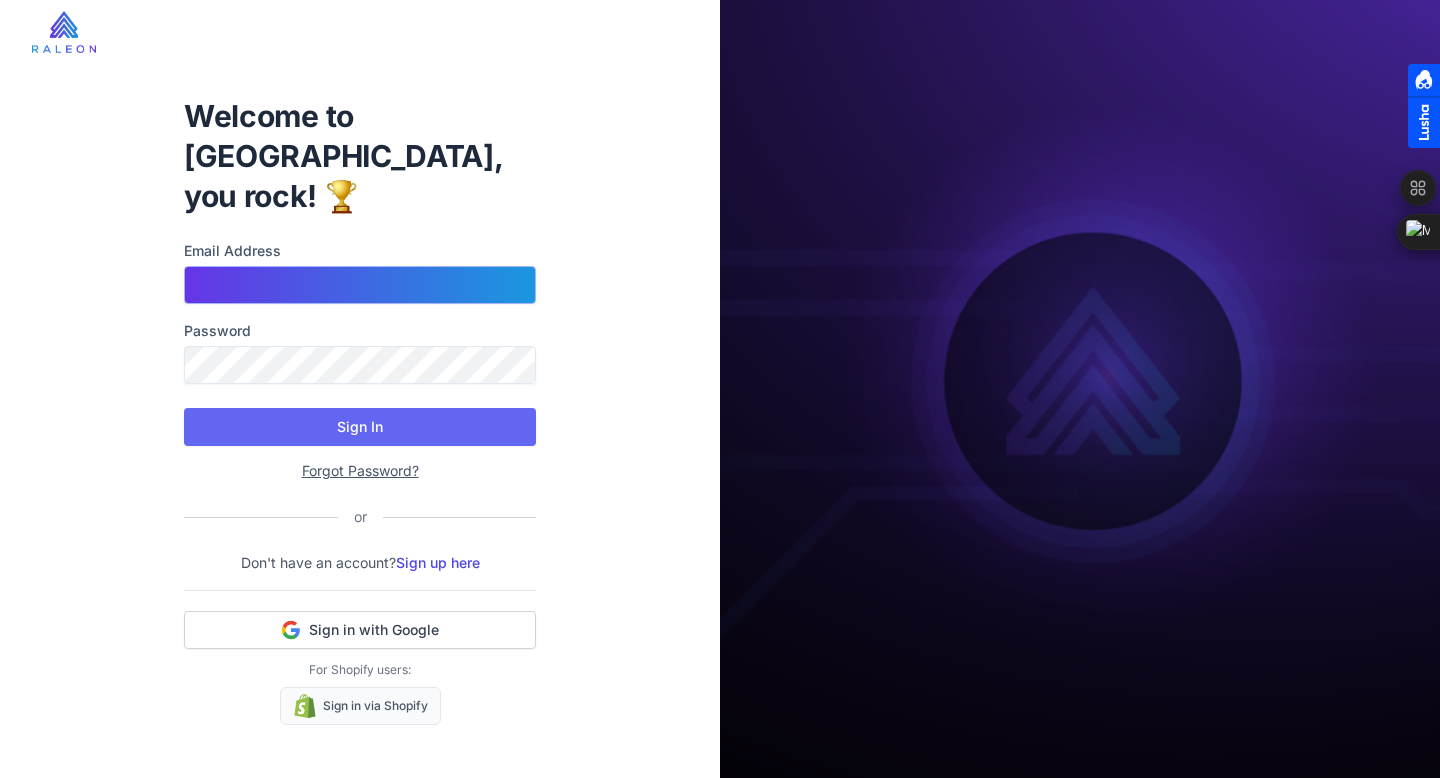 click on "Email Address" at bounding box center (360, 285) 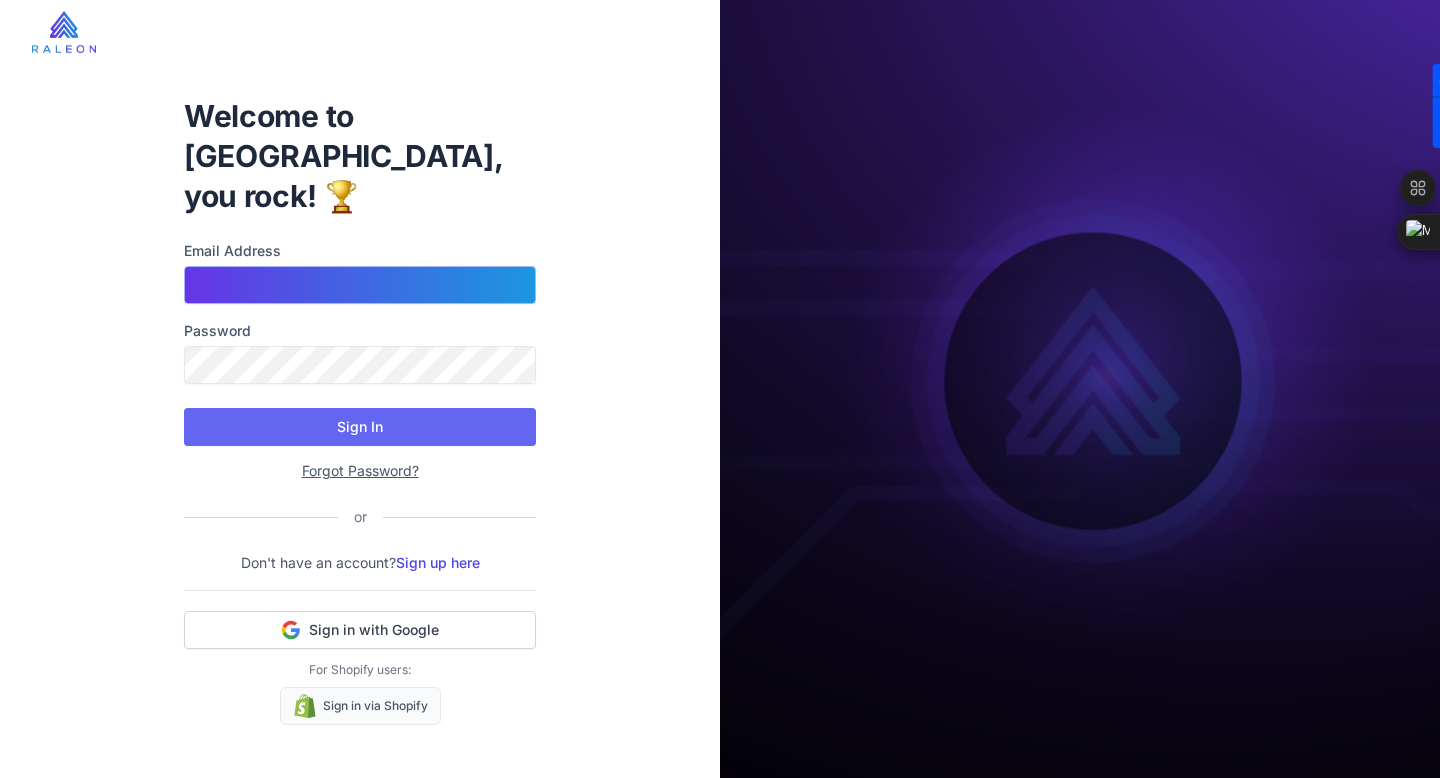 type on "**********" 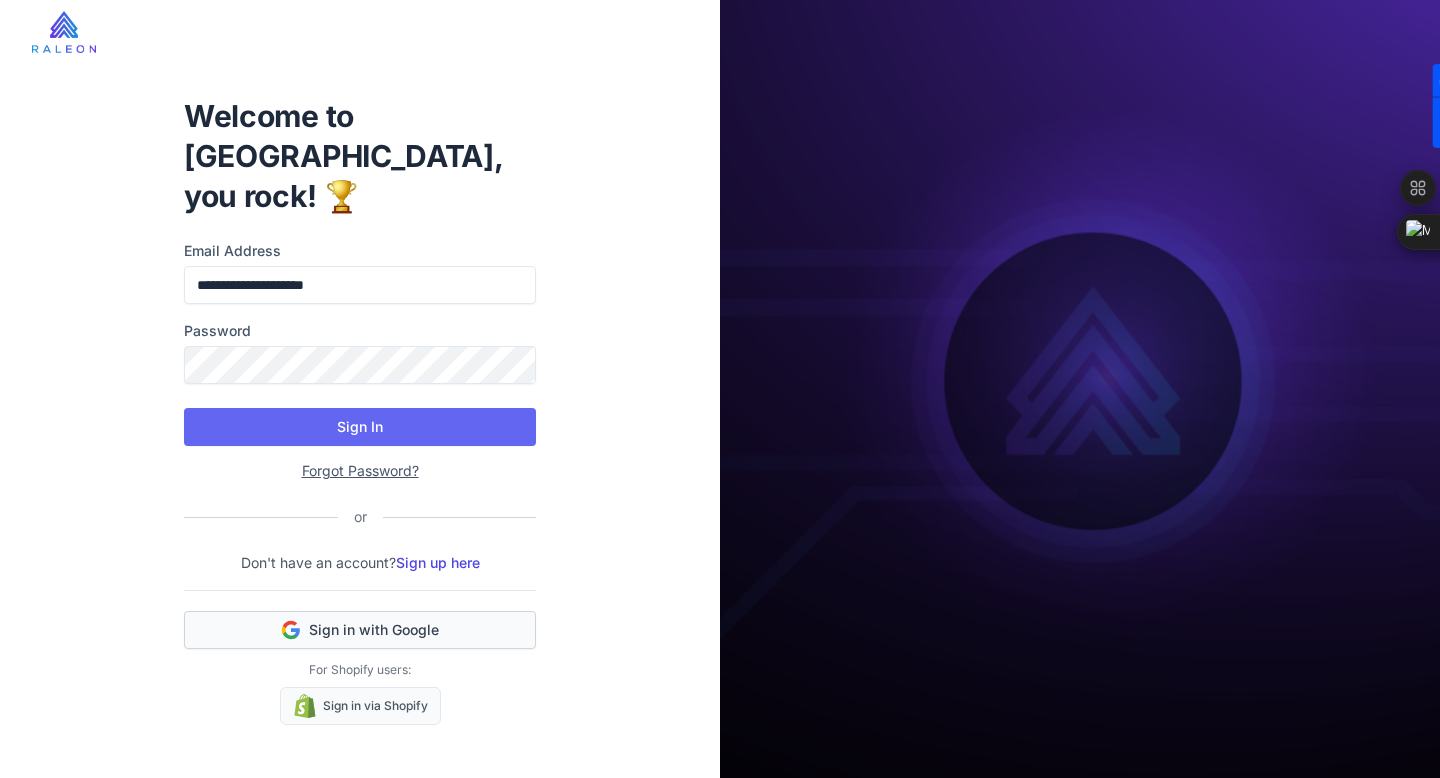 click on "Sign in with Google" at bounding box center [374, 630] 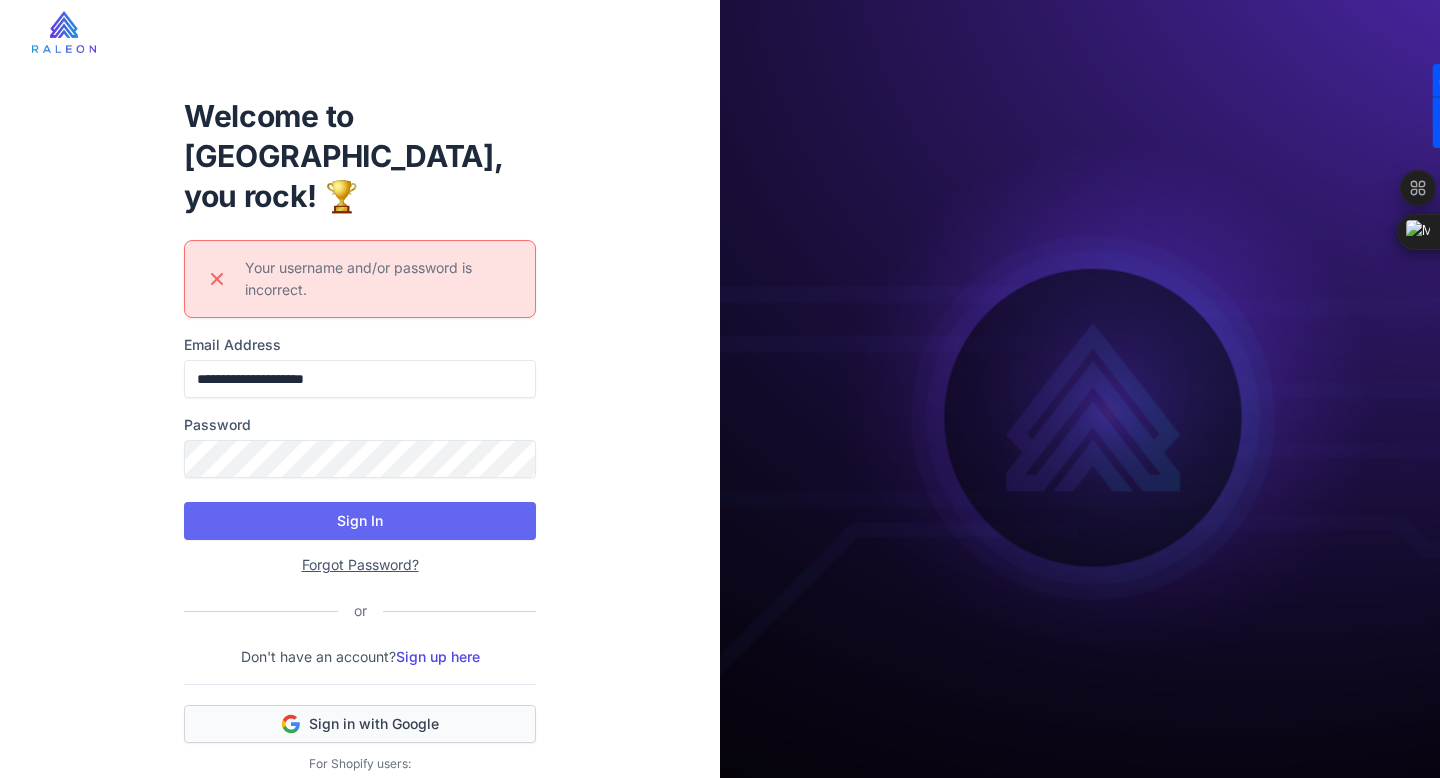 click on "Sign in with Google" at bounding box center (374, 724) 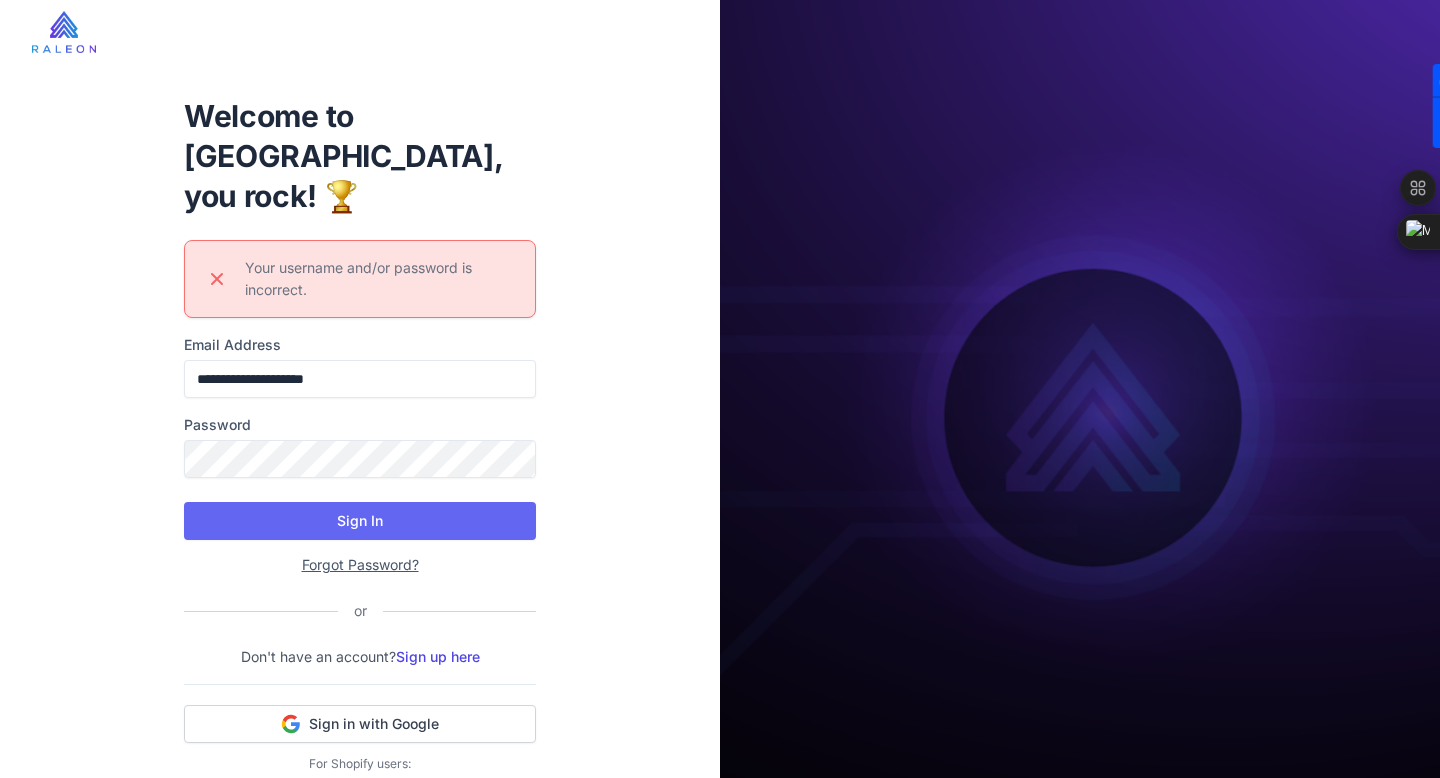 click on "Sign in with Google For Shopify users:  Sign in via Shopify" at bounding box center (360, 751) 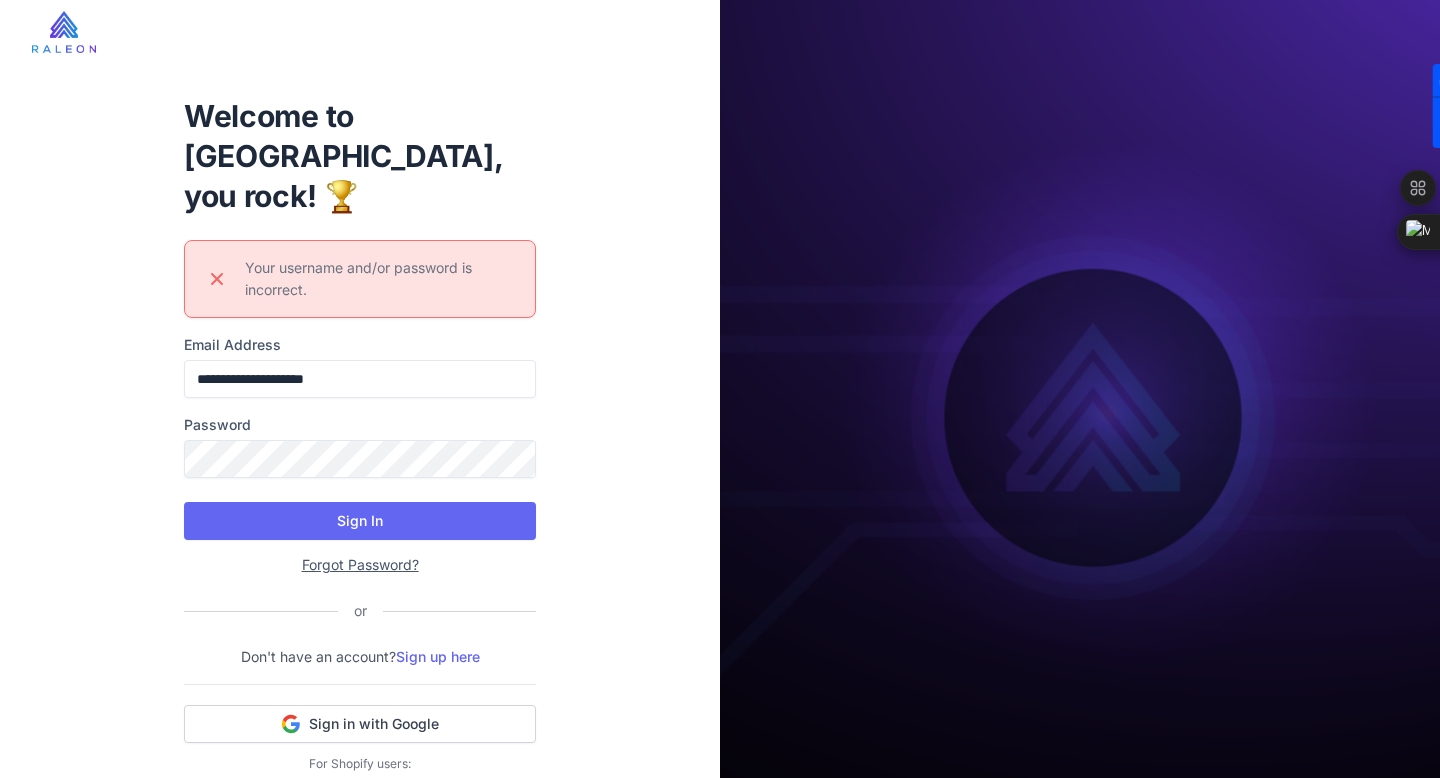 click on "Sign up here" at bounding box center [438, 656] 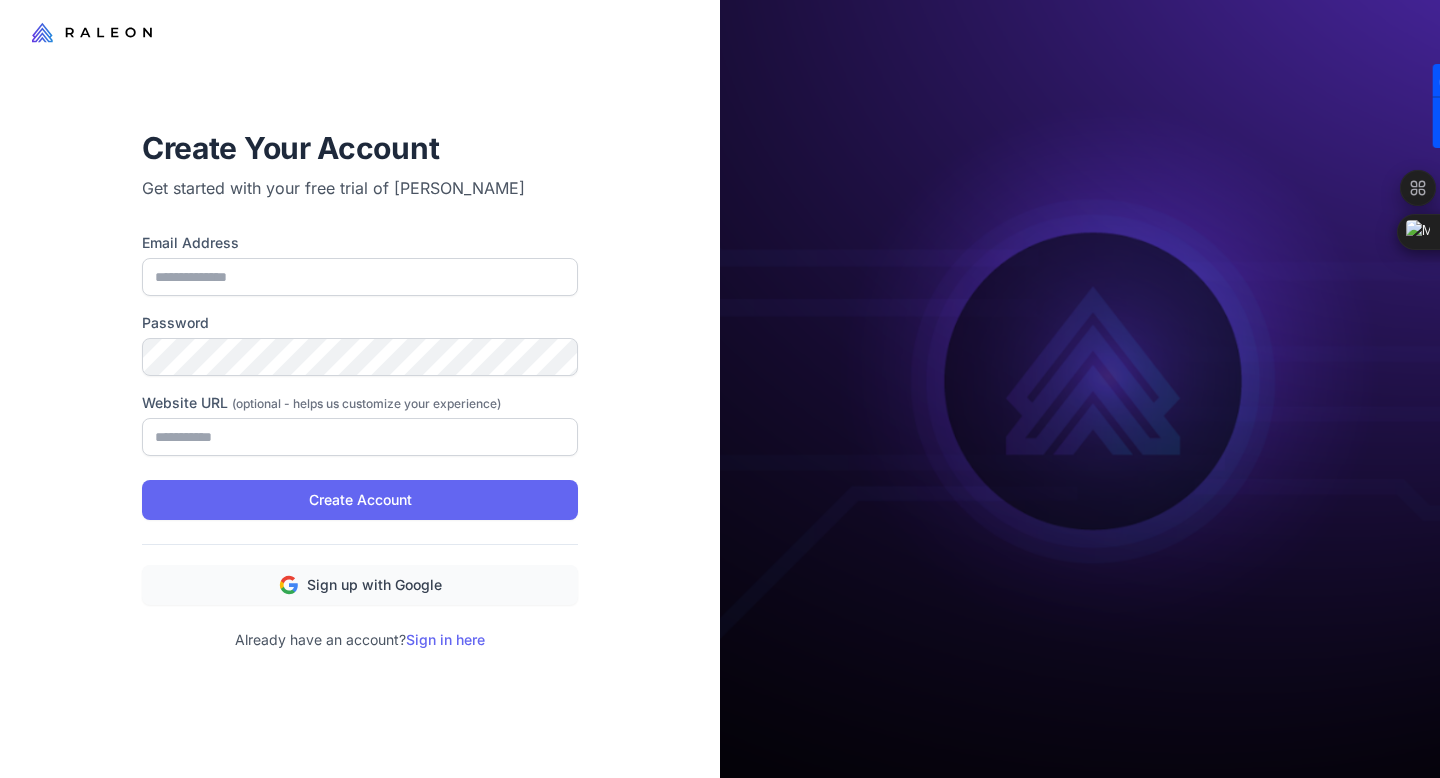 click on "Email Address" at bounding box center (360, 243) 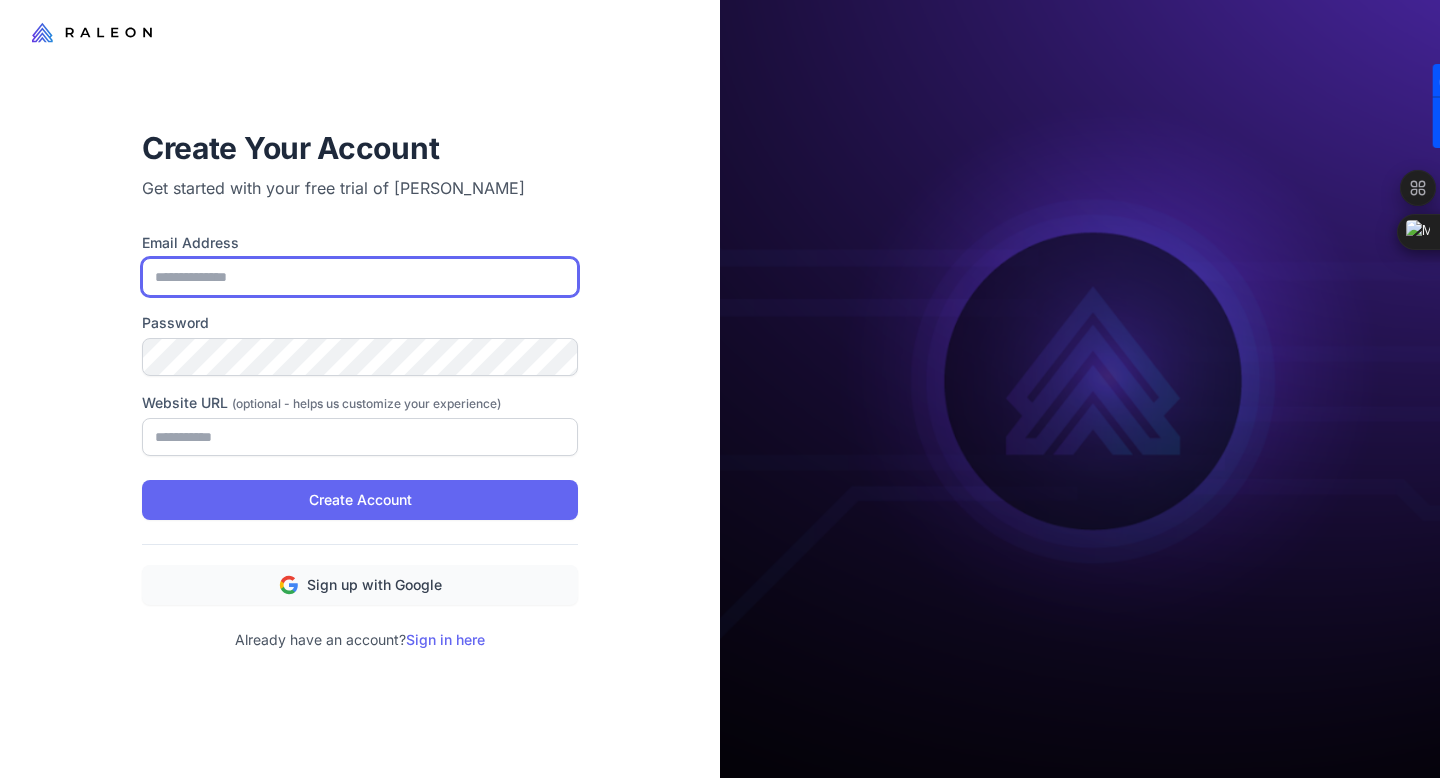 click on "Email Address" at bounding box center [360, 277] 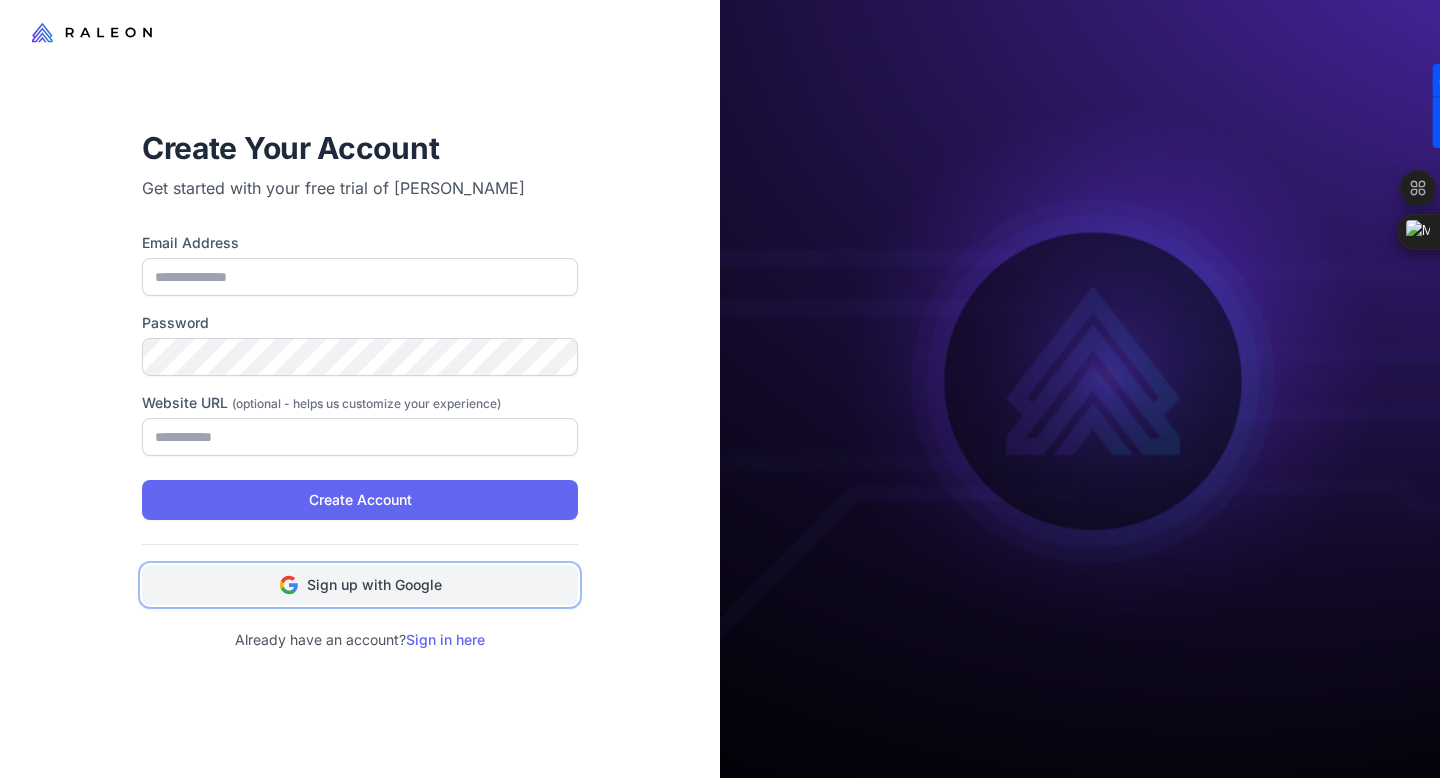 click on "Sign up with Google" at bounding box center [374, 585] 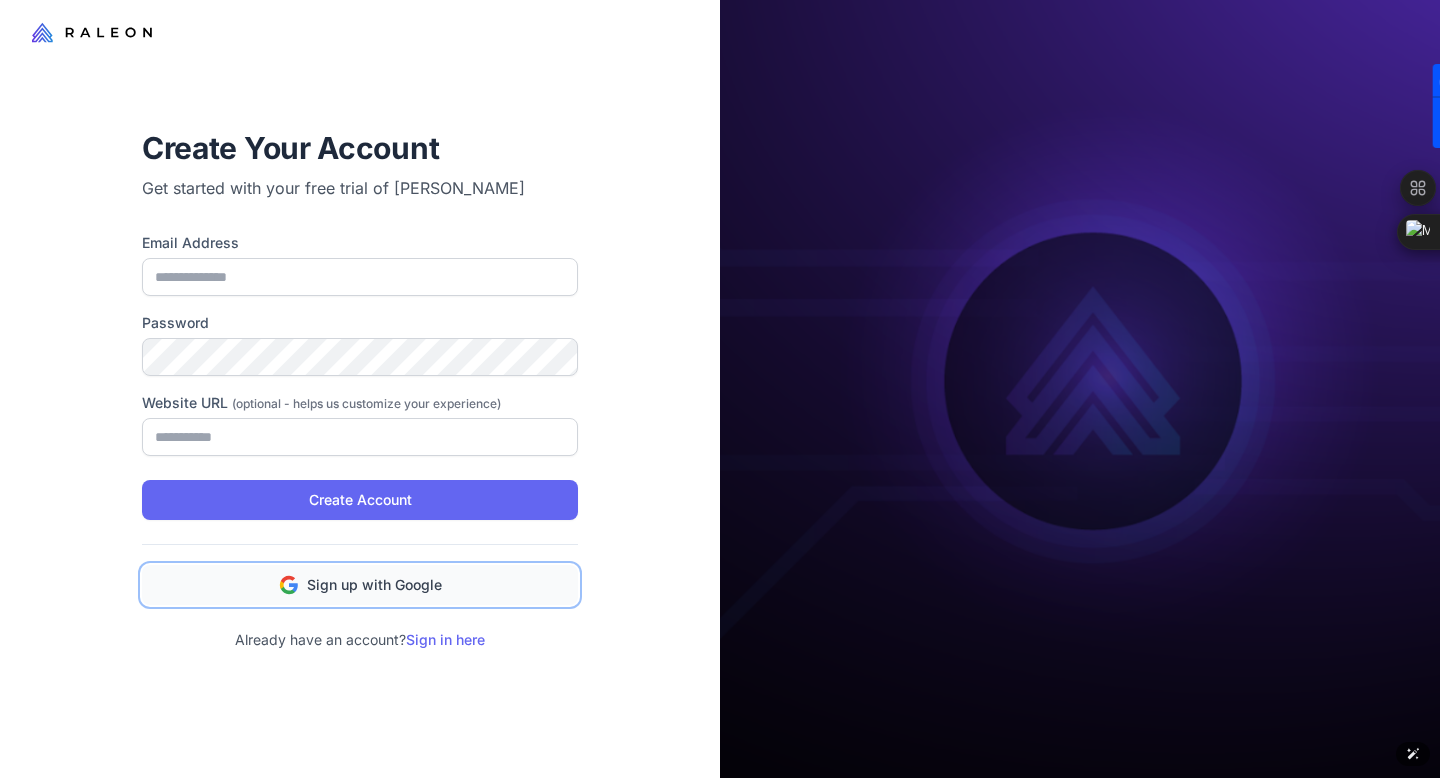 type on "**********" 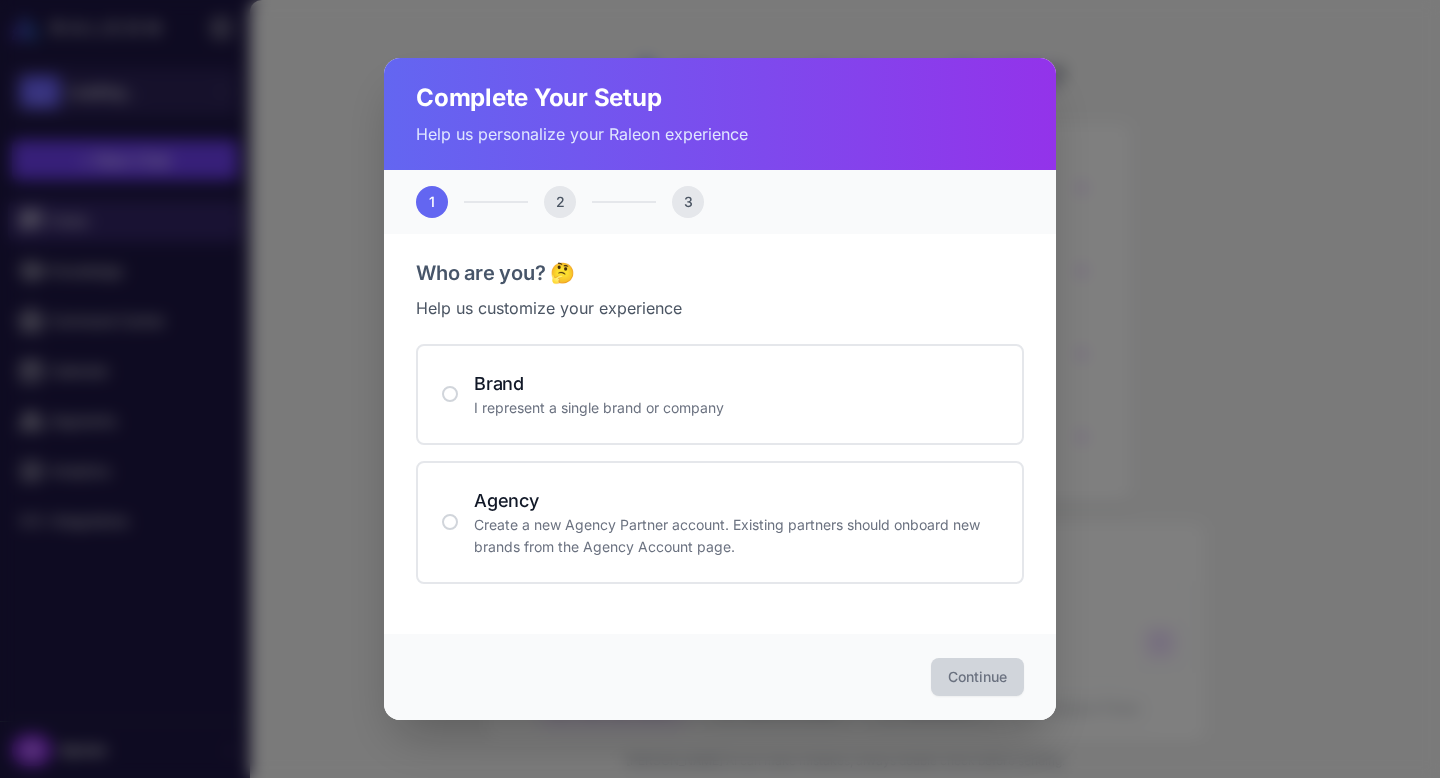 scroll, scrollTop: 0, scrollLeft: 0, axis: both 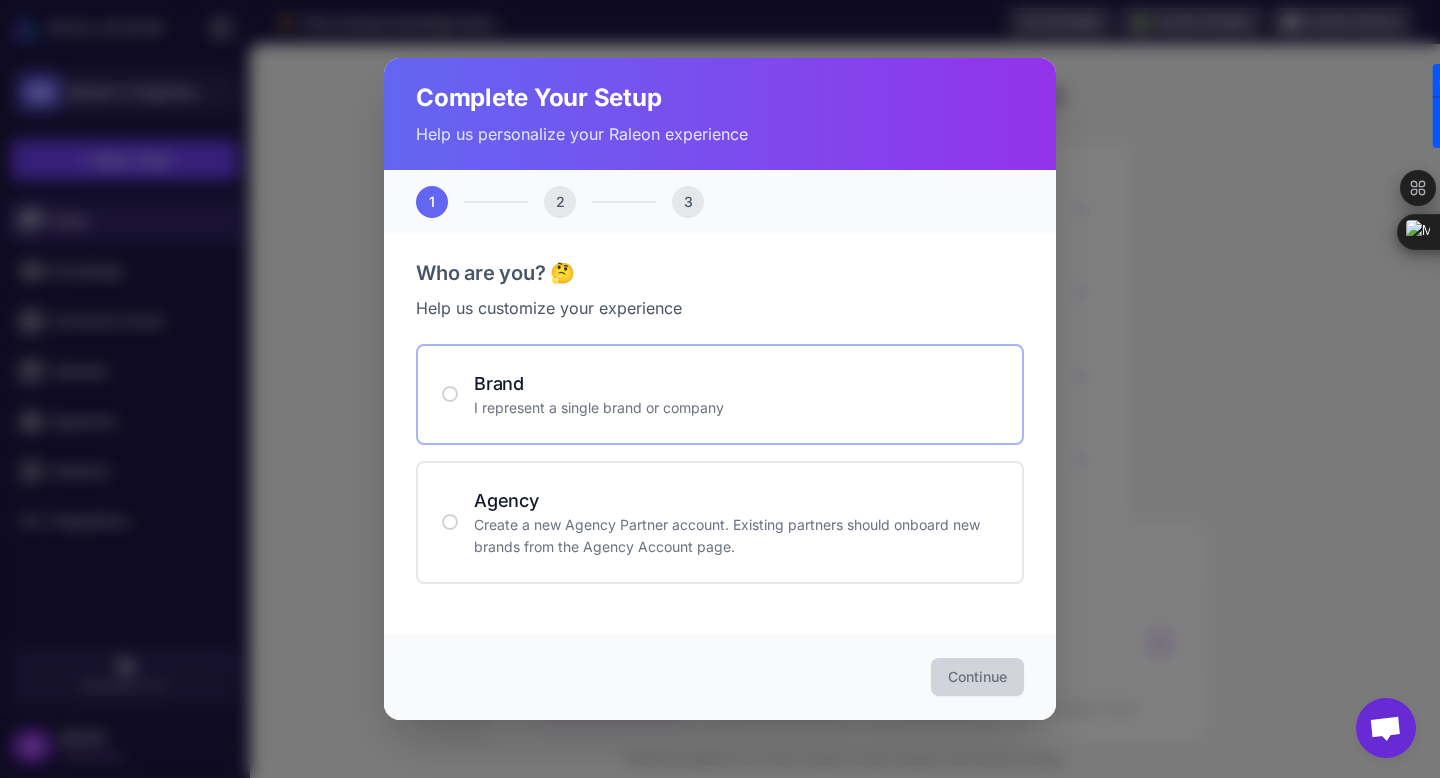click on "Brand I represent a single brand or company" 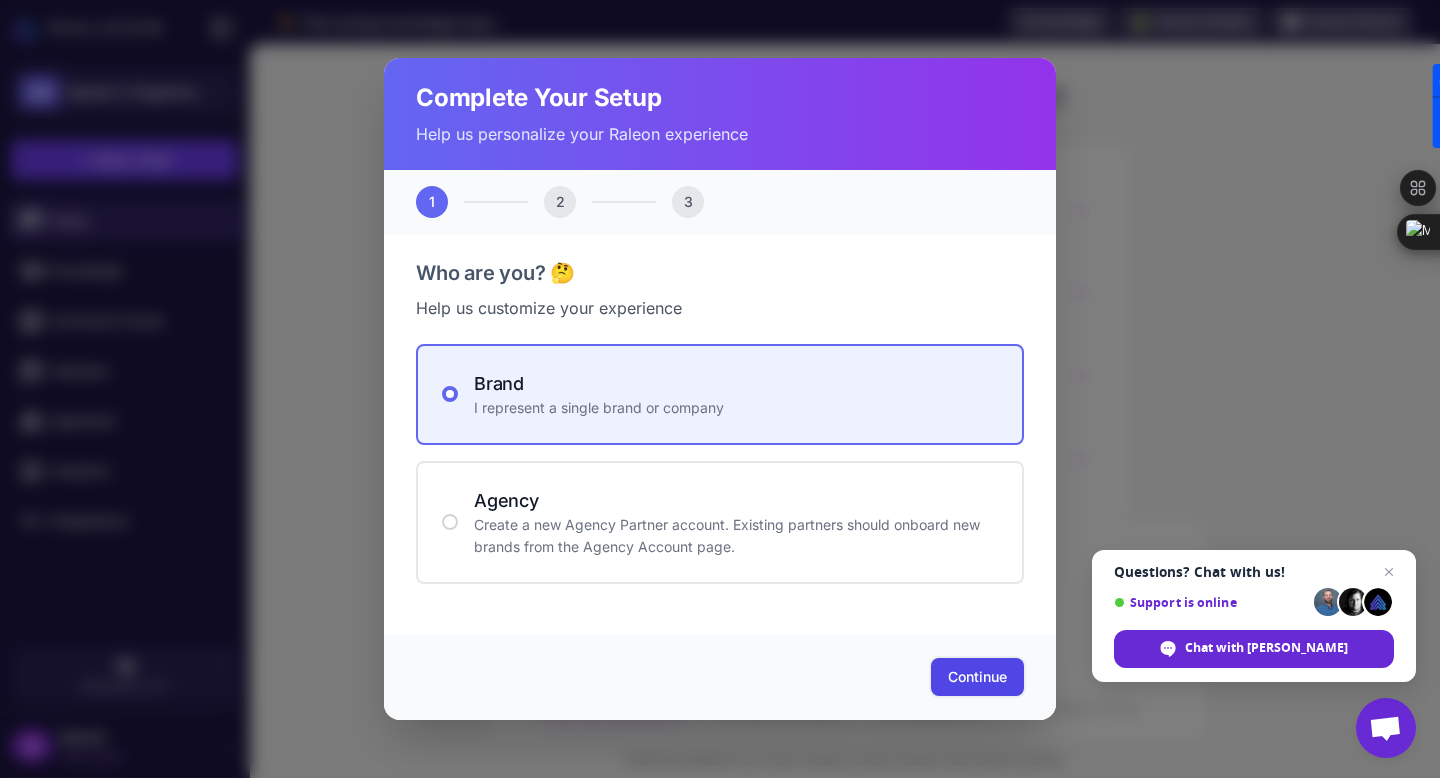 click on "Continue" at bounding box center (977, 677) 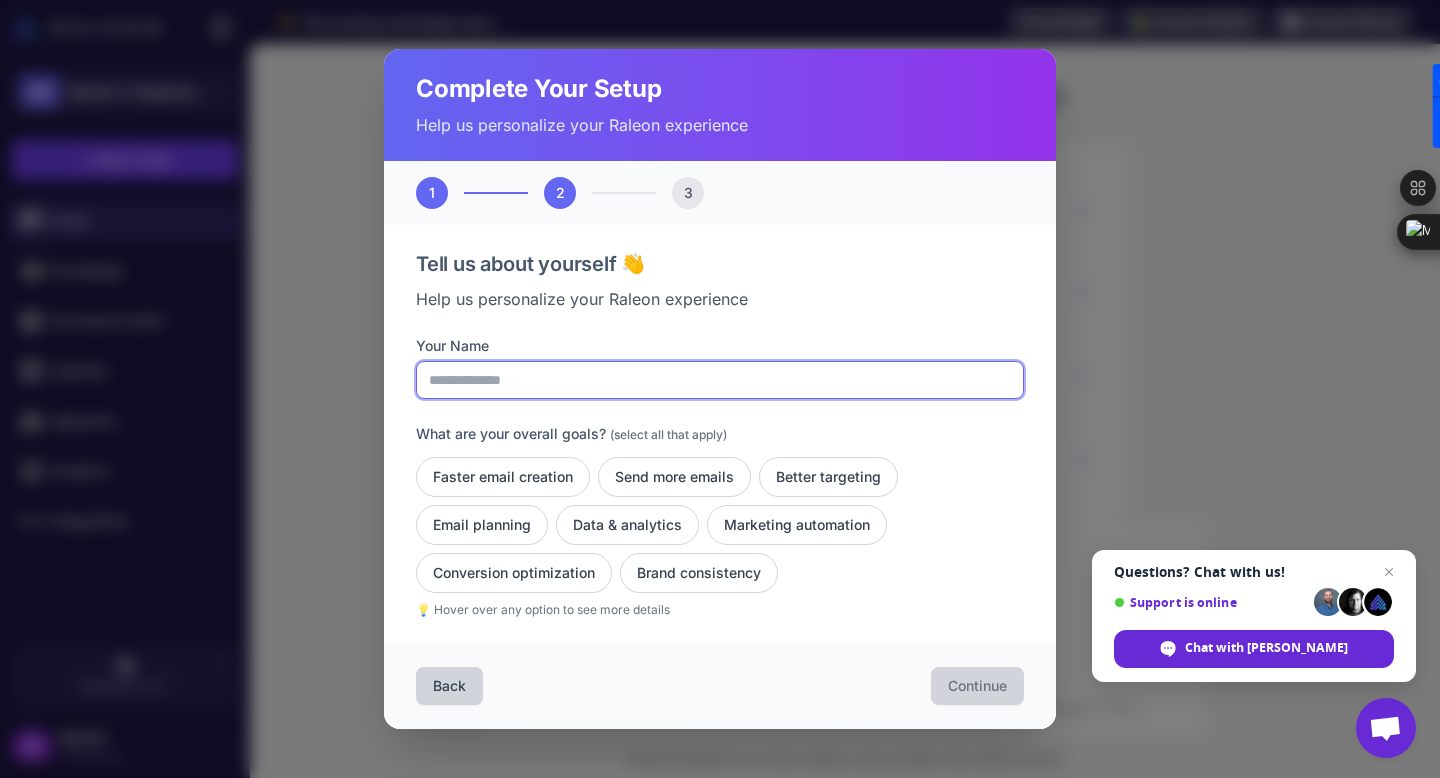 click on "Your Name" at bounding box center [720, 380] 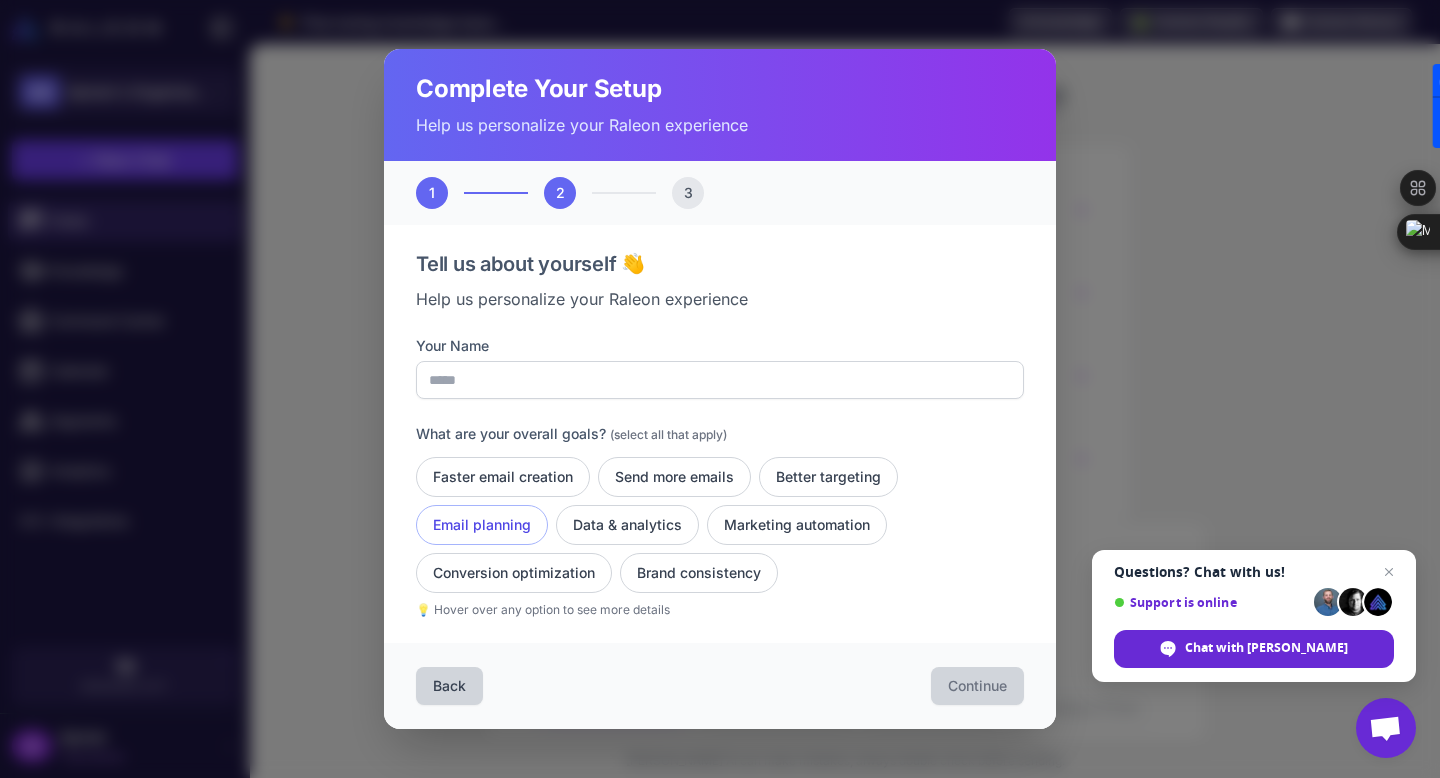 click on "Email planning" 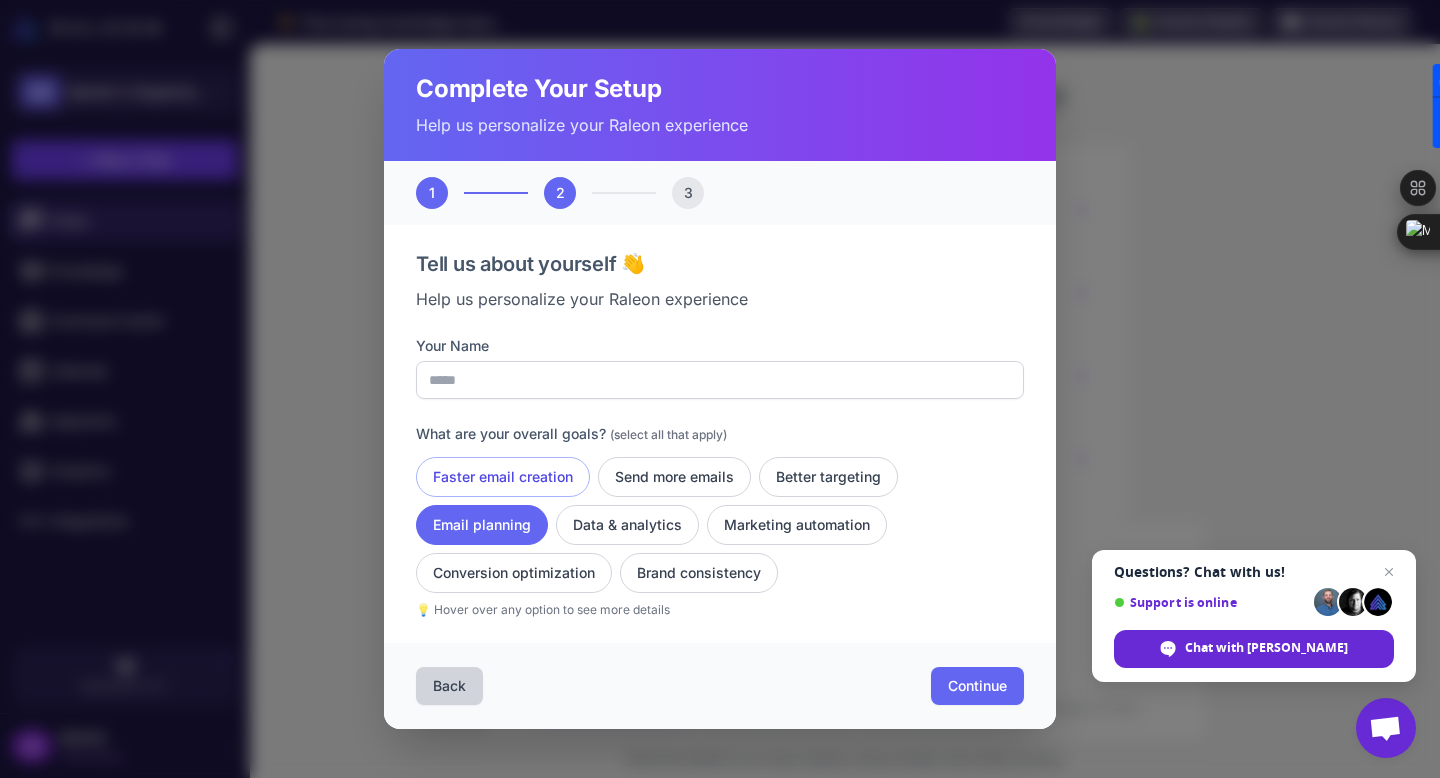 click on "Faster email creation" 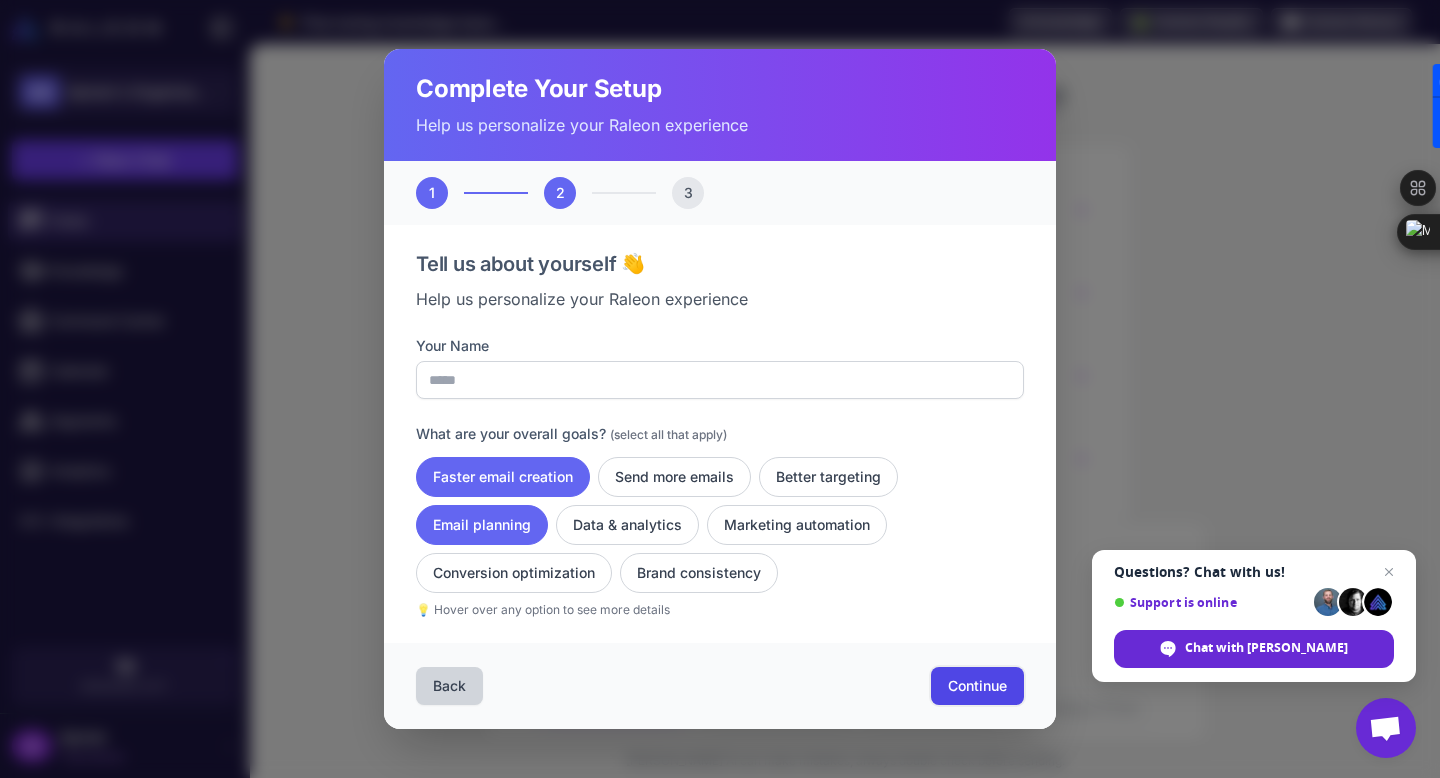 click on "Continue" at bounding box center [977, 686] 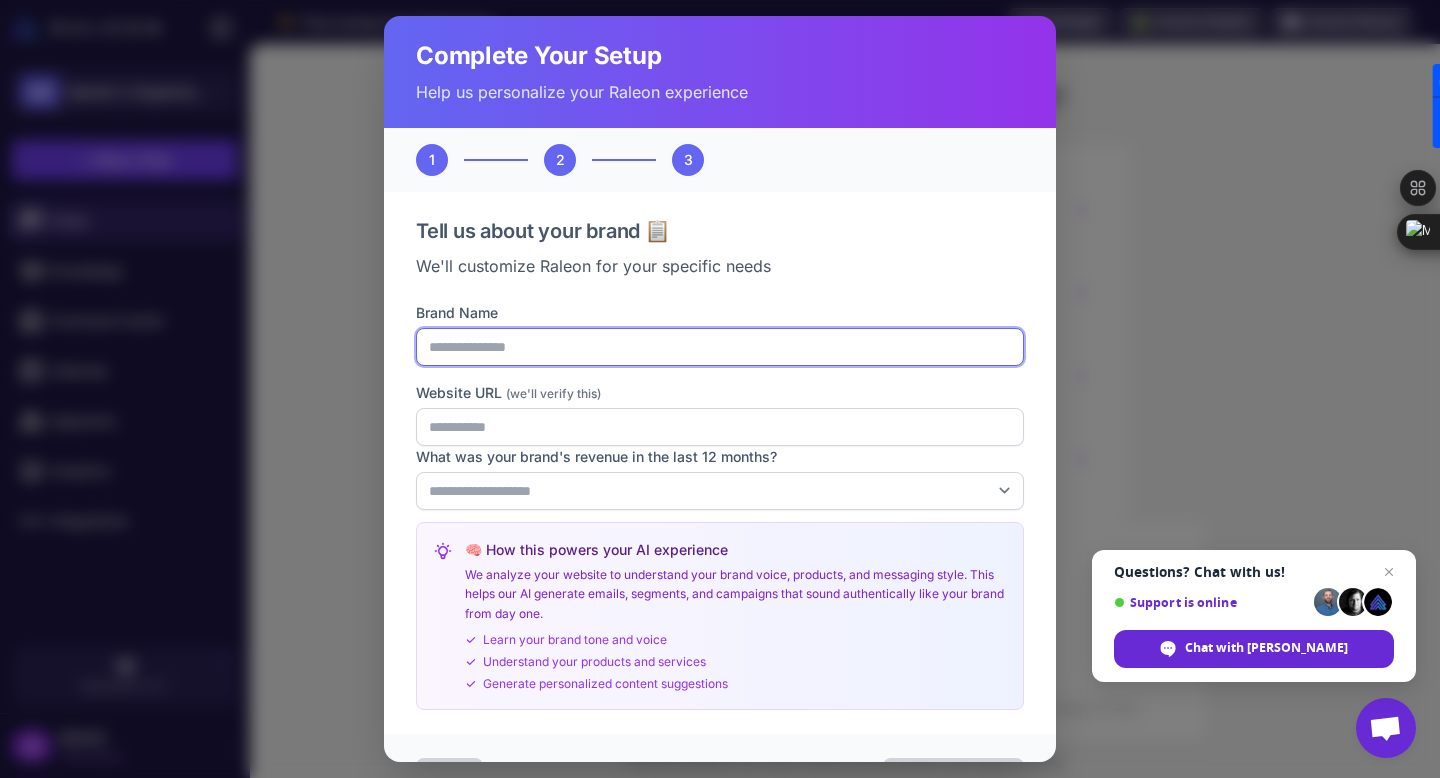 click on "Brand Name" at bounding box center (720, 347) 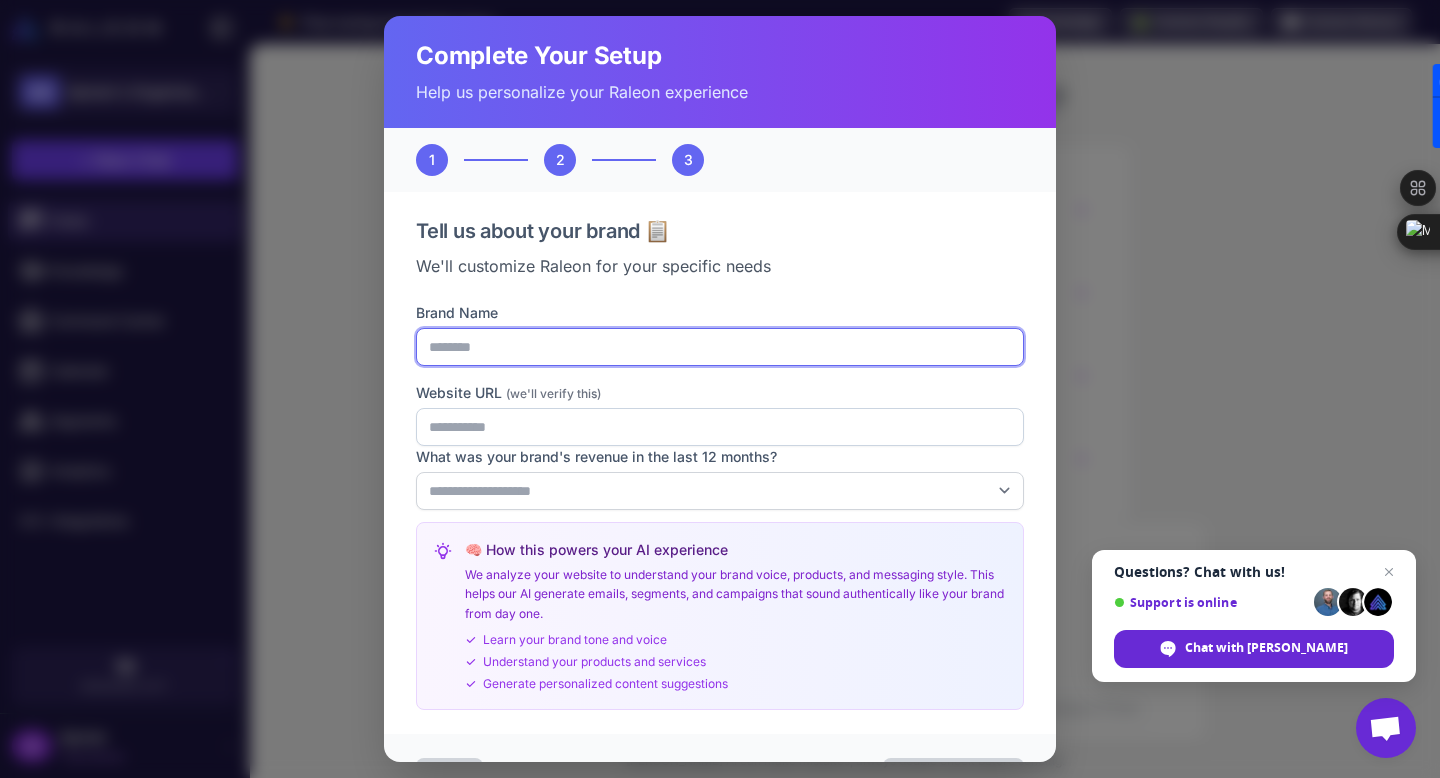 type on "********" 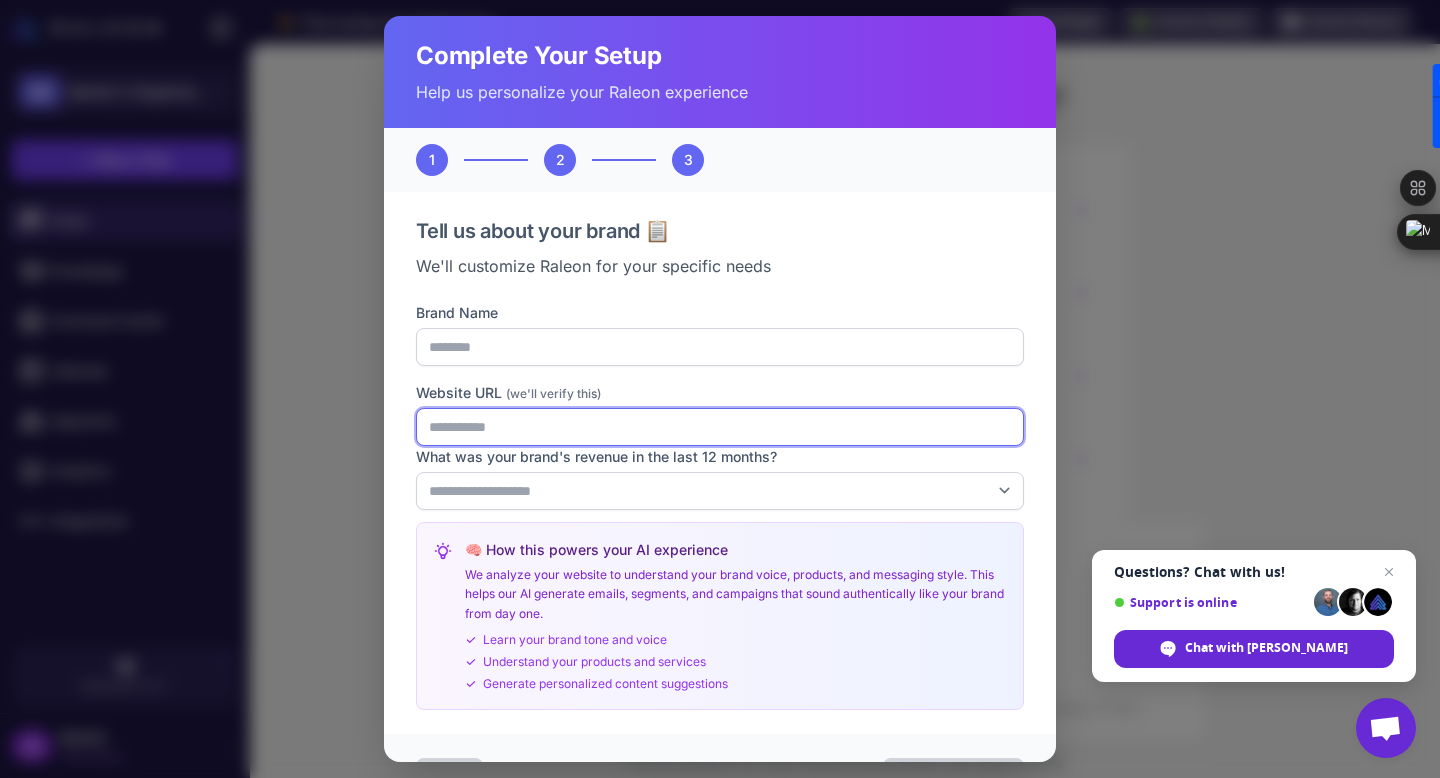 click on "Website URL  (we'll verify this)" at bounding box center [720, 427] 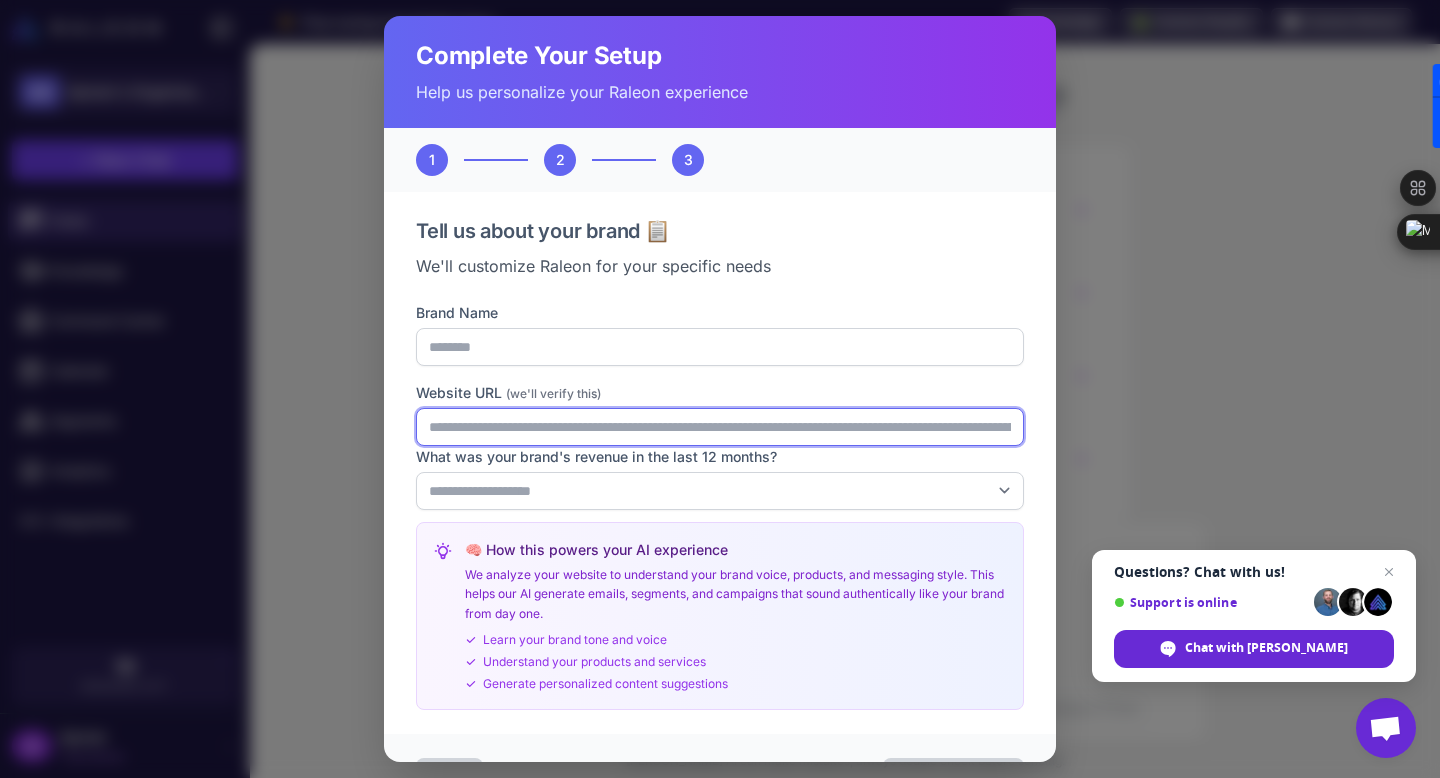 scroll, scrollTop: 0, scrollLeft: 2002, axis: horizontal 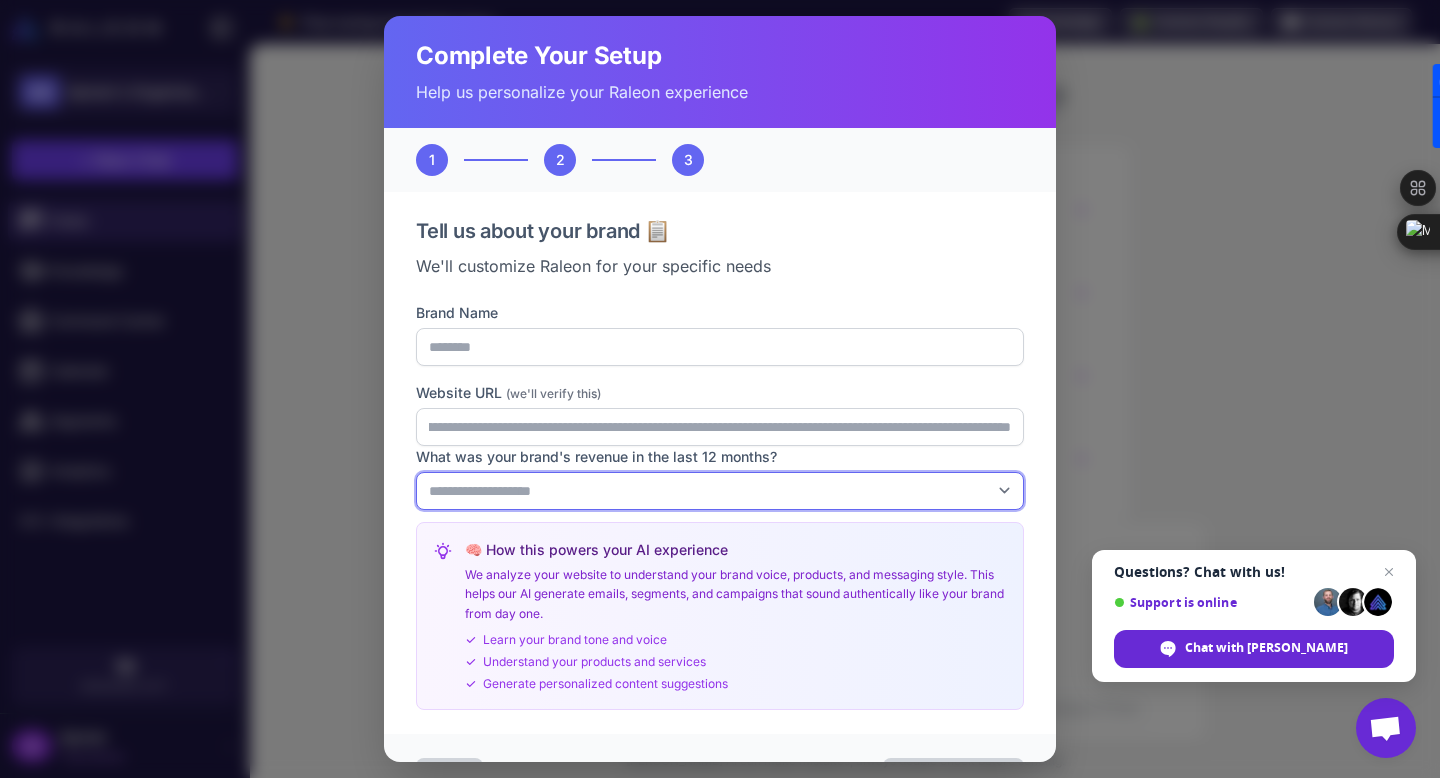 type on "**********" 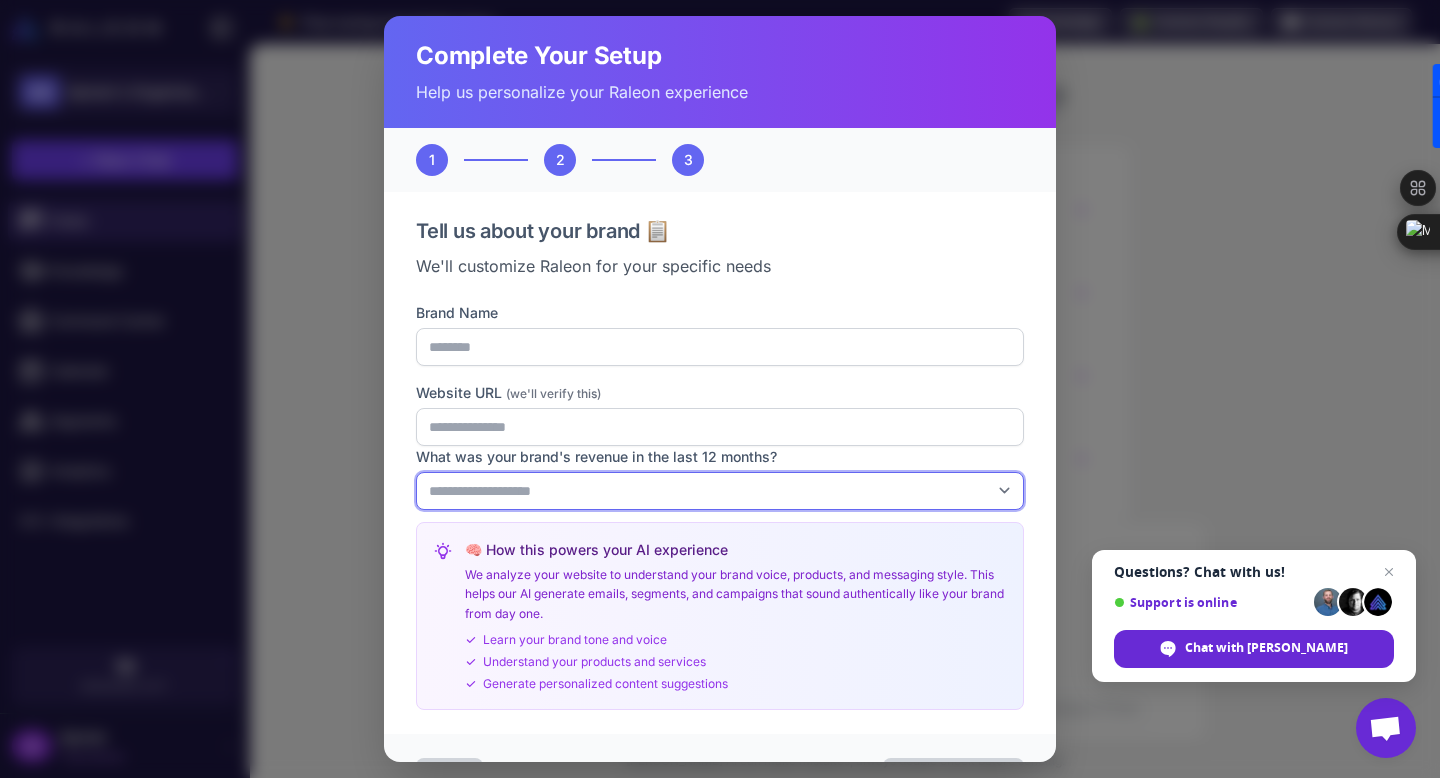 click on "**********" at bounding box center [720, 491] 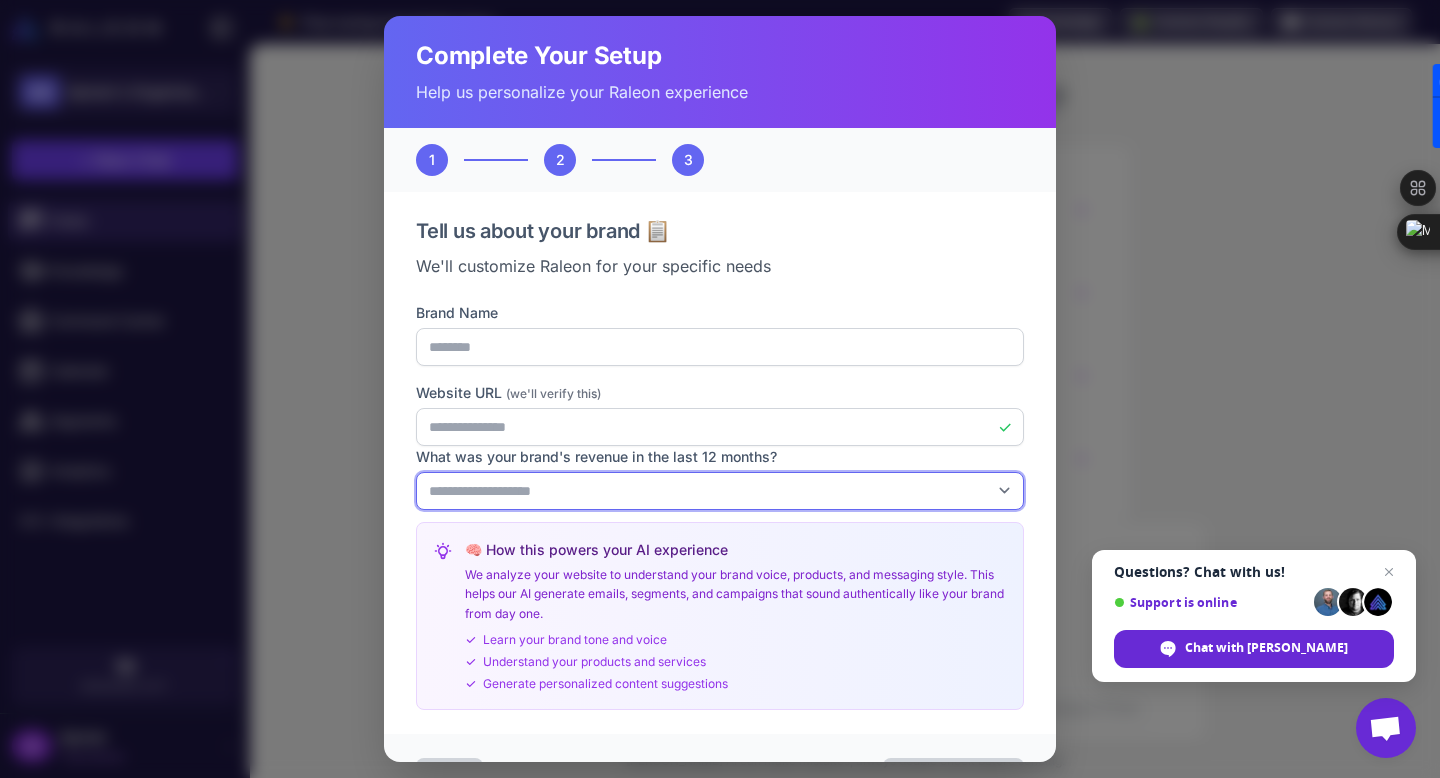 select on "******" 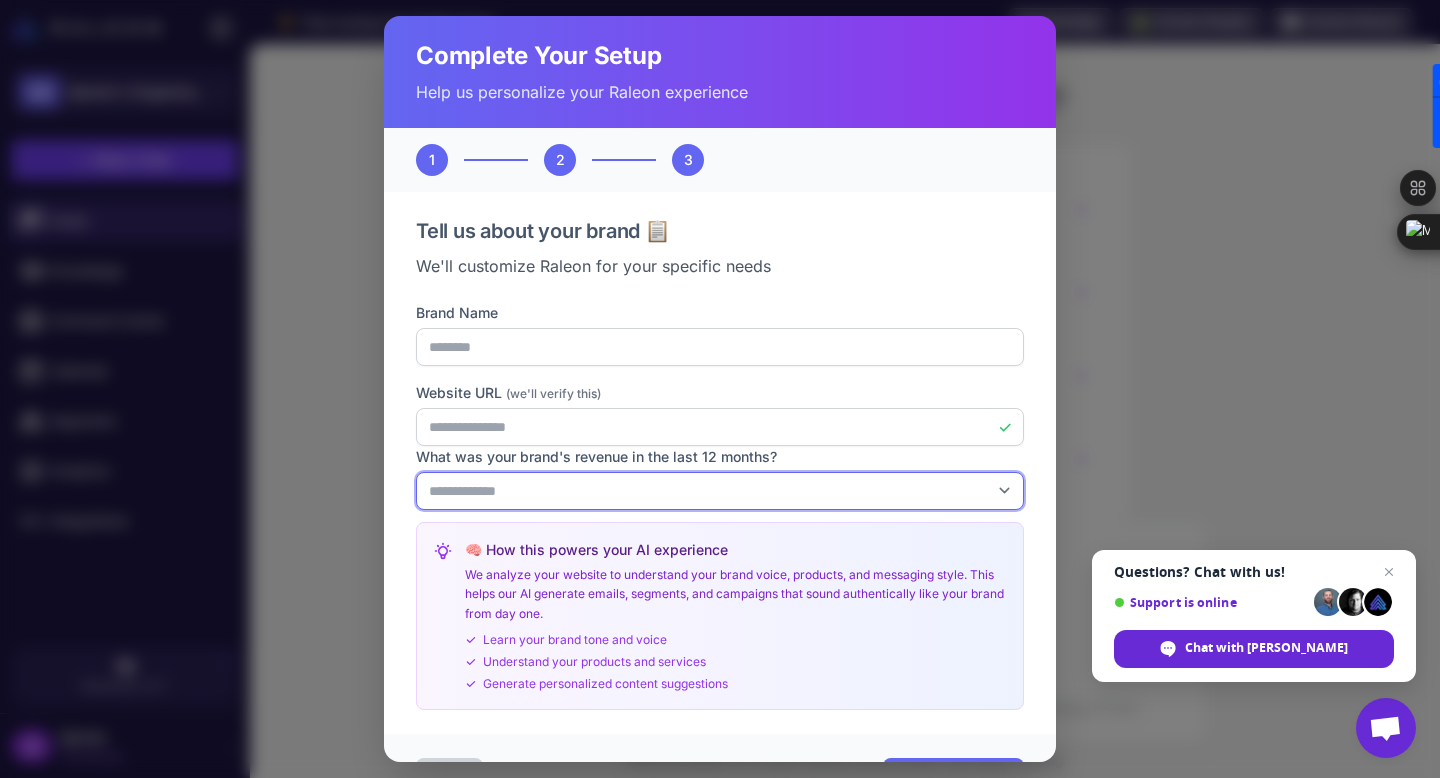 scroll, scrollTop: 58, scrollLeft: 0, axis: vertical 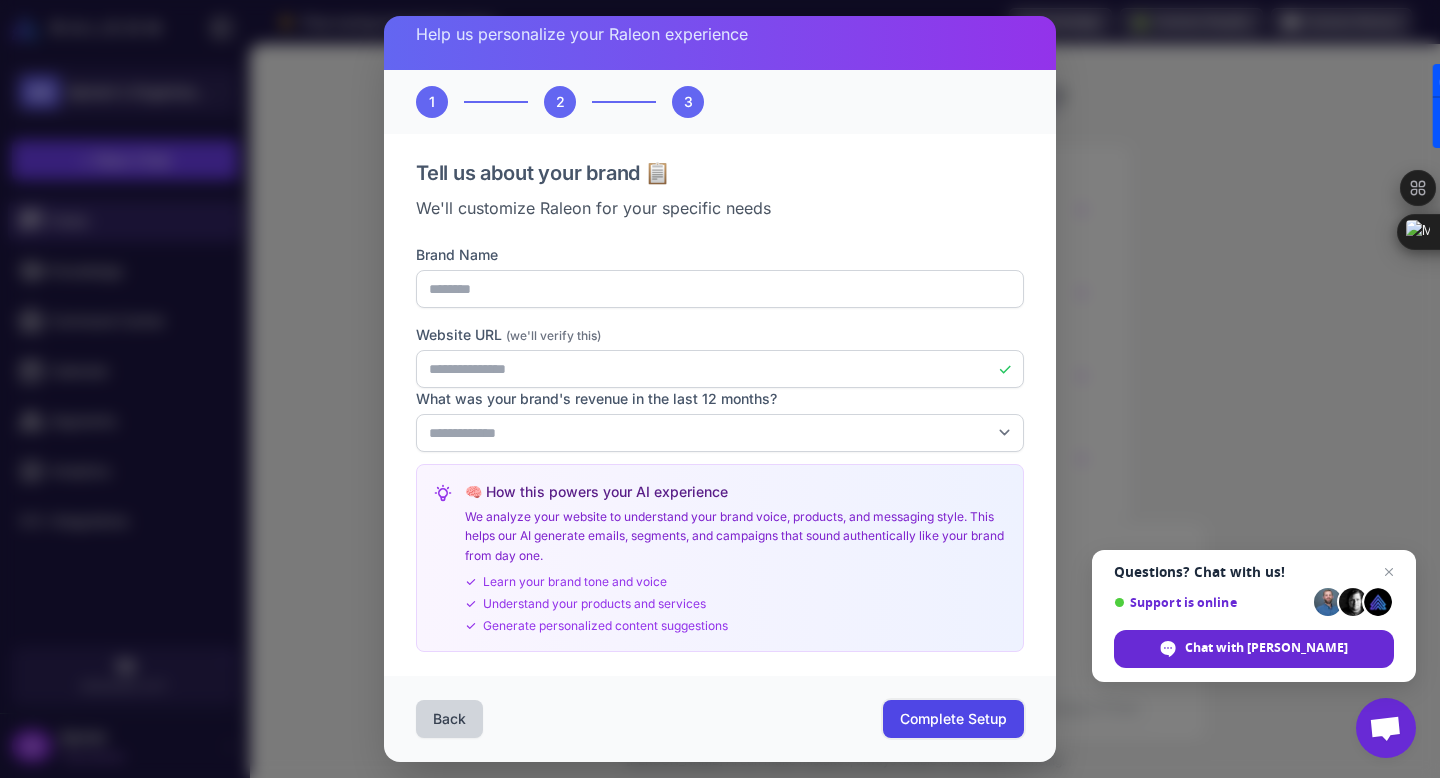 click on "Complete Setup" at bounding box center [953, 719] 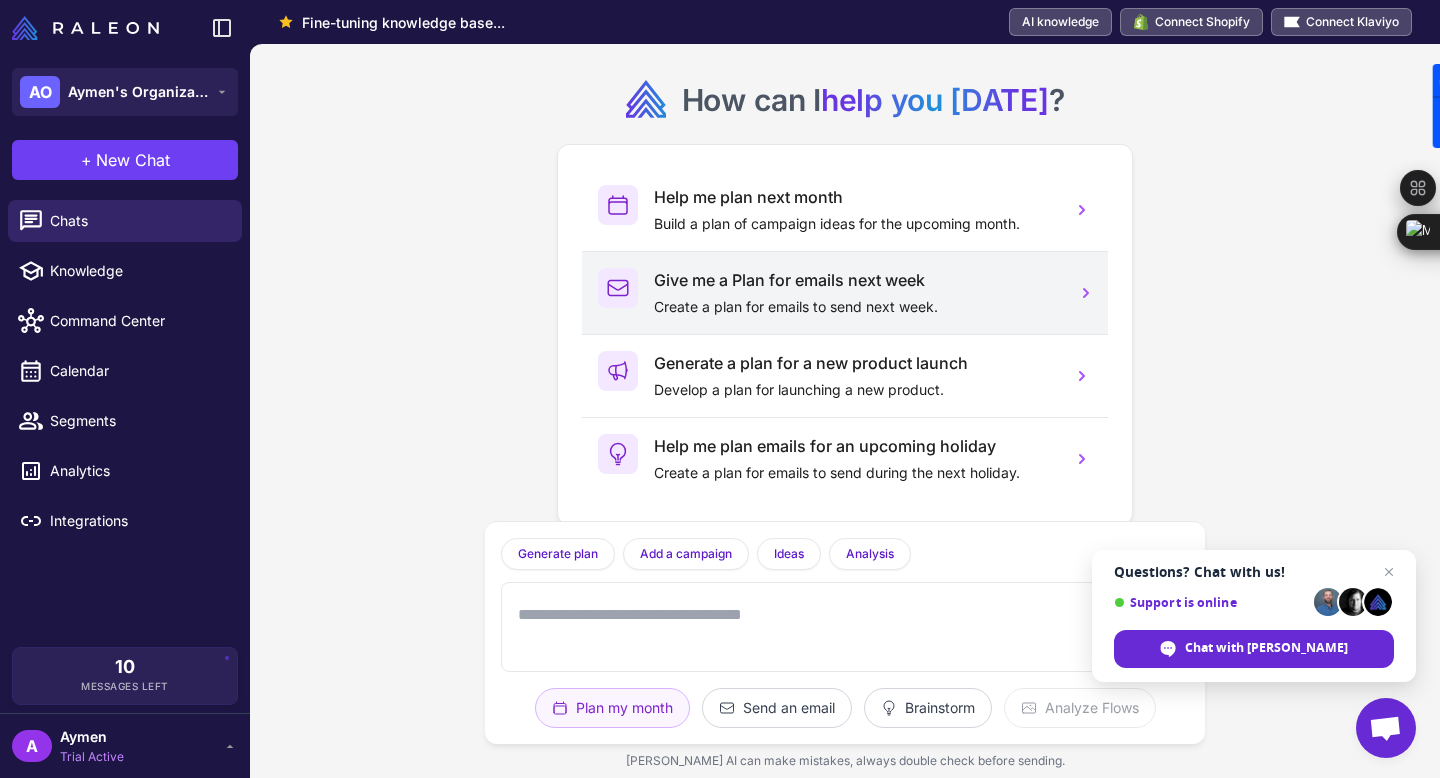 scroll, scrollTop: 28, scrollLeft: 0, axis: vertical 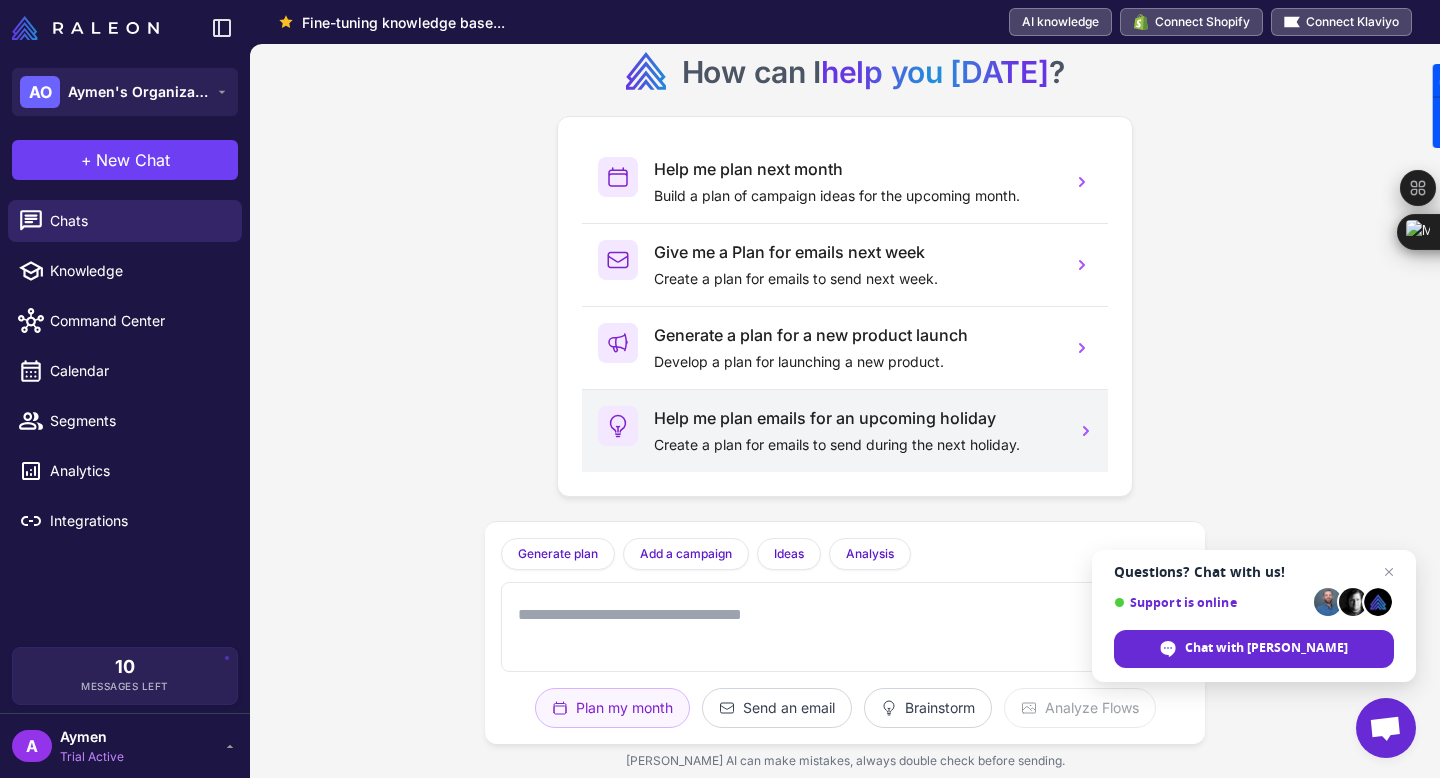 click on "Create a plan for emails to send during the next holiday." at bounding box center [855, 445] 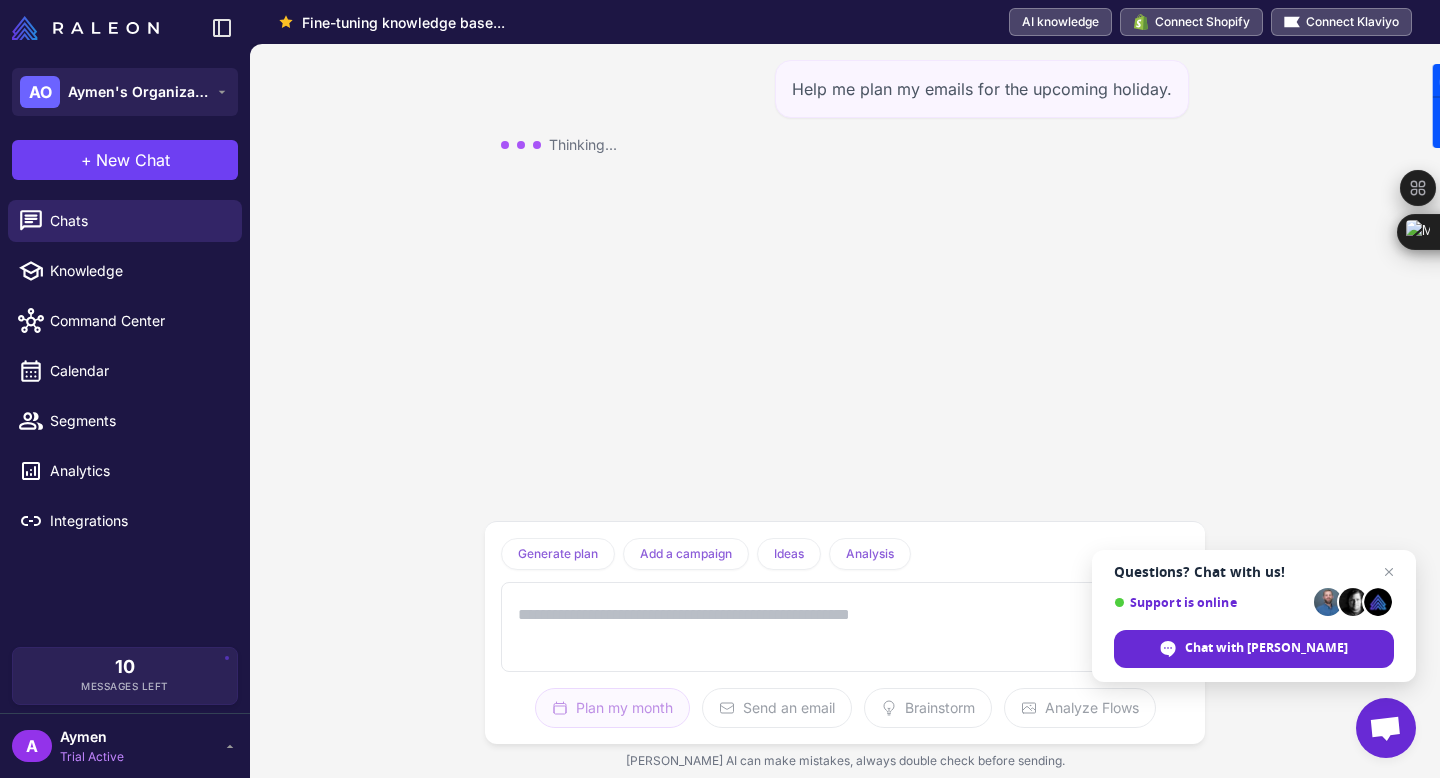 scroll, scrollTop: 0, scrollLeft: 0, axis: both 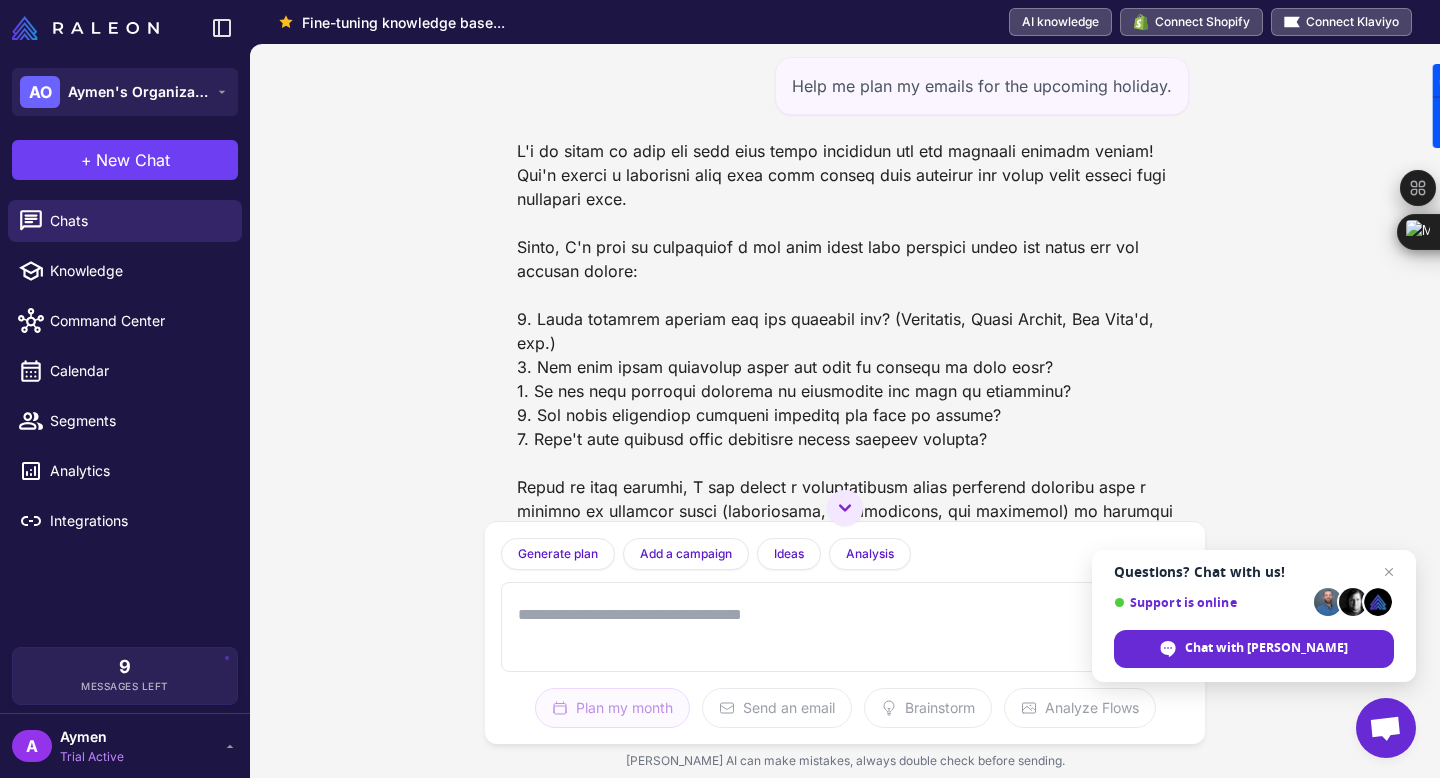 click at bounding box center (825, 627) 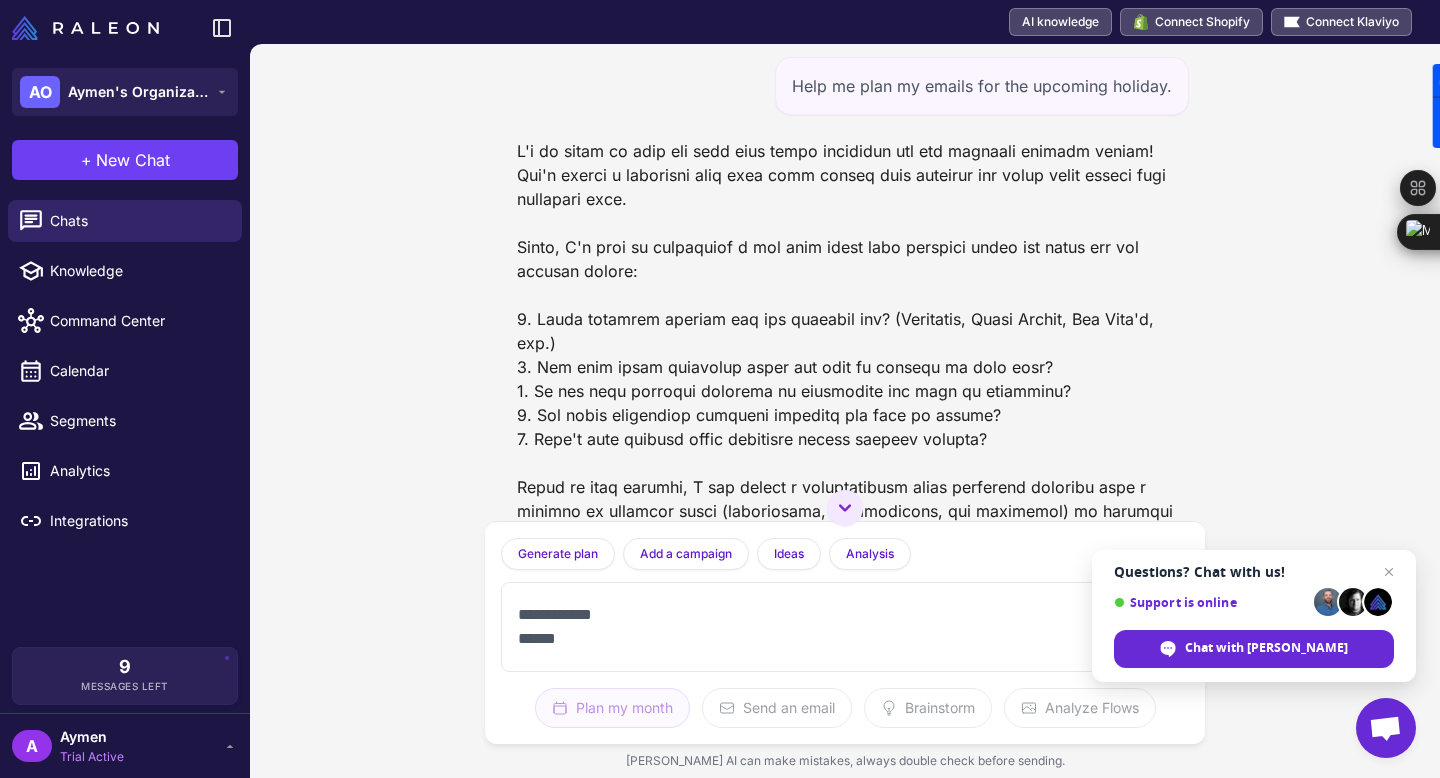 scroll, scrollTop: 13, scrollLeft: 0, axis: vertical 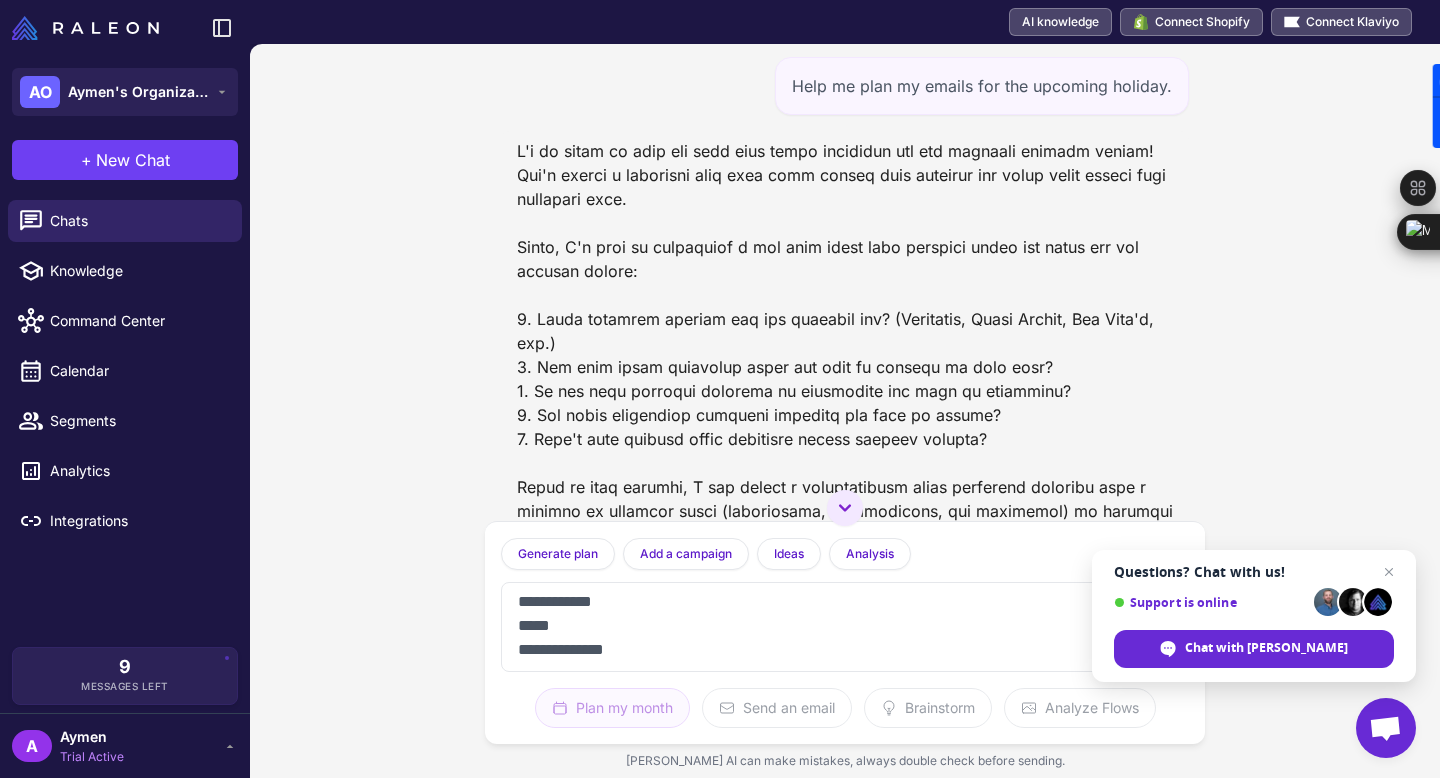 type on "**********" 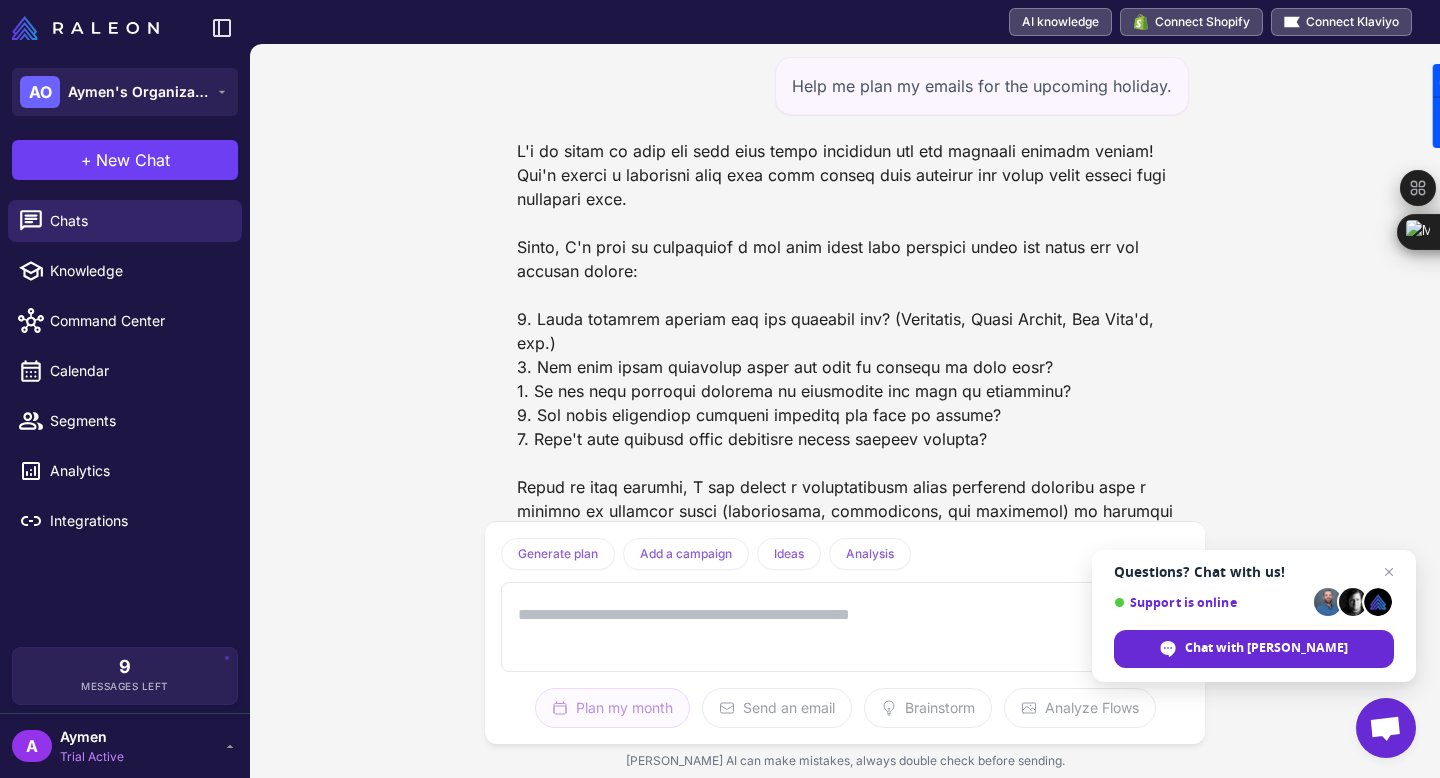 scroll, scrollTop: 261, scrollLeft: 0, axis: vertical 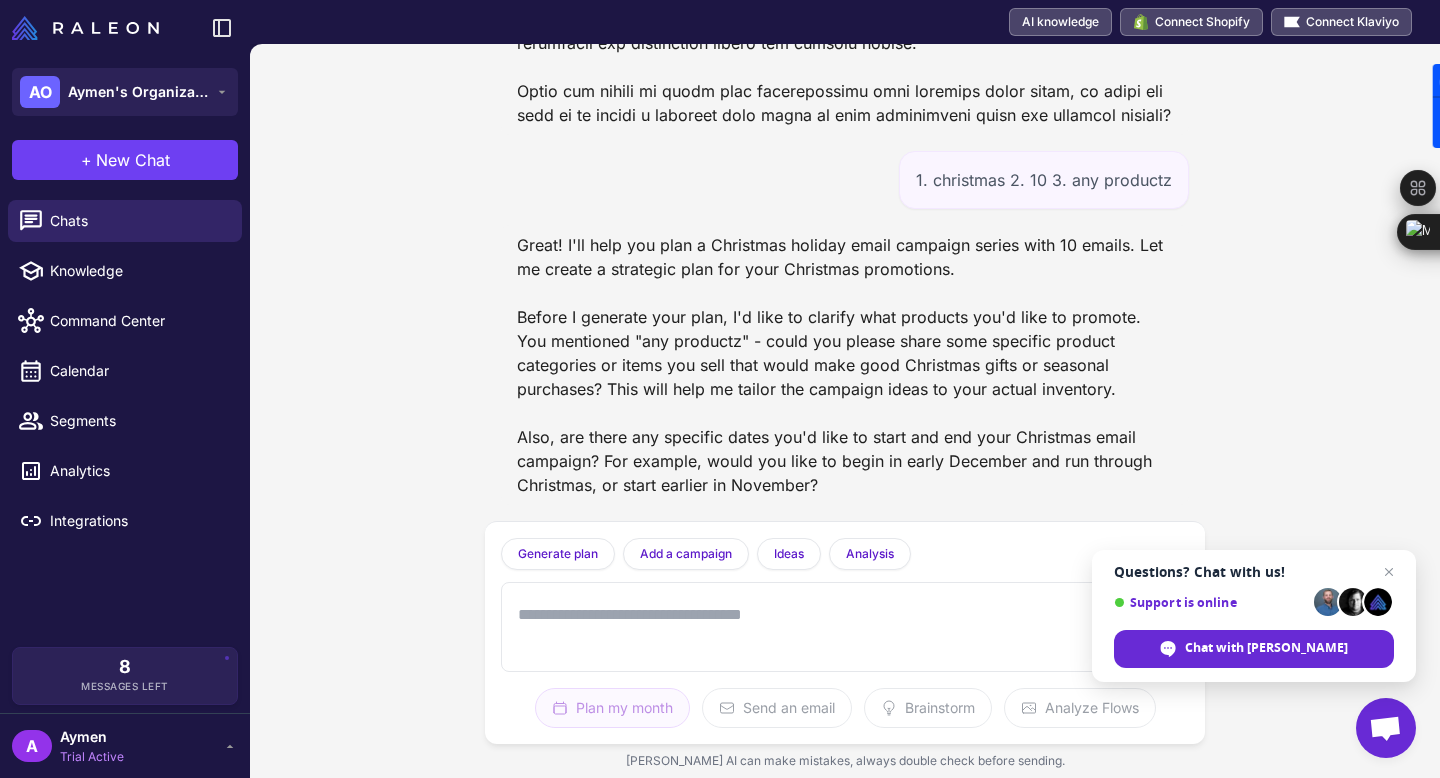 paste on "**********" 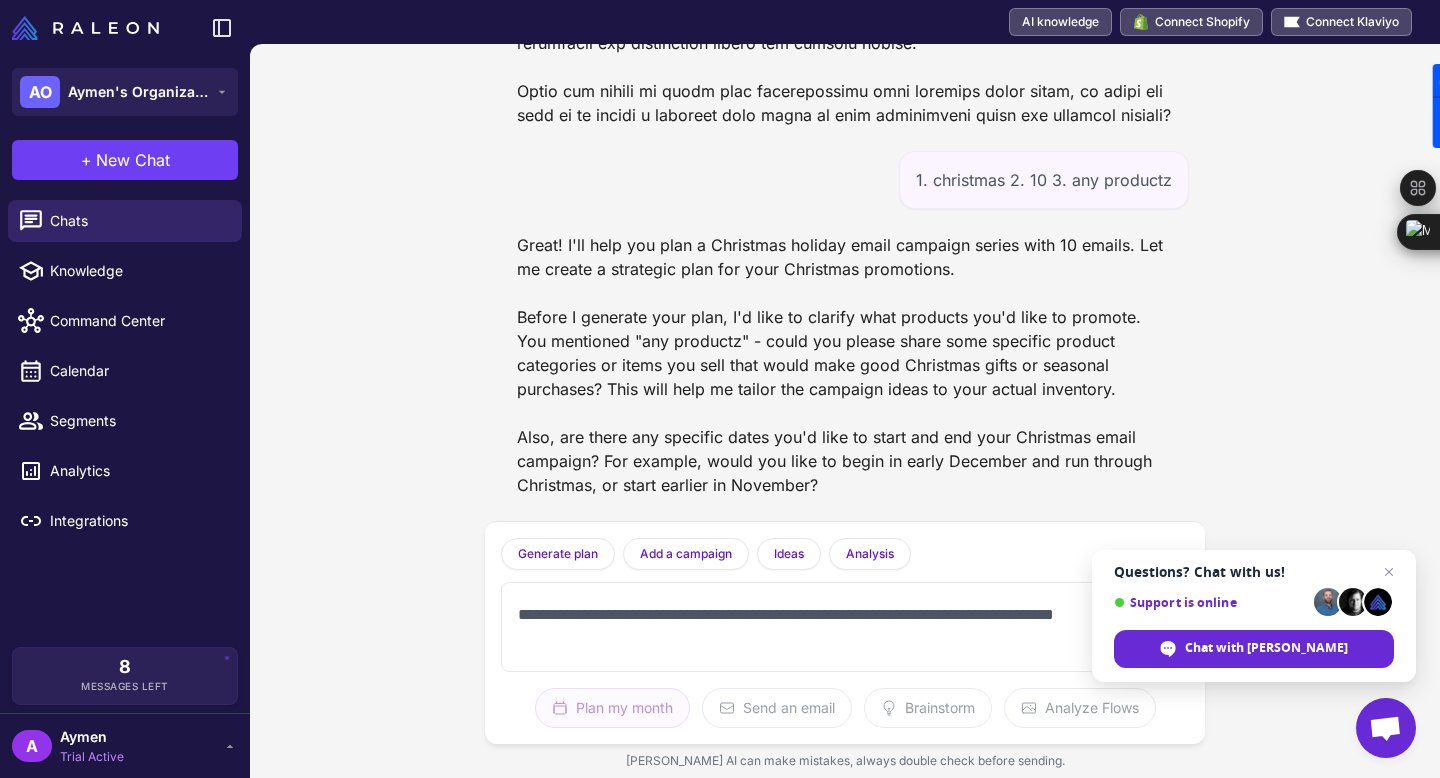 type 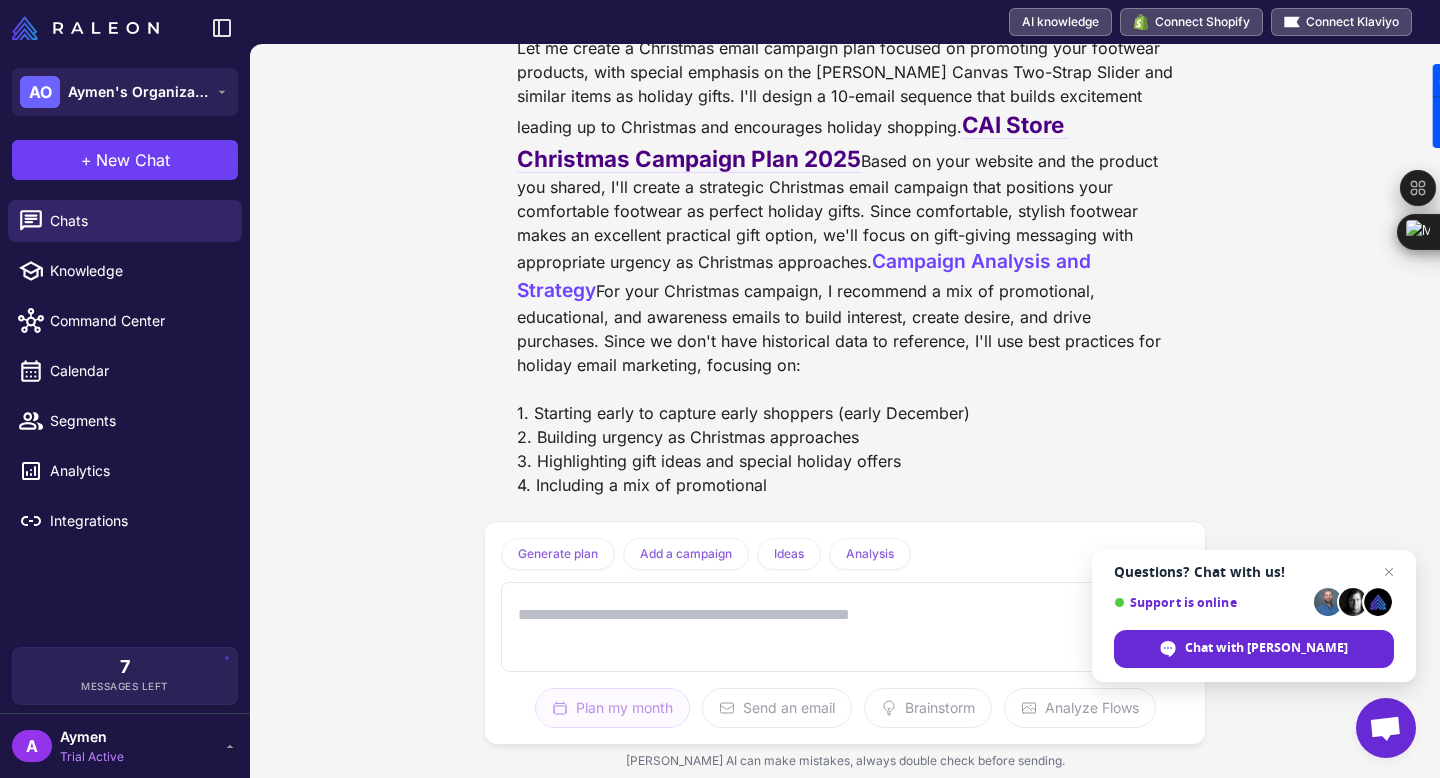 scroll, scrollTop: 2373, scrollLeft: 0, axis: vertical 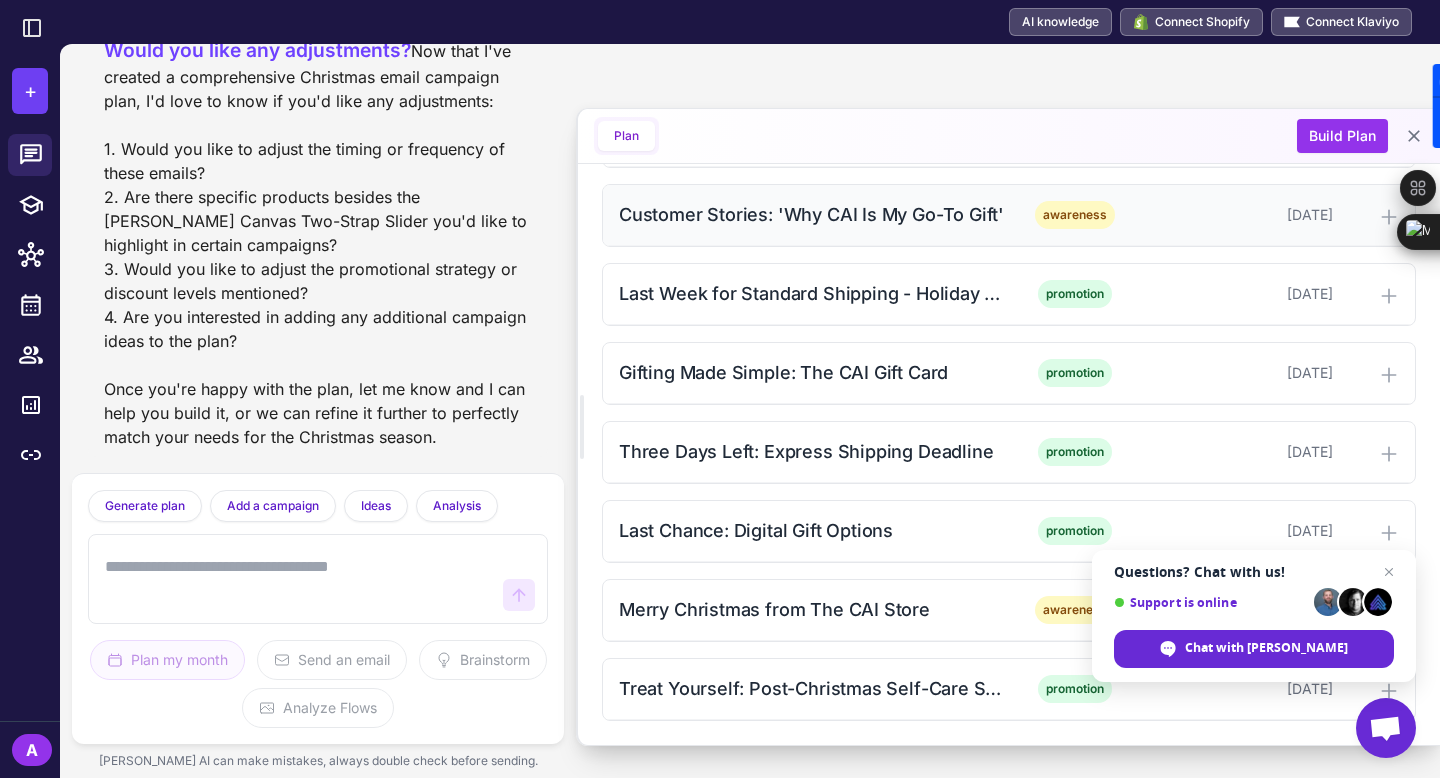 click on "Customer Stories: 'Why CAI Is My Go-To Gift'" at bounding box center [812, 214] 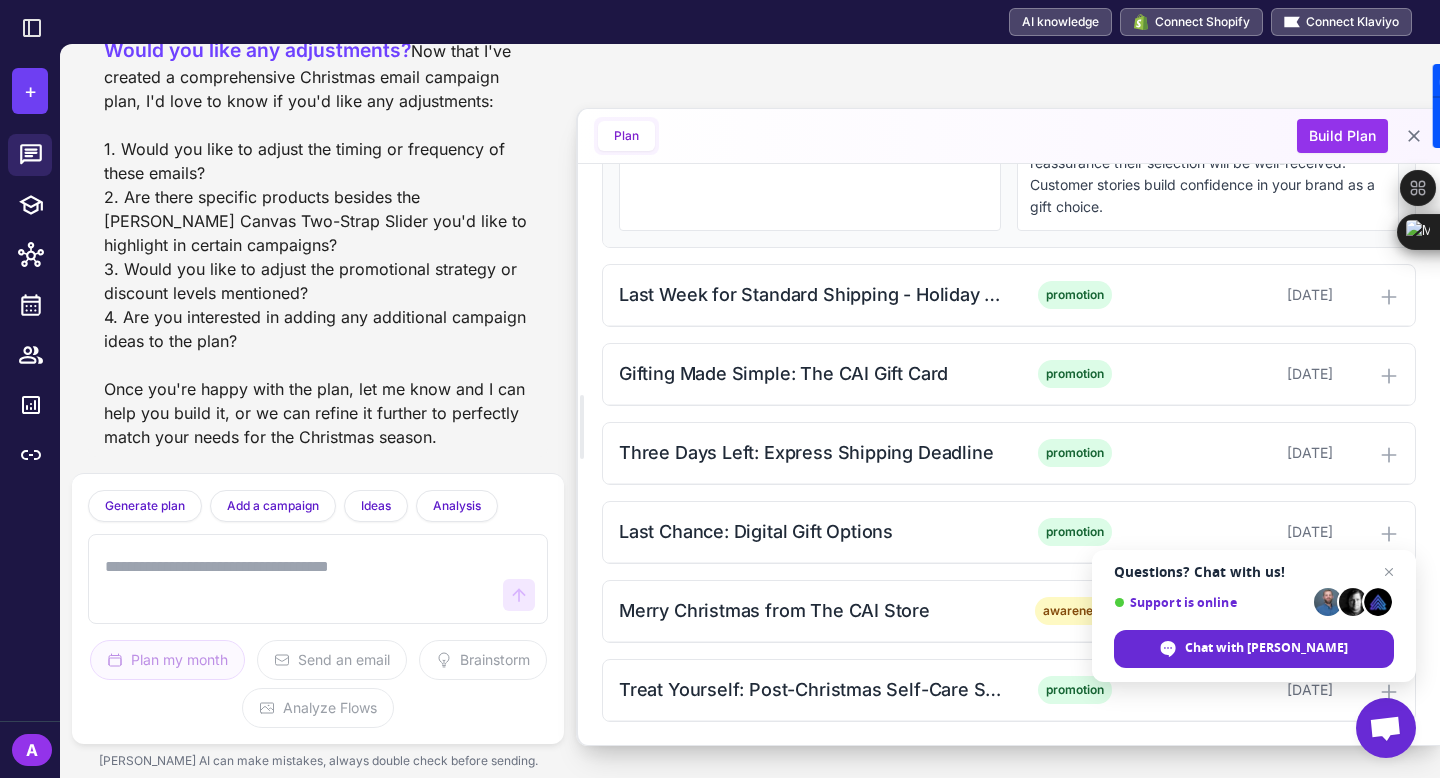 scroll, scrollTop: 1065, scrollLeft: 0, axis: vertical 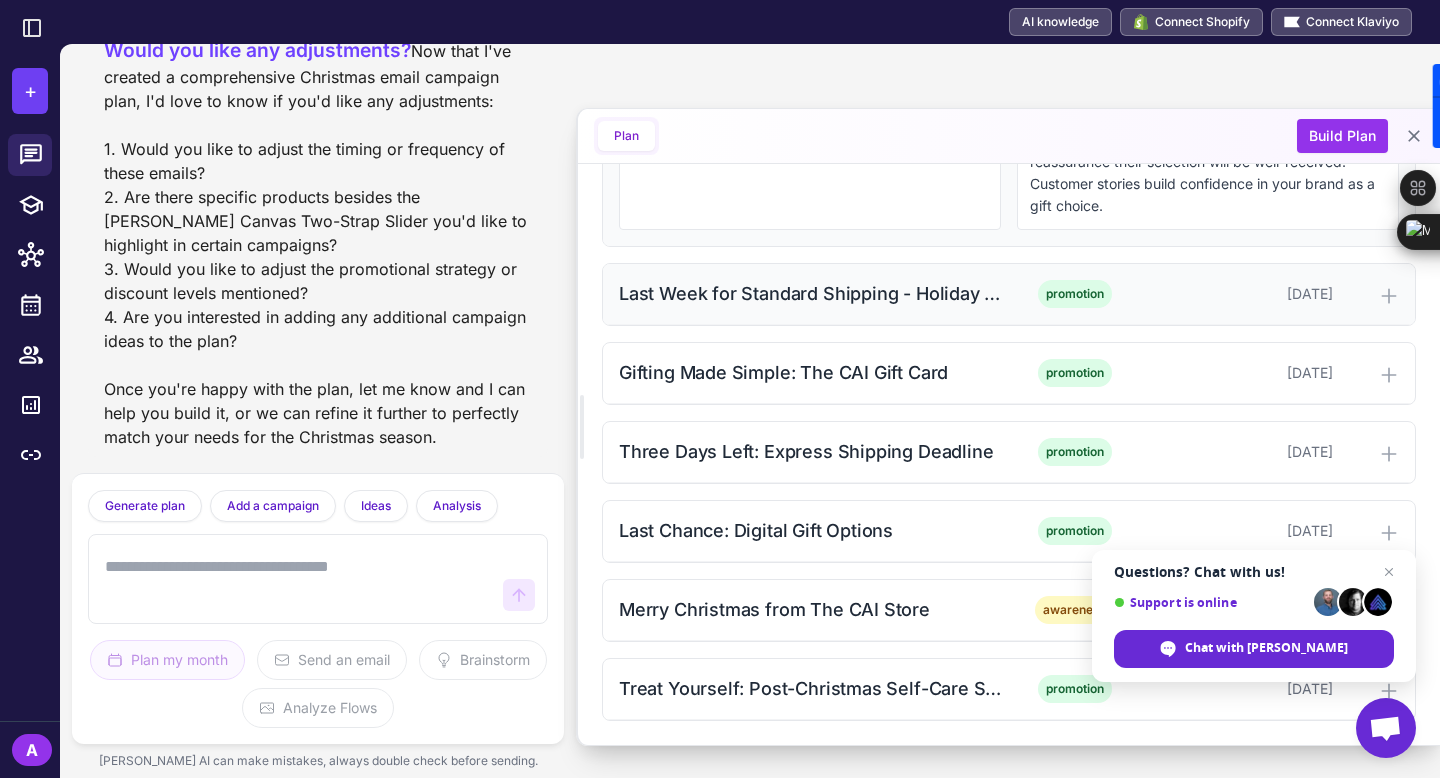 click on "Last Week for Standard Shipping - Holiday Sale promotion [DATE]" at bounding box center (1009, 294) 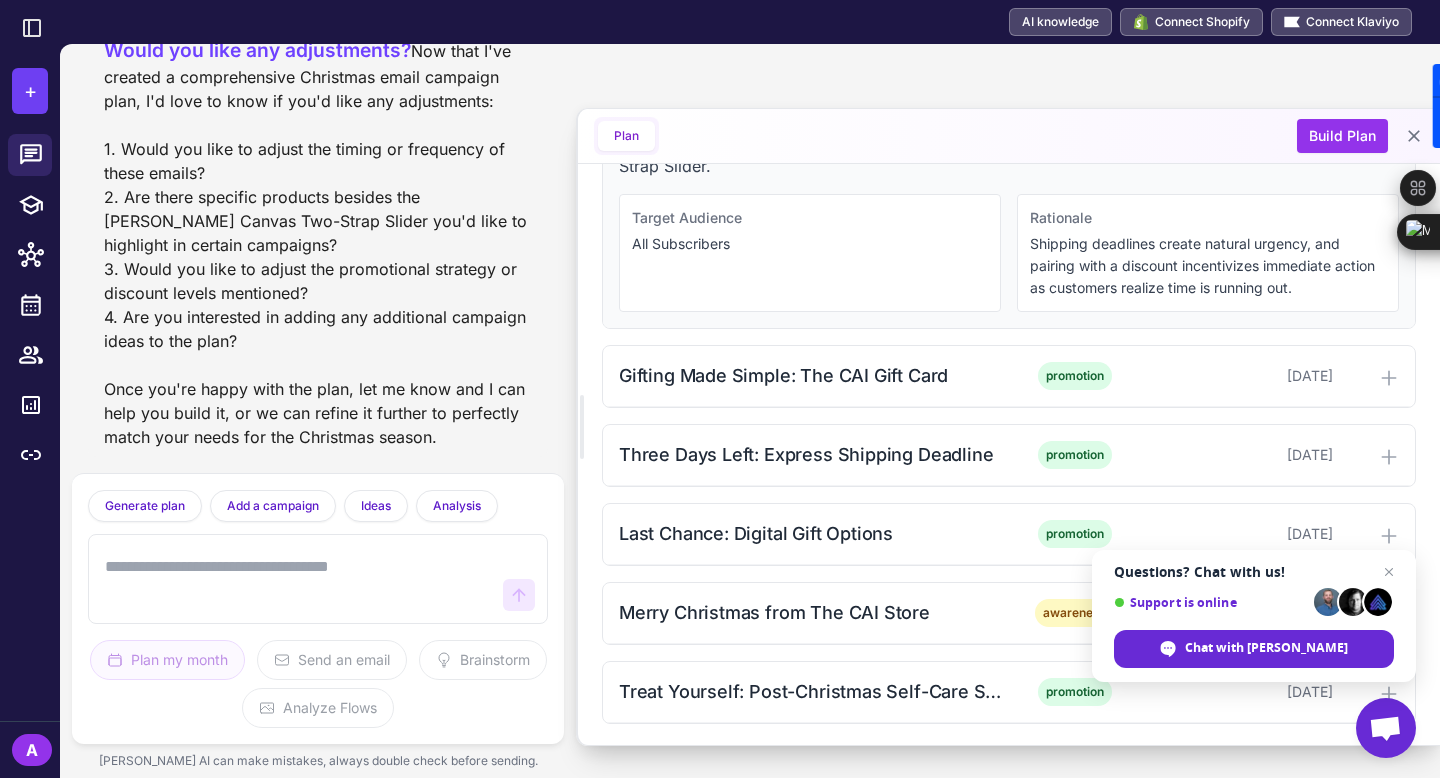 scroll, scrollTop: 1303, scrollLeft: 0, axis: vertical 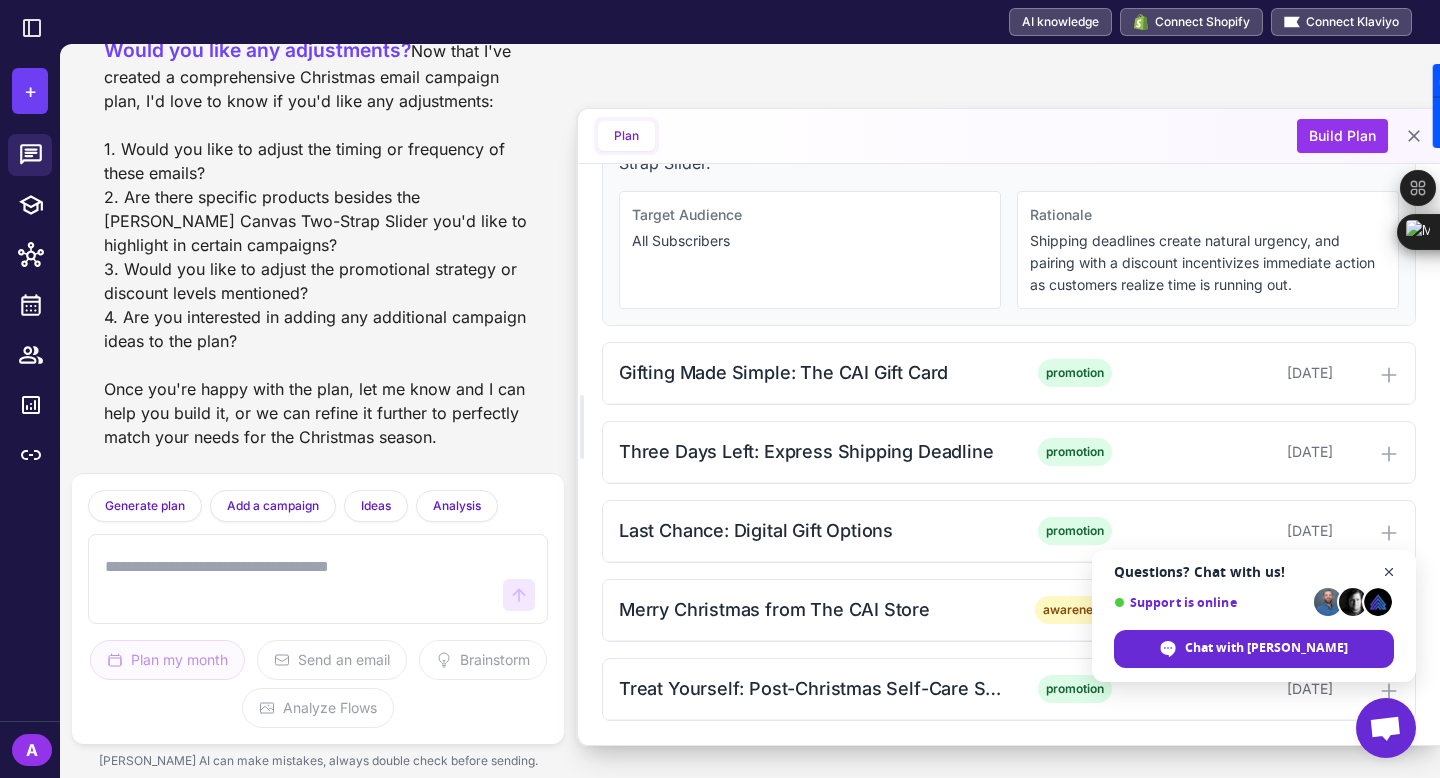 click at bounding box center [1389, 572] 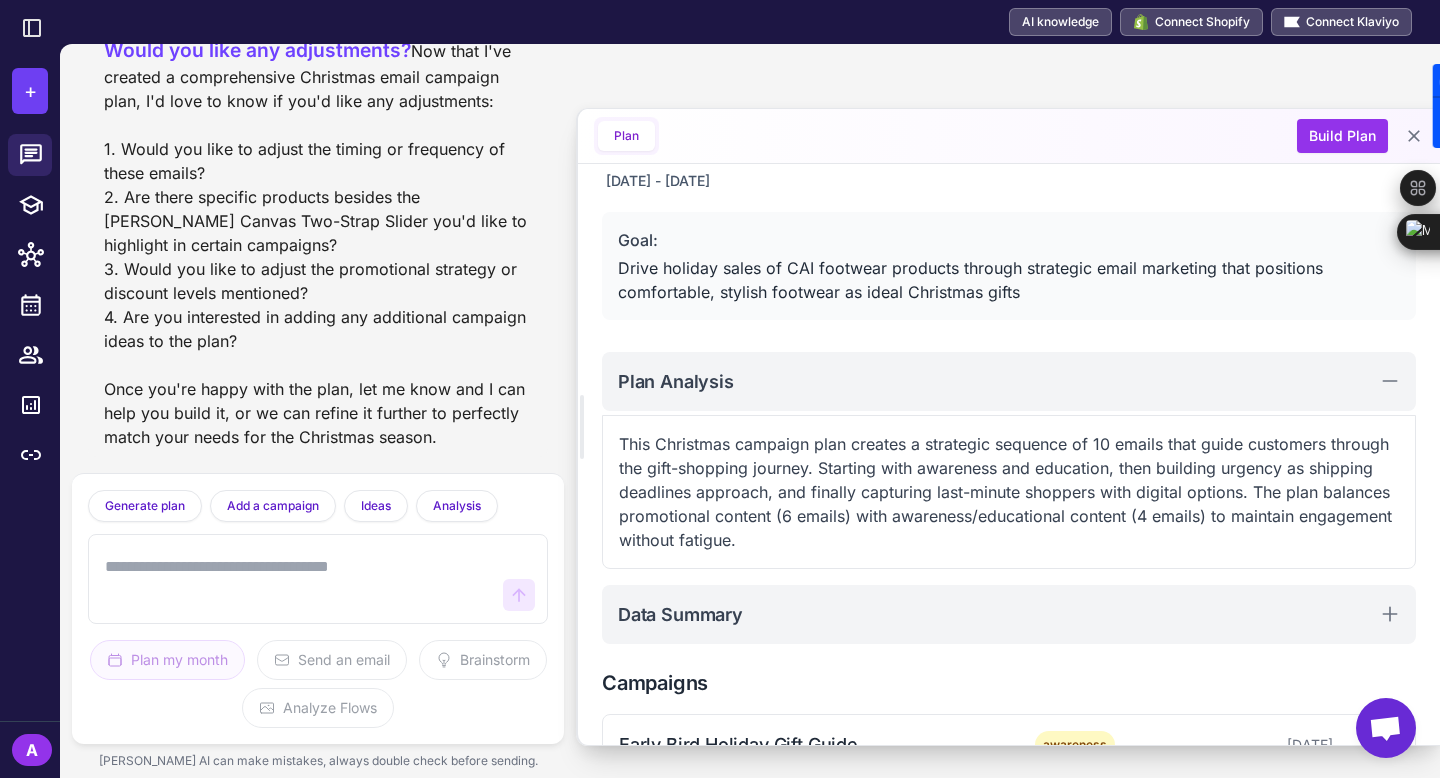 scroll, scrollTop: 0, scrollLeft: 0, axis: both 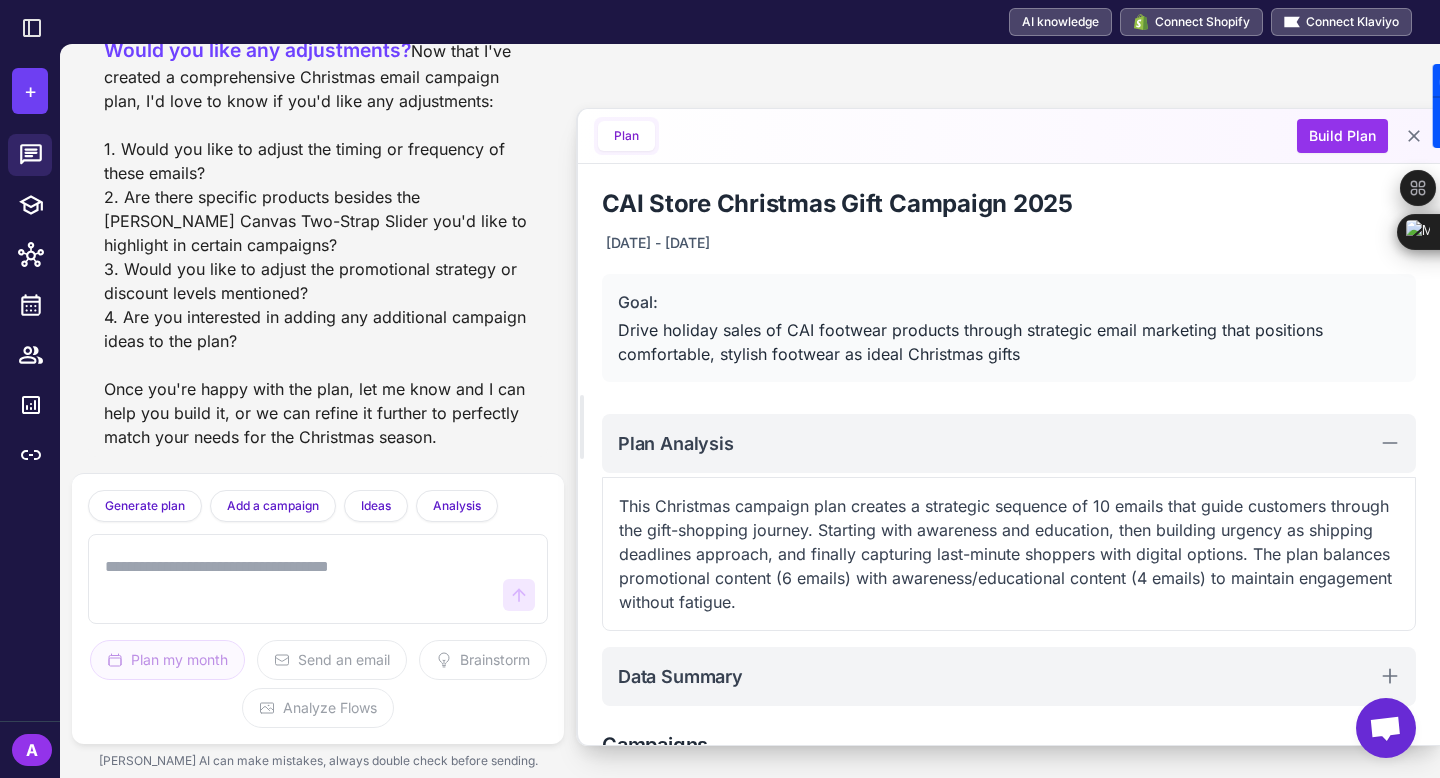 click on "CAI Store Christmas Gift Campaign 2025" at bounding box center (1009, 204) 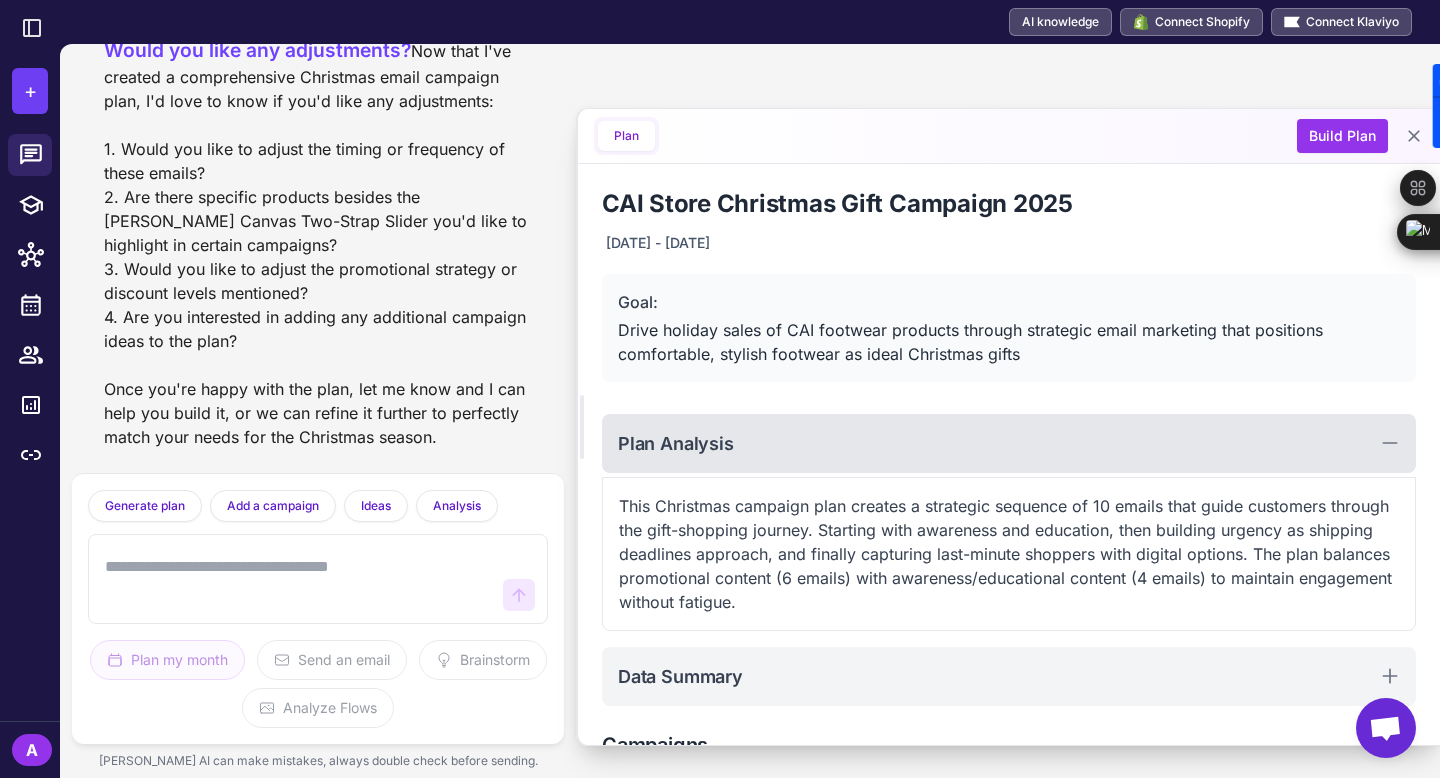 click 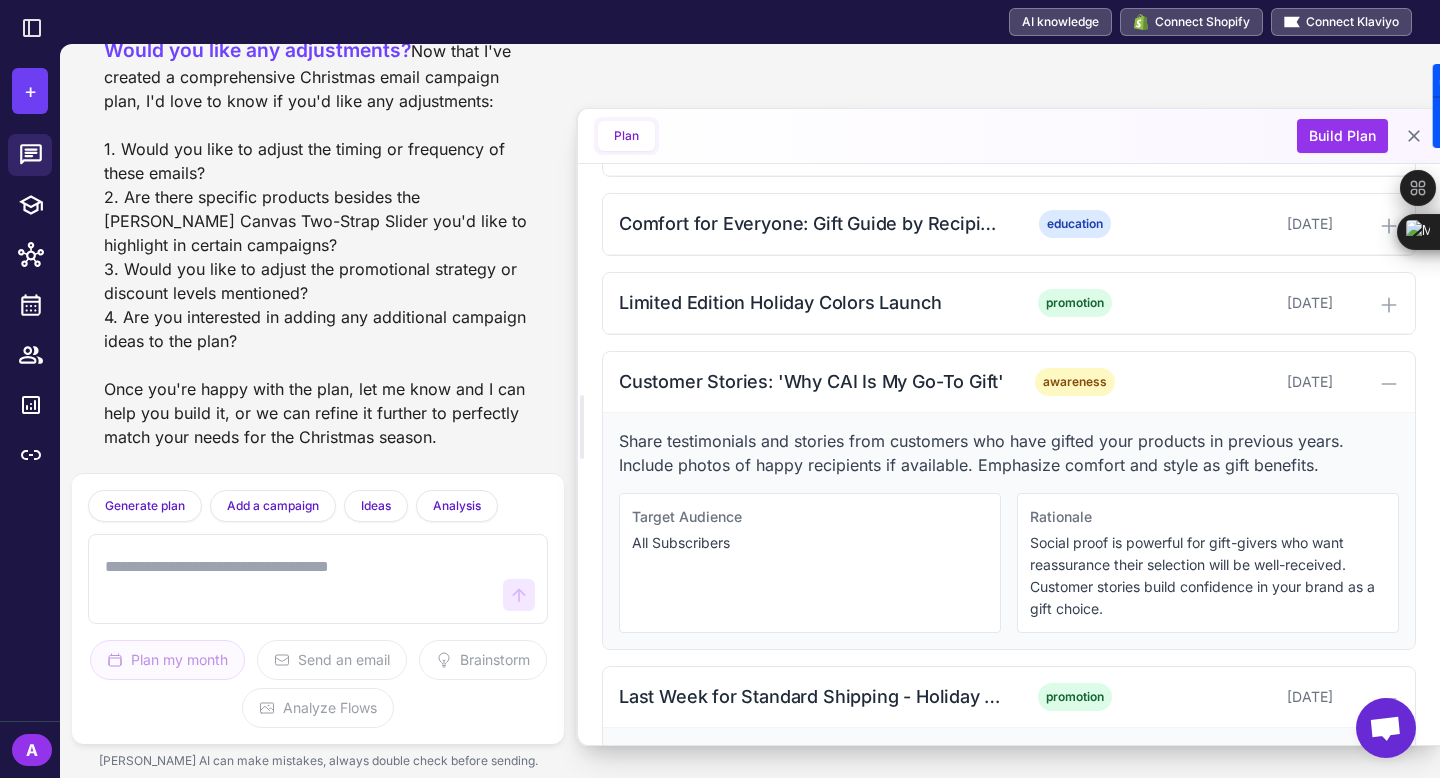 scroll, scrollTop: 496, scrollLeft: 0, axis: vertical 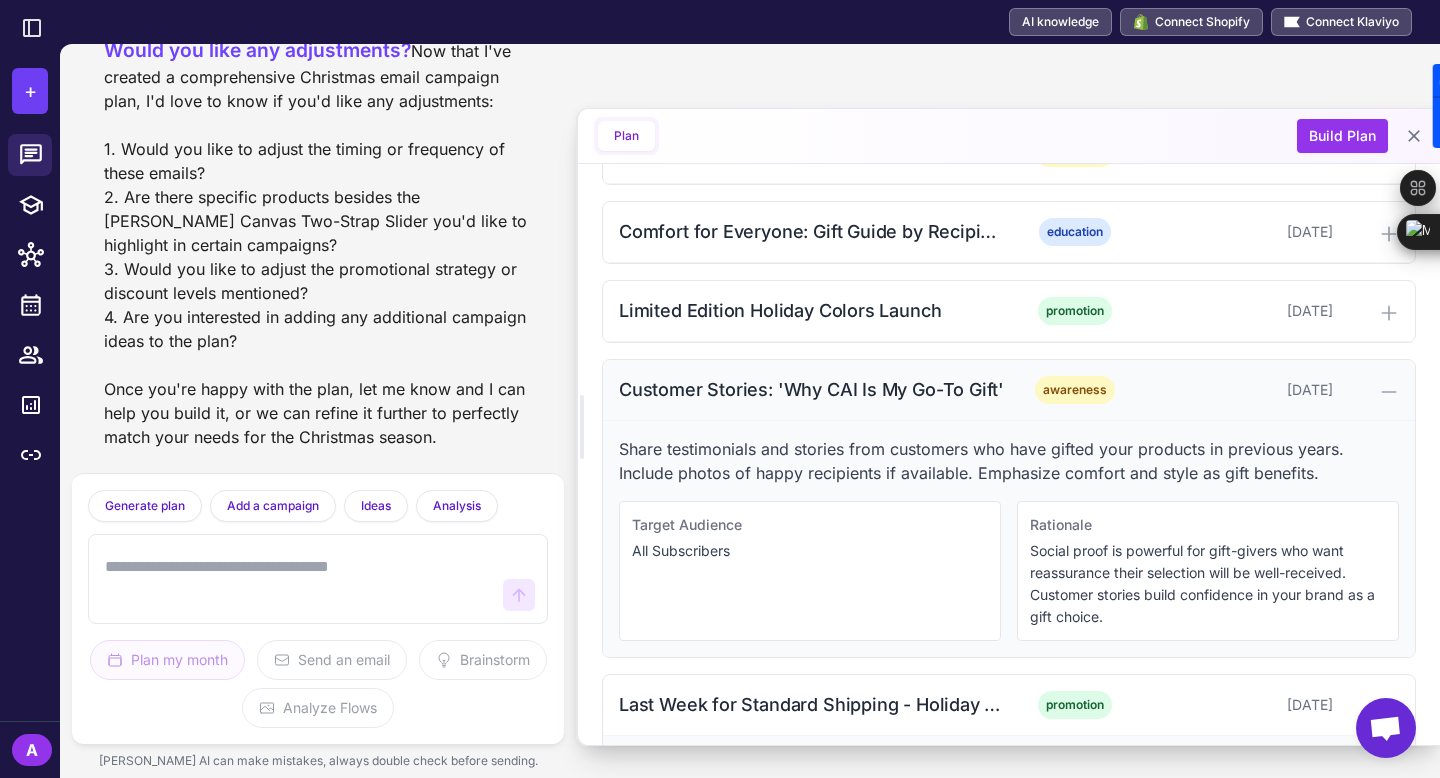 click on "Customer Stories: 'Why CAI Is My Go-To Gift' awareness [DATE]" at bounding box center [1009, 390] 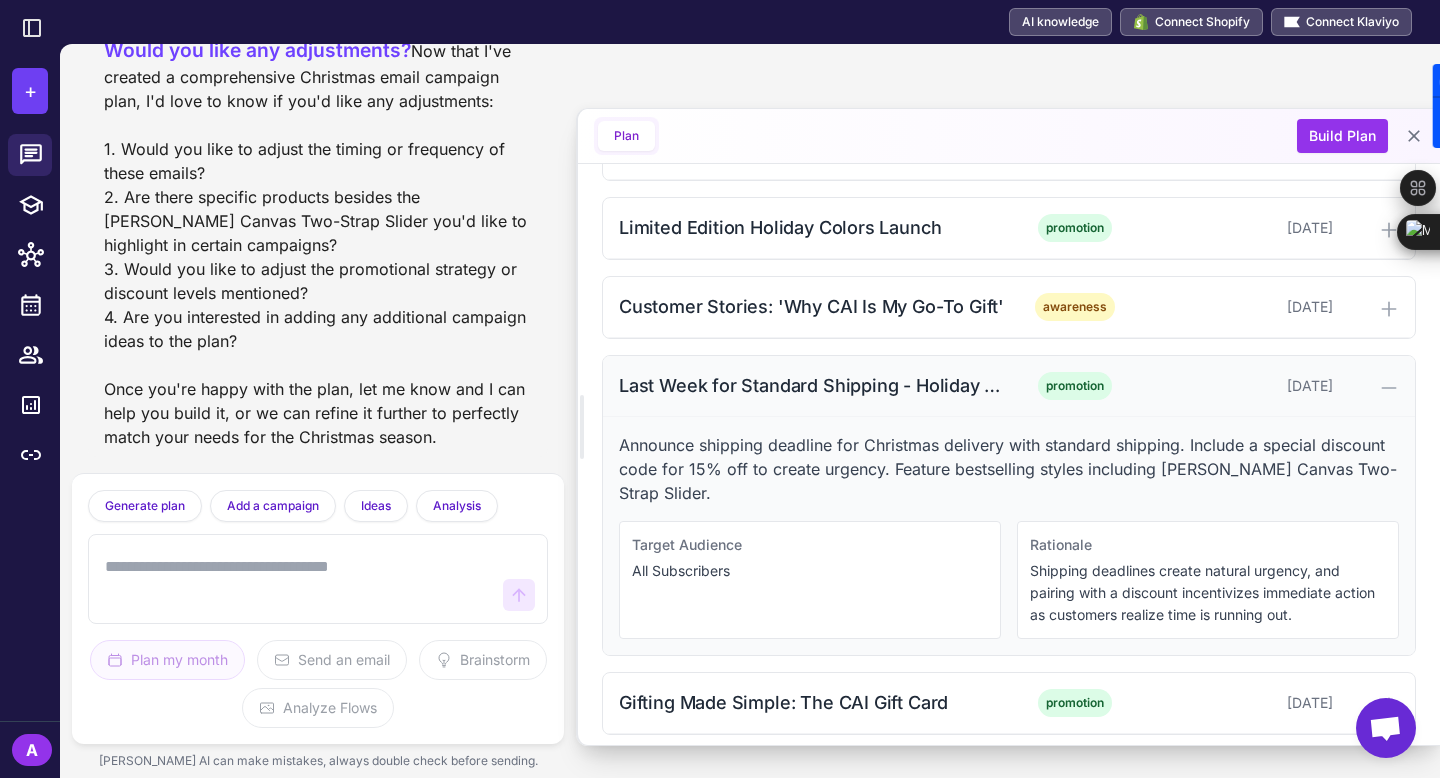 scroll, scrollTop: 577, scrollLeft: 0, axis: vertical 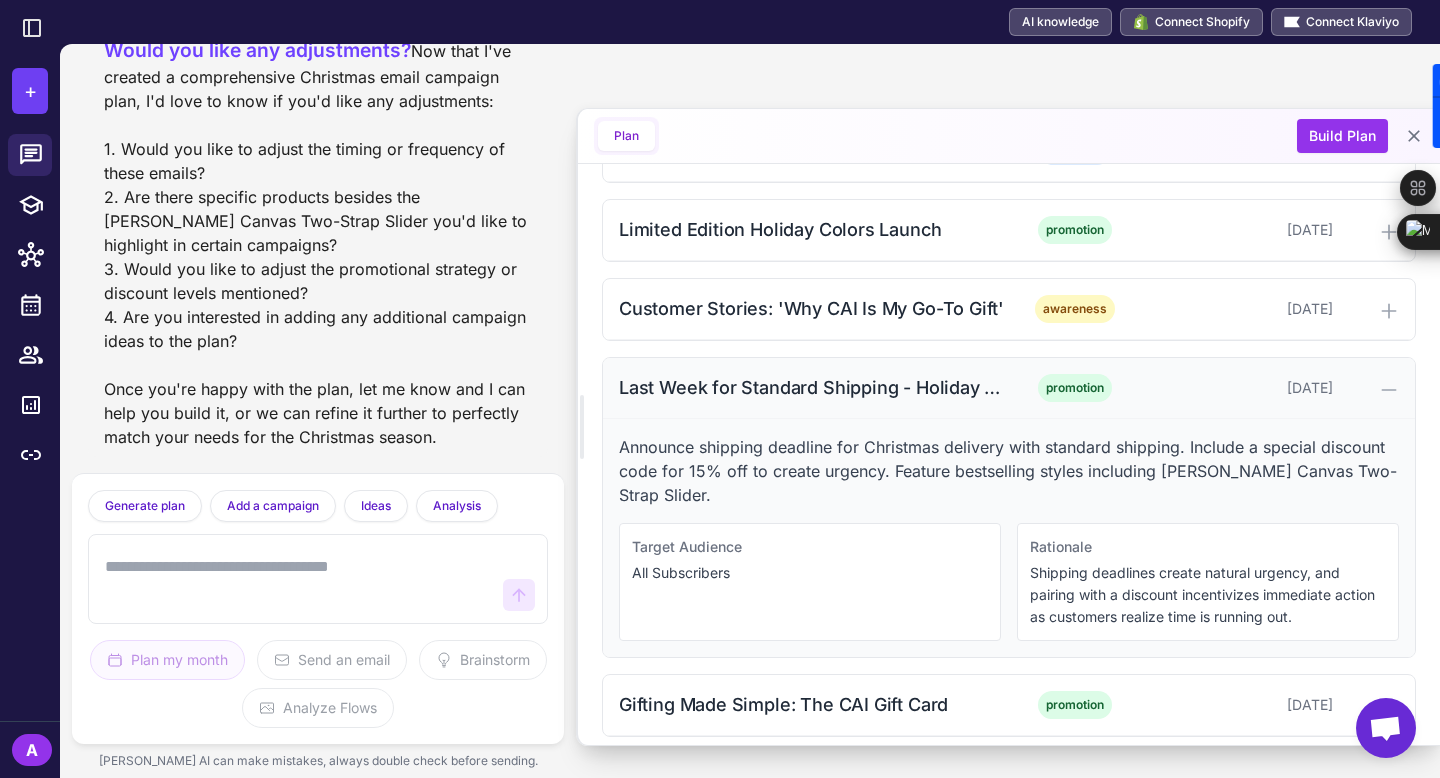 click 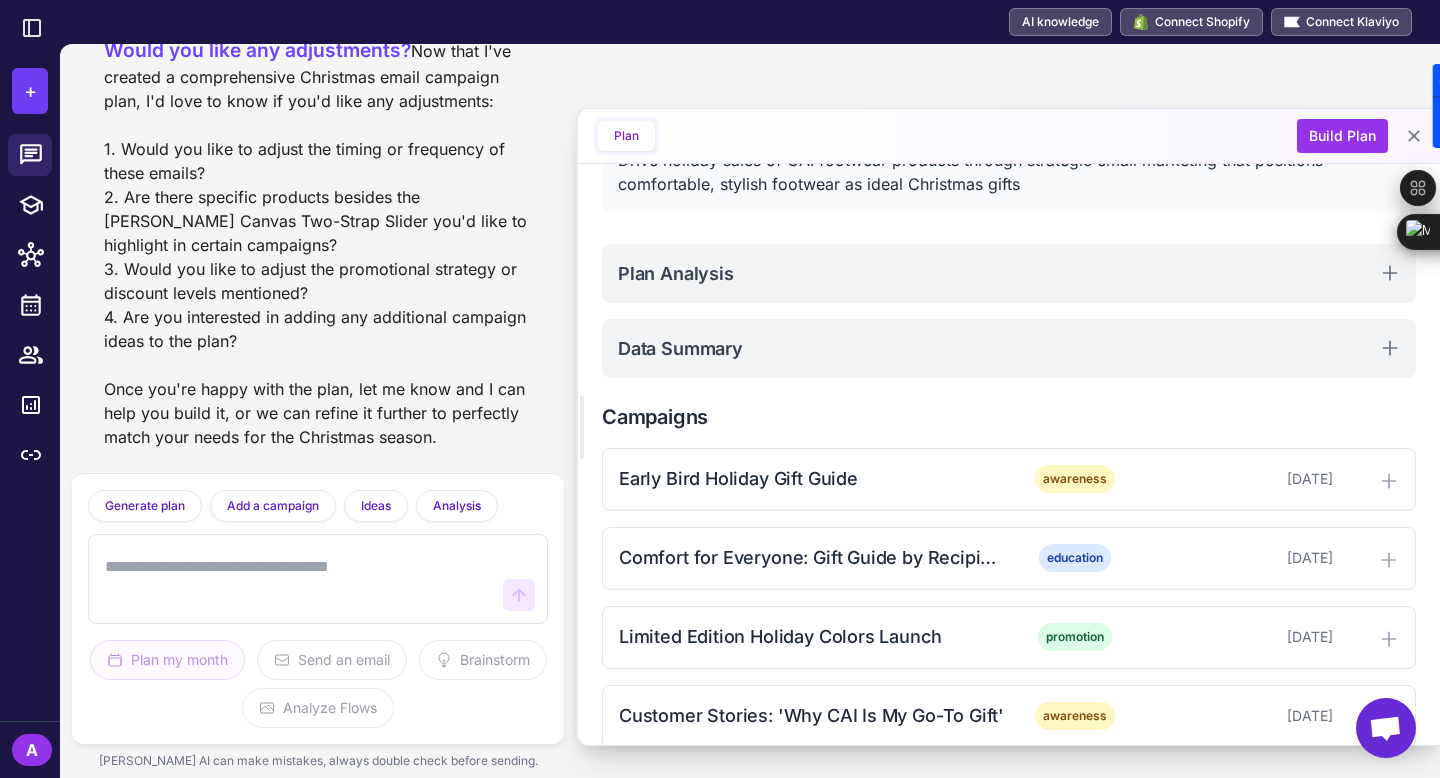 scroll, scrollTop: 0, scrollLeft: 0, axis: both 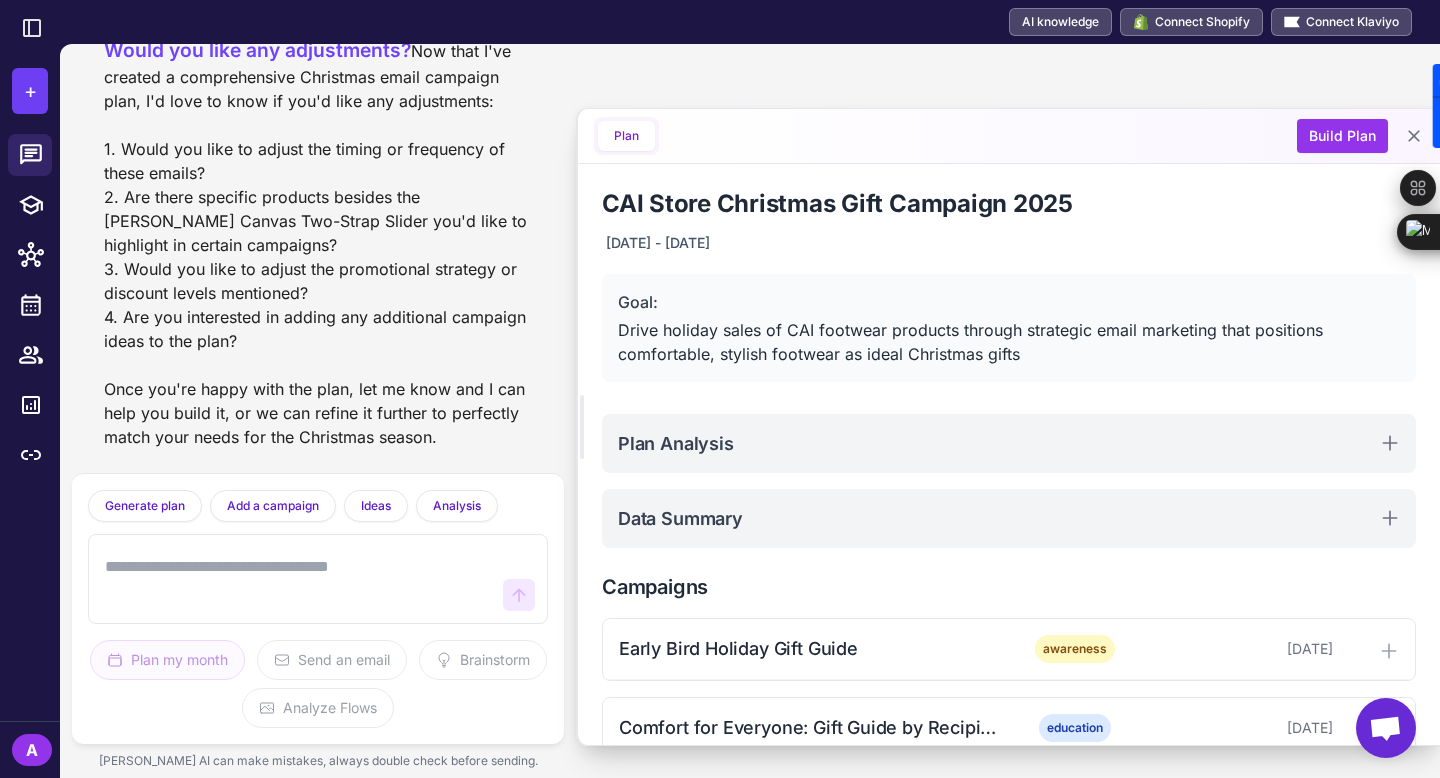 click at bounding box center (89, 535) 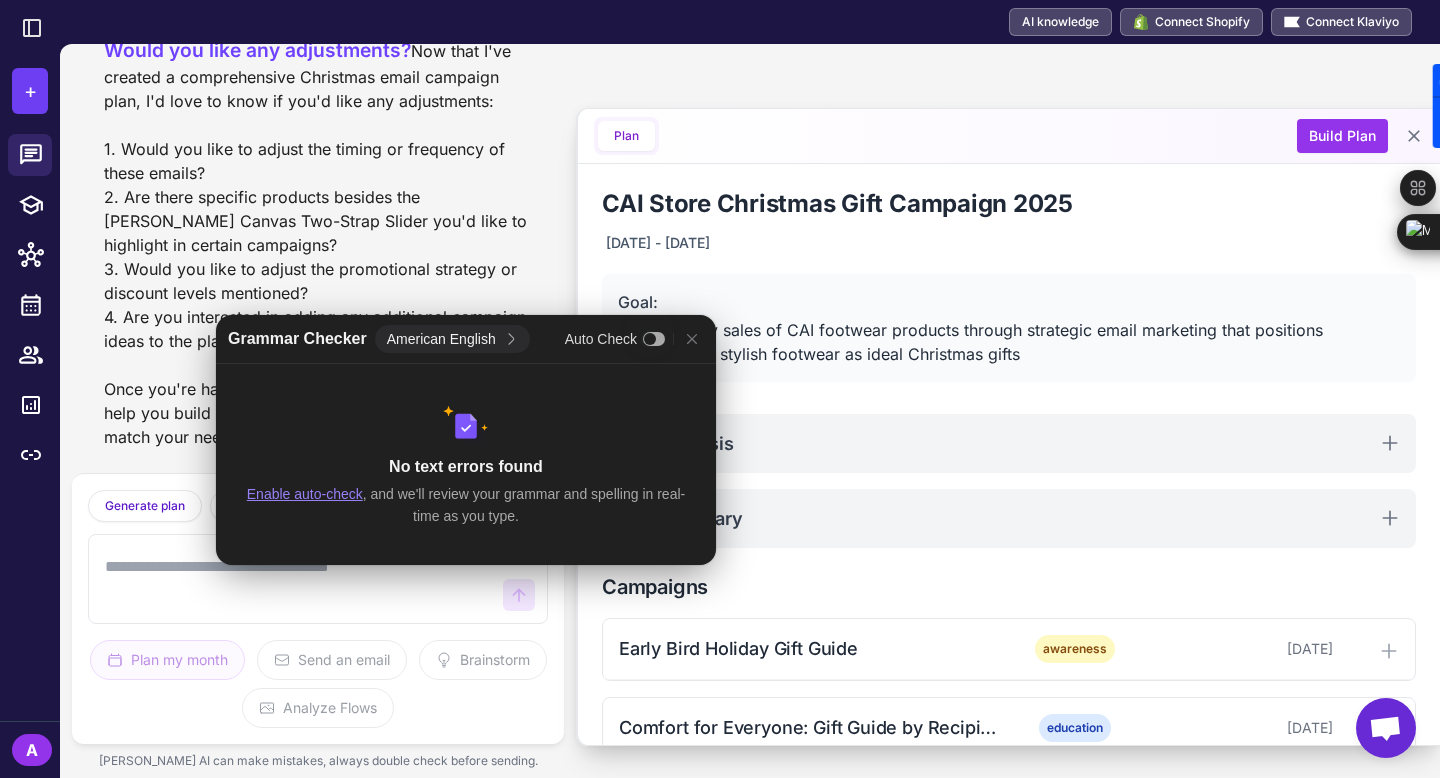 click at bounding box center (298, 579) 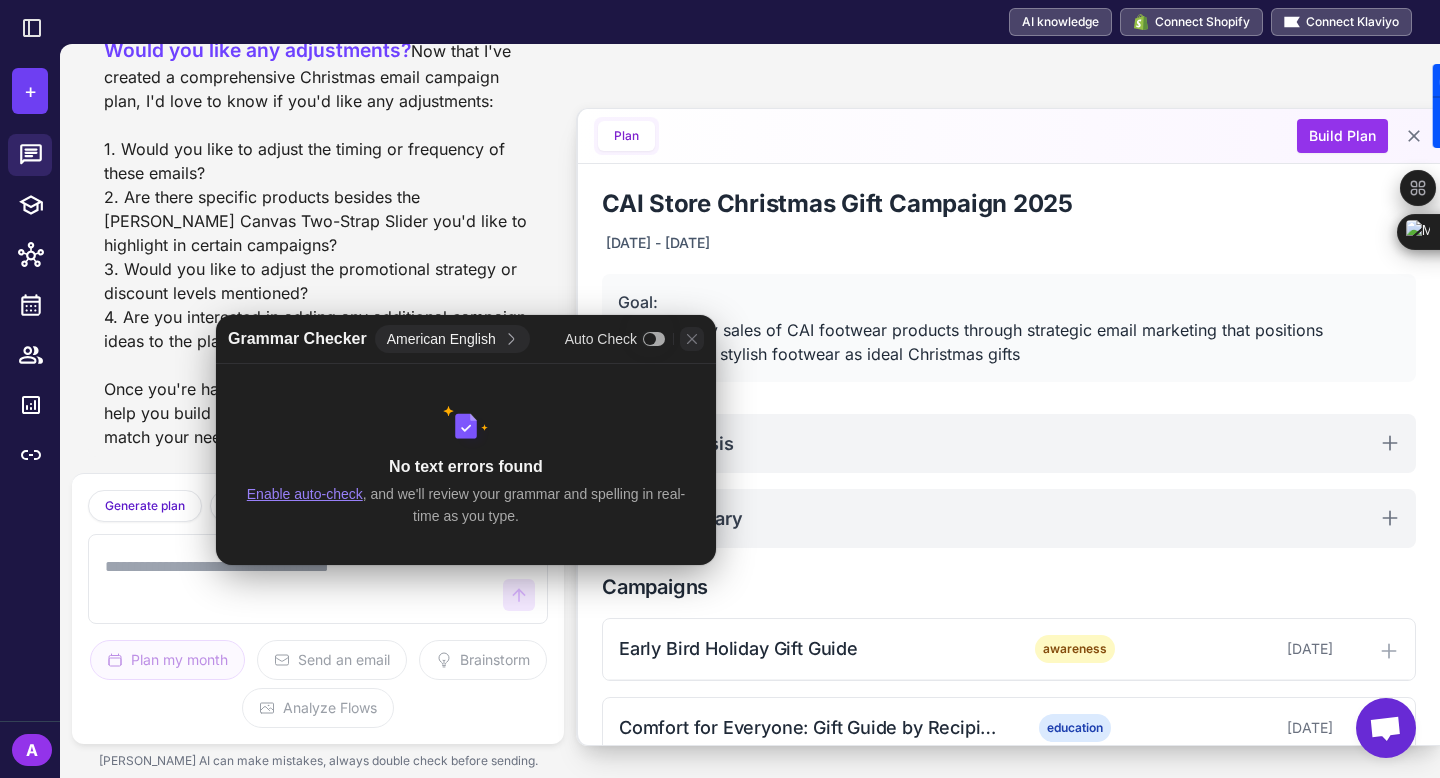 click 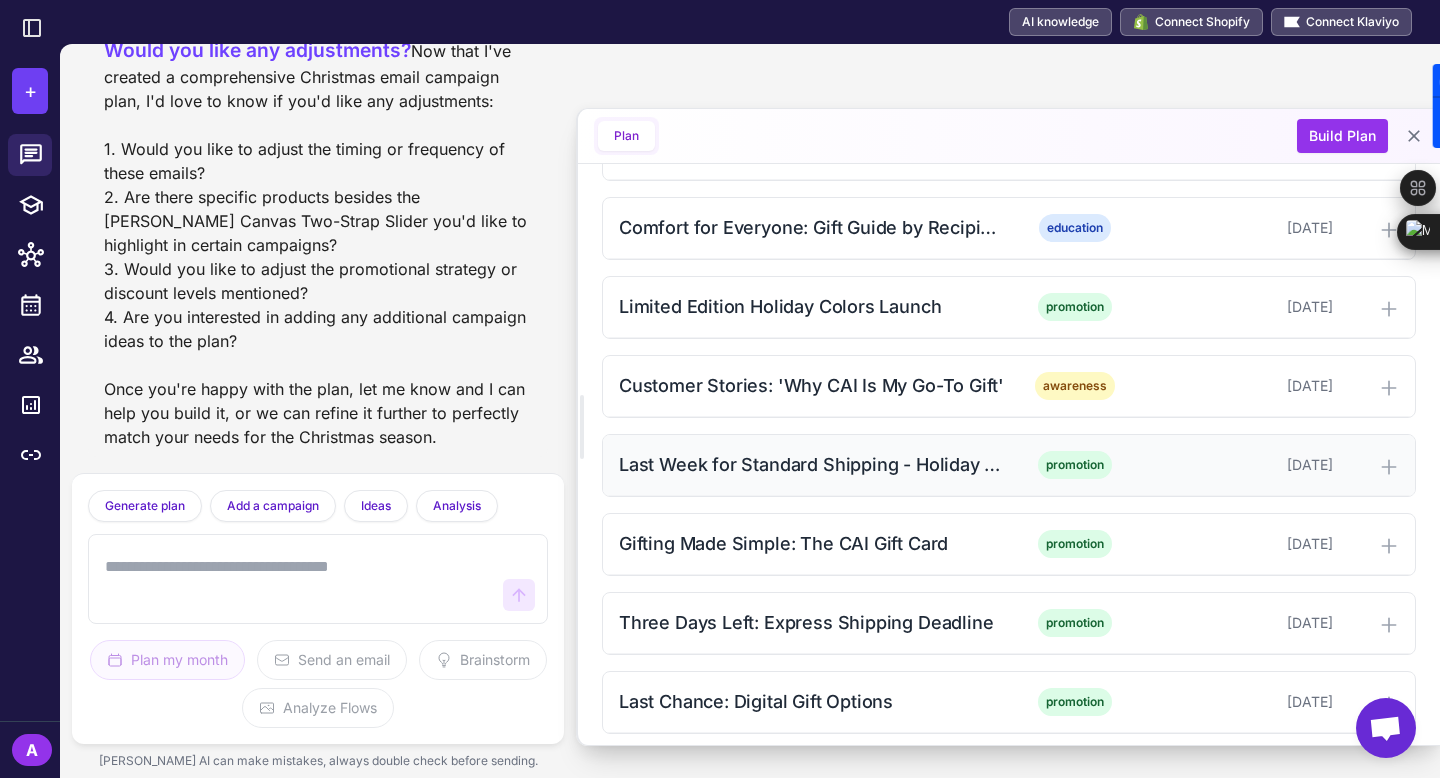 scroll, scrollTop: 0, scrollLeft: 0, axis: both 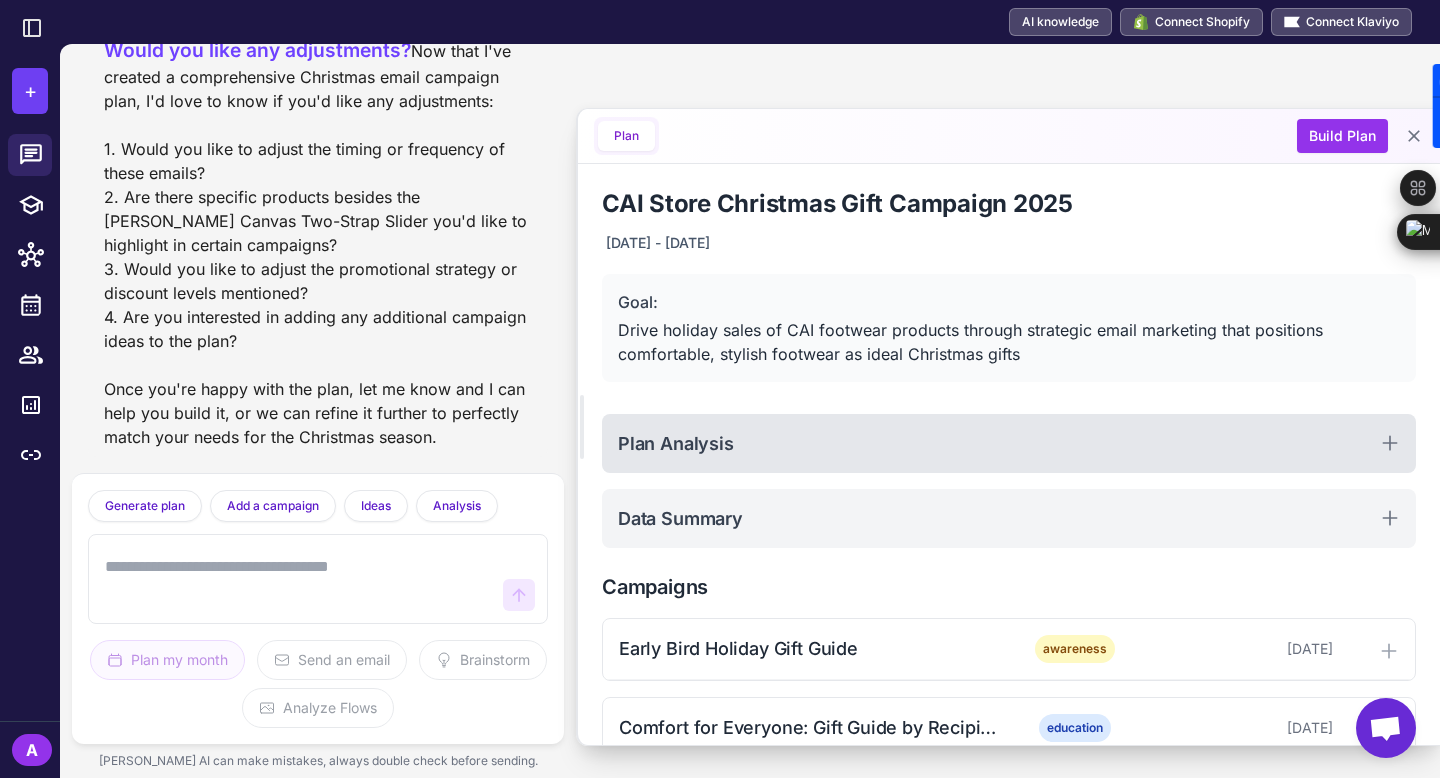 click on "Plan Analysis" at bounding box center [1009, 443] 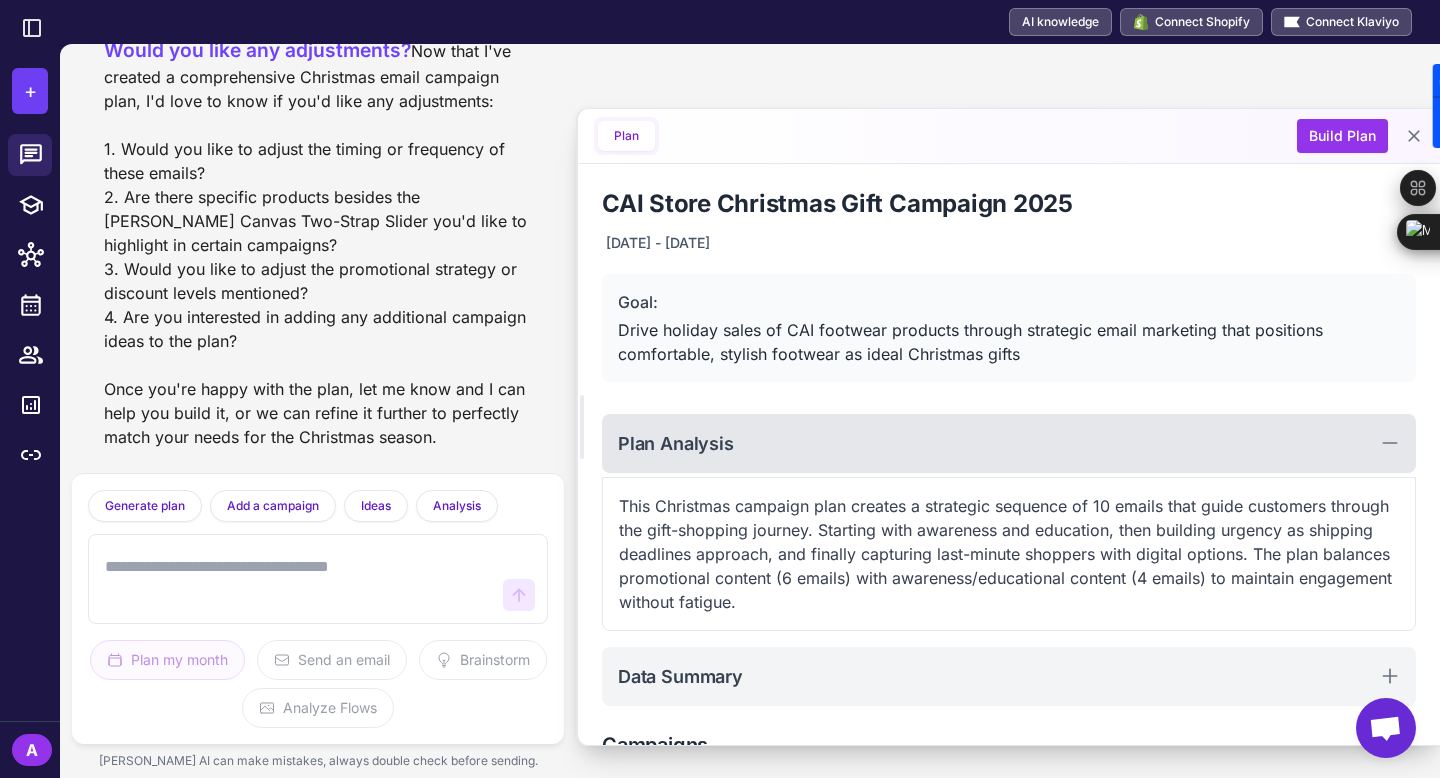 scroll, scrollTop: 89, scrollLeft: 0, axis: vertical 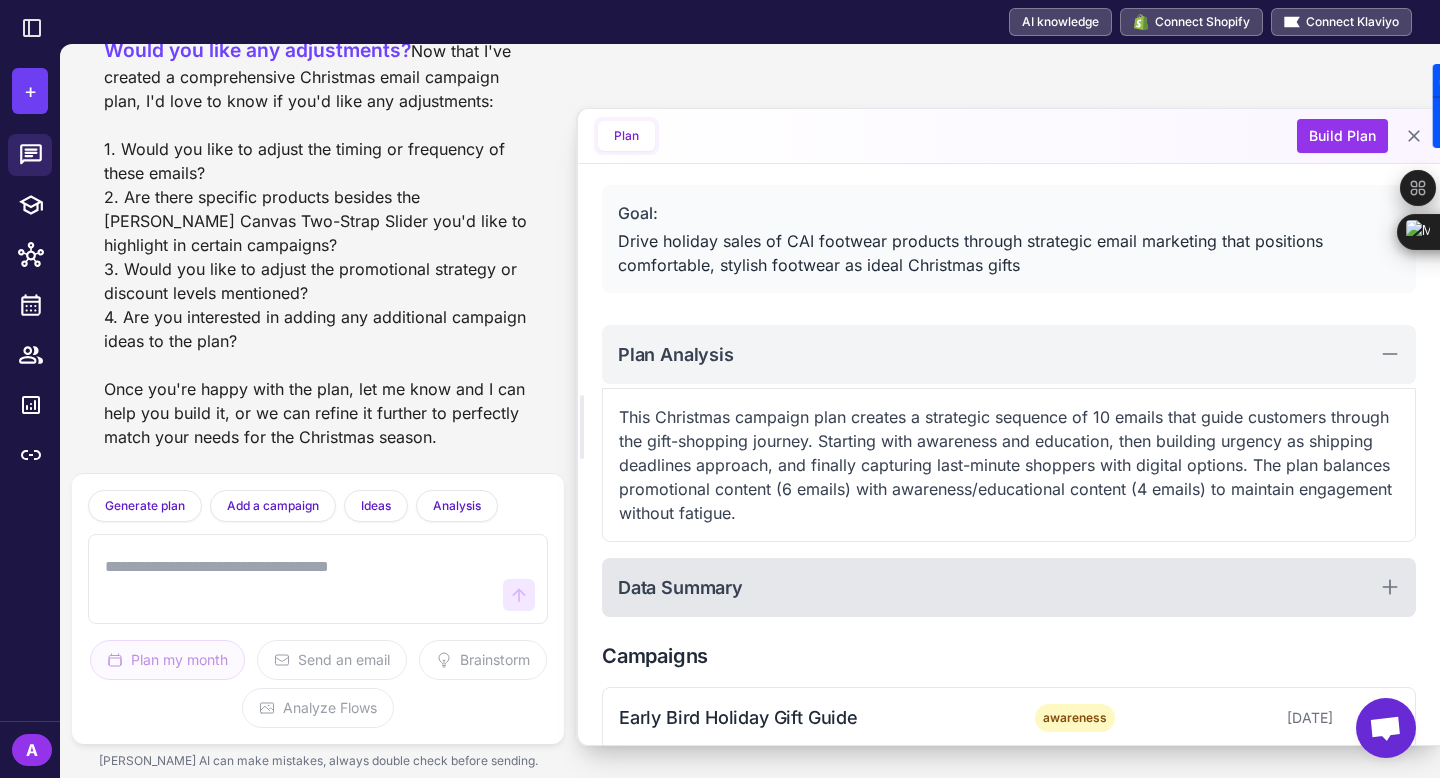 click on "Data Summary" at bounding box center [1009, 587] 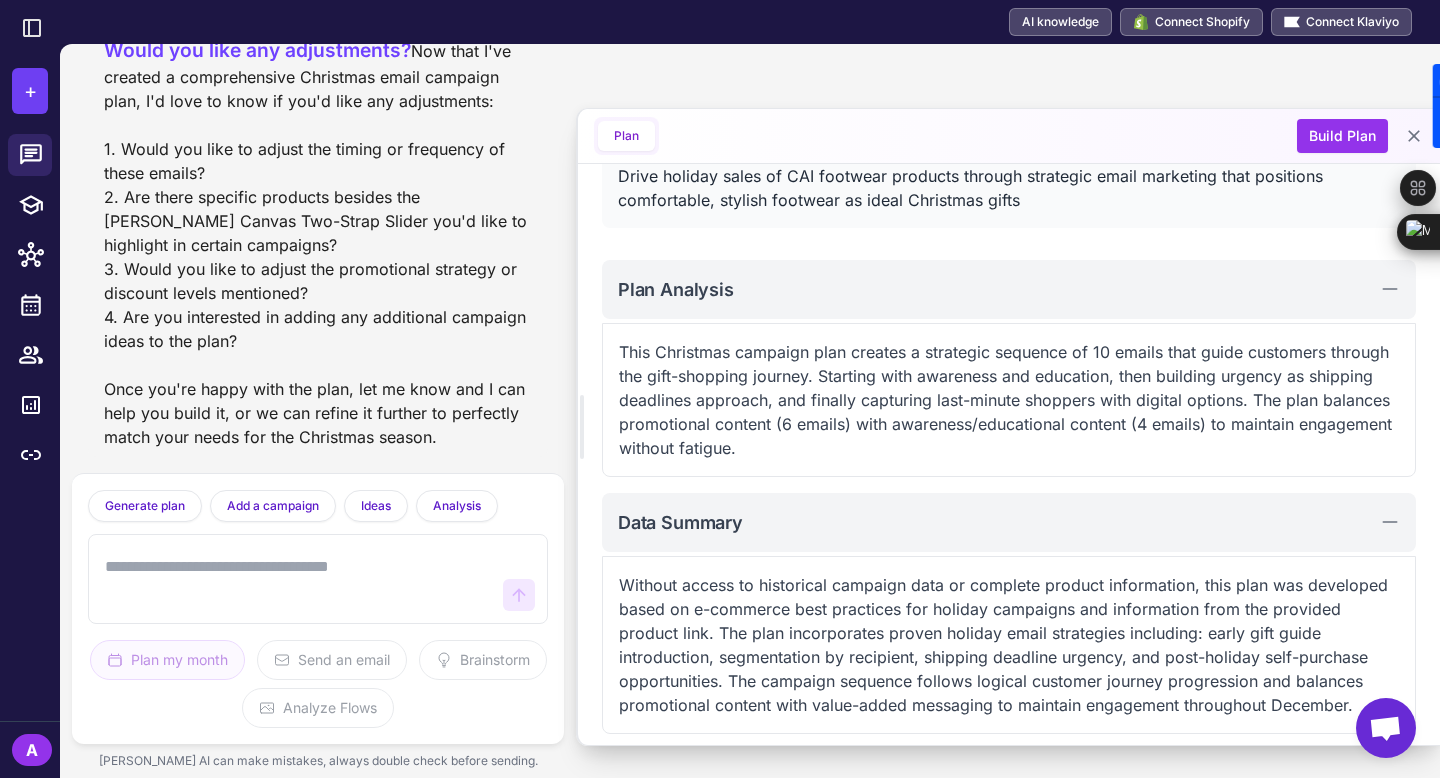scroll, scrollTop: 155, scrollLeft: 0, axis: vertical 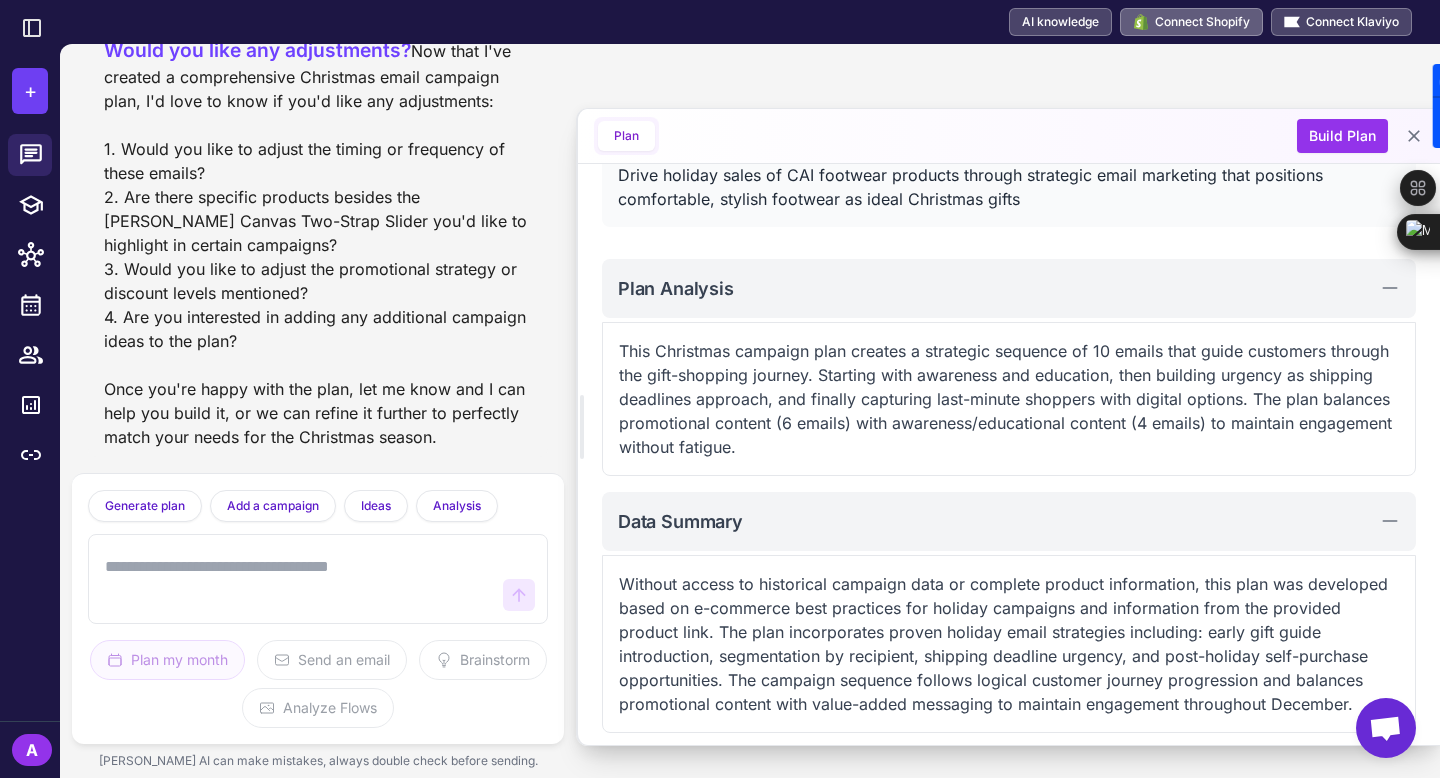 click on "Connect Shopify" at bounding box center (1191, 22) 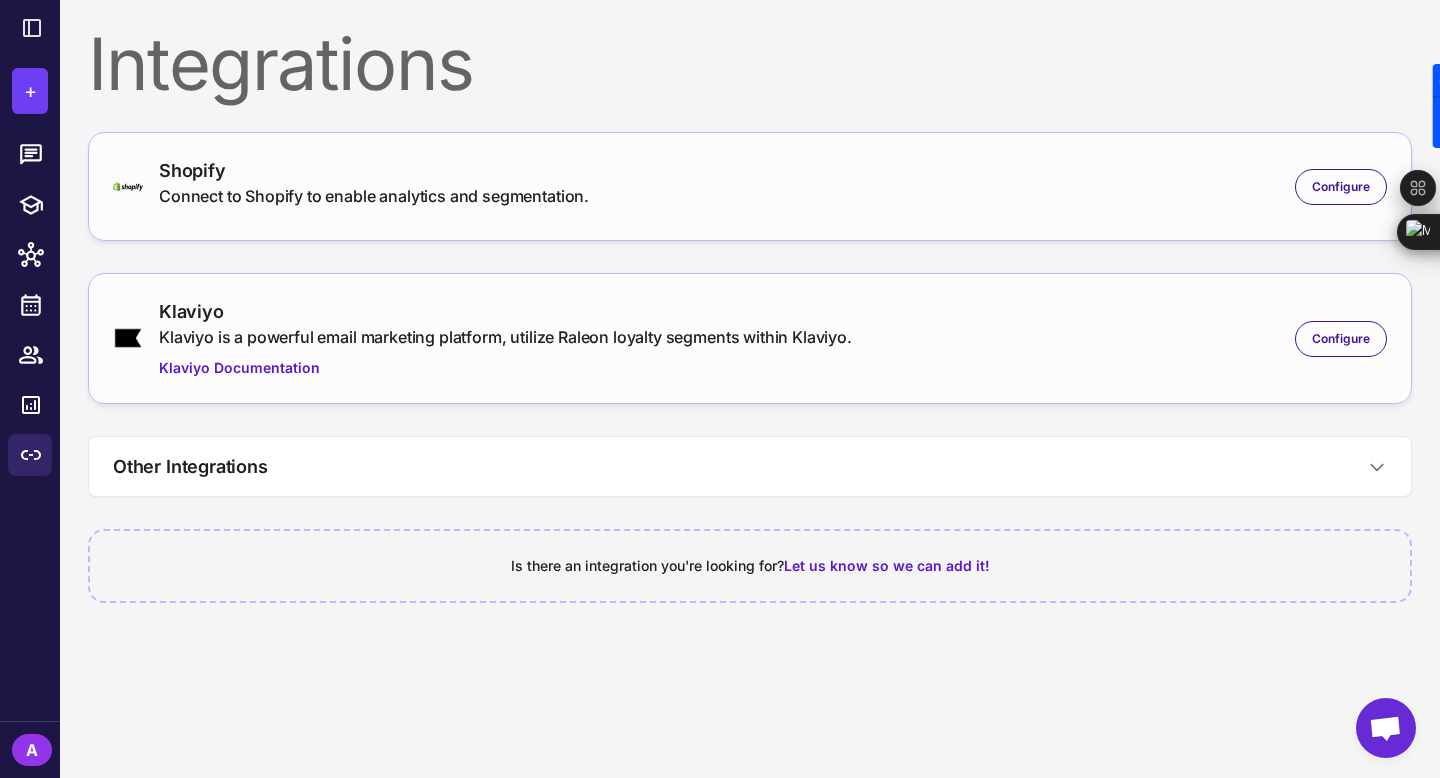 click on "Shopify Connect to Shopify to enable analytics and segmentation. Configure" 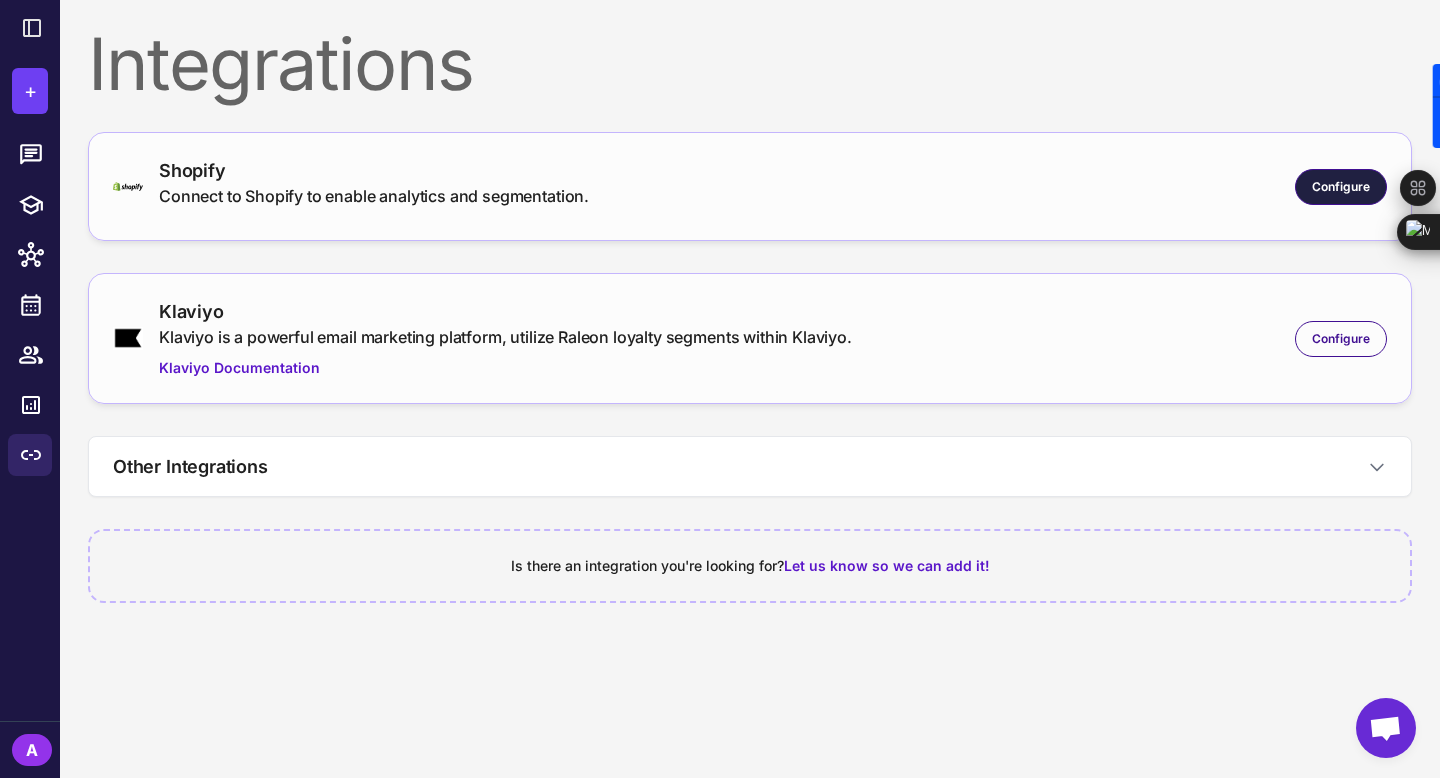 click on "Configure" at bounding box center [1341, 187] 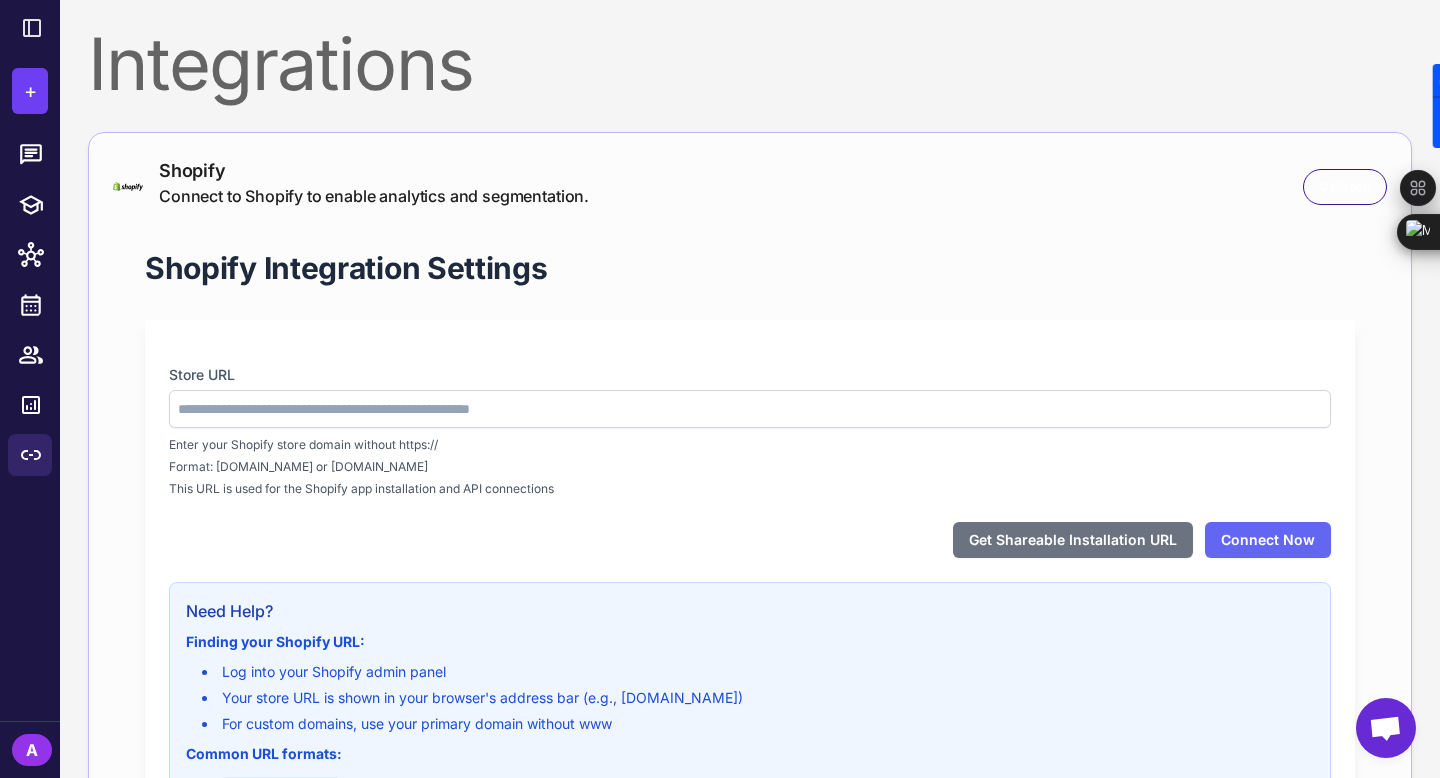 type on "**********" 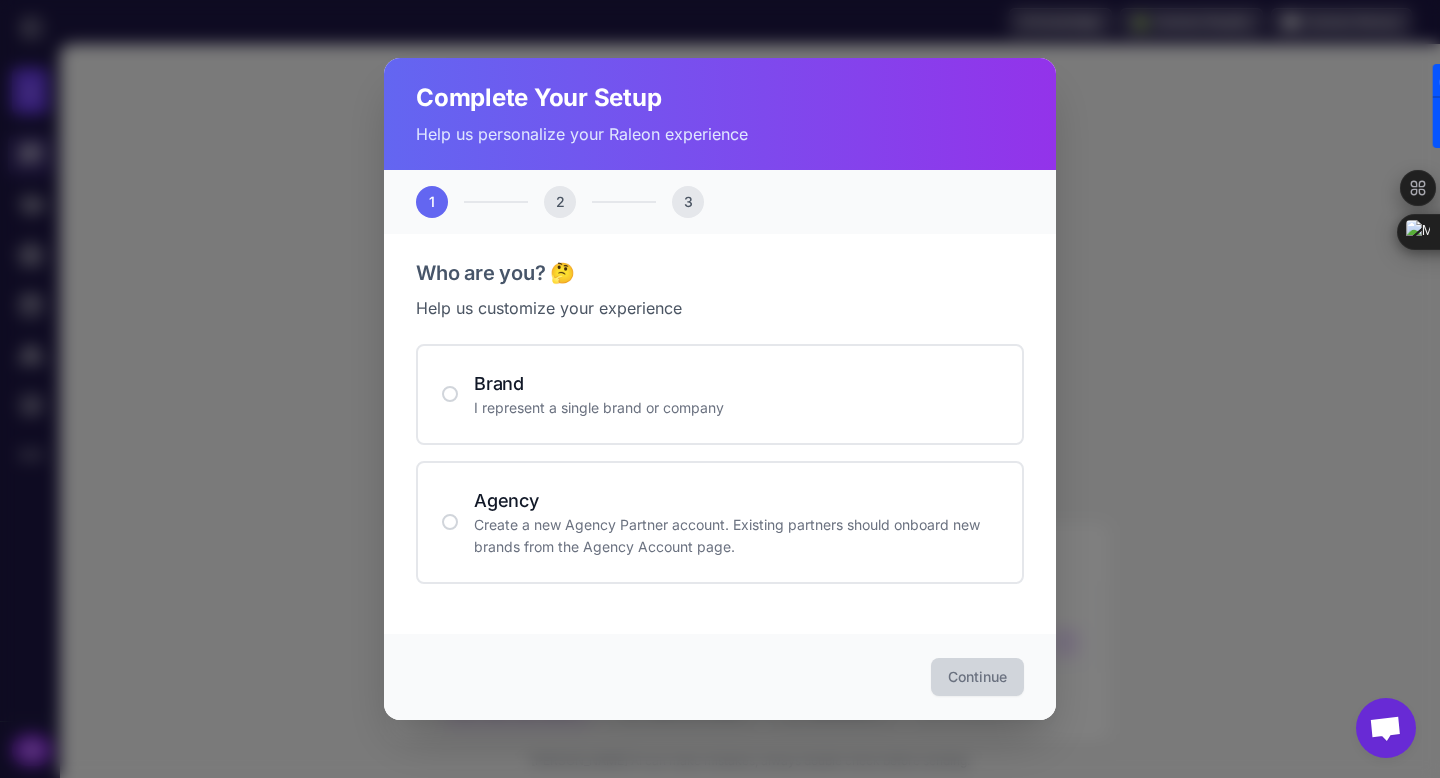 click on "Complete Your Setup Help us personalize your Raleon experience 1 2 3 Who are you? 🤔 Help us customize your experience Brand I represent a single brand or company Agency Create a new Agency Partner account. Existing partners should onboard new brands from the Agency Account page. Continue" 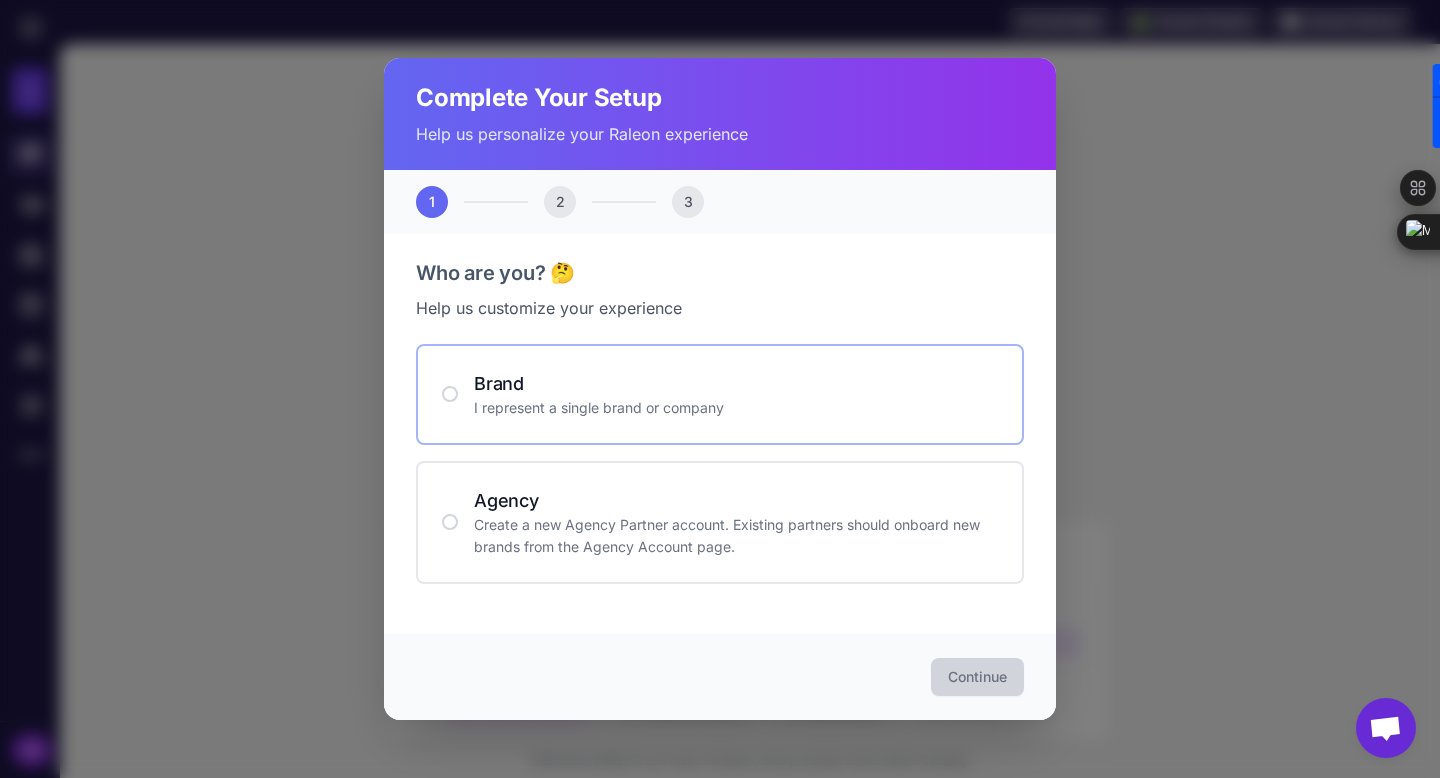 click on "Brand I represent a single brand or company" 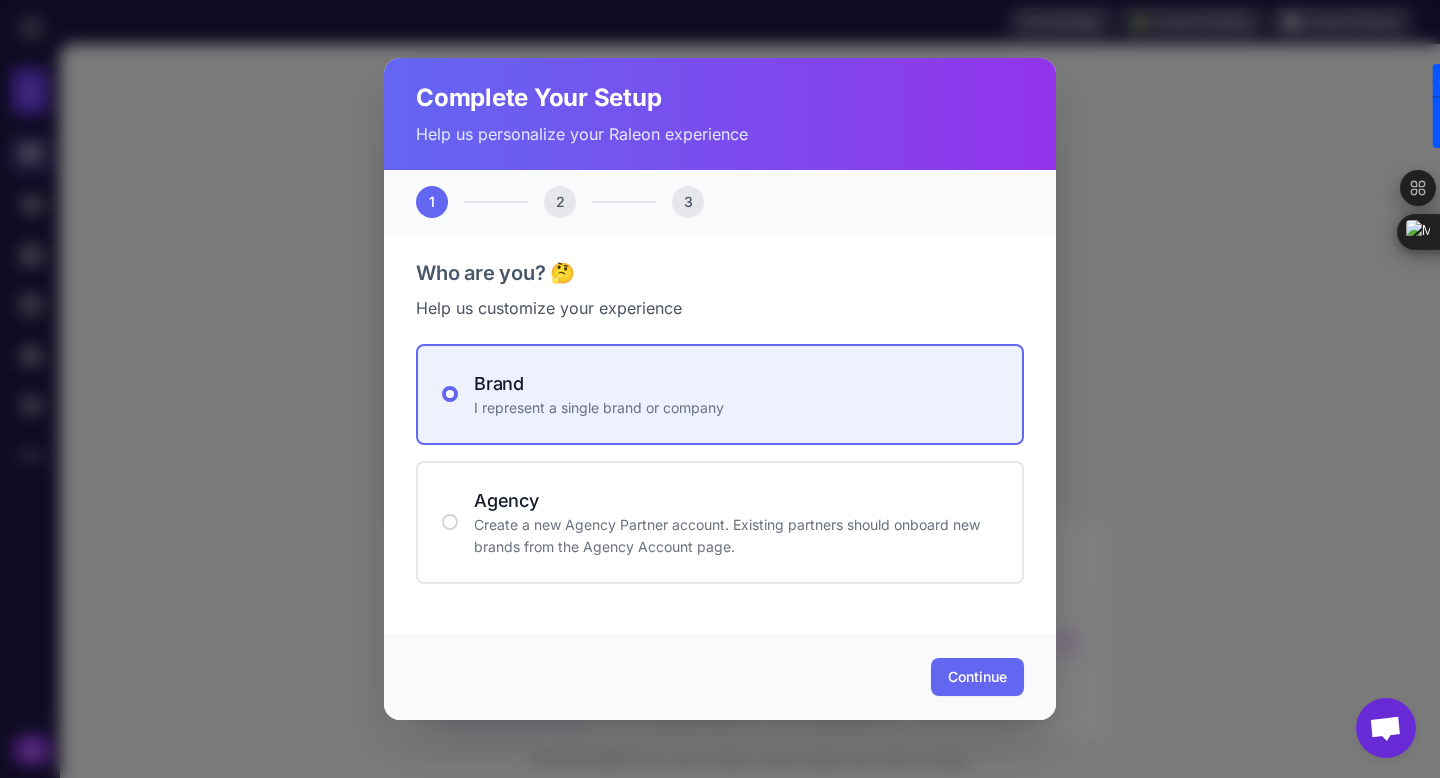 click on "Continue" at bounding box center (720, 677) 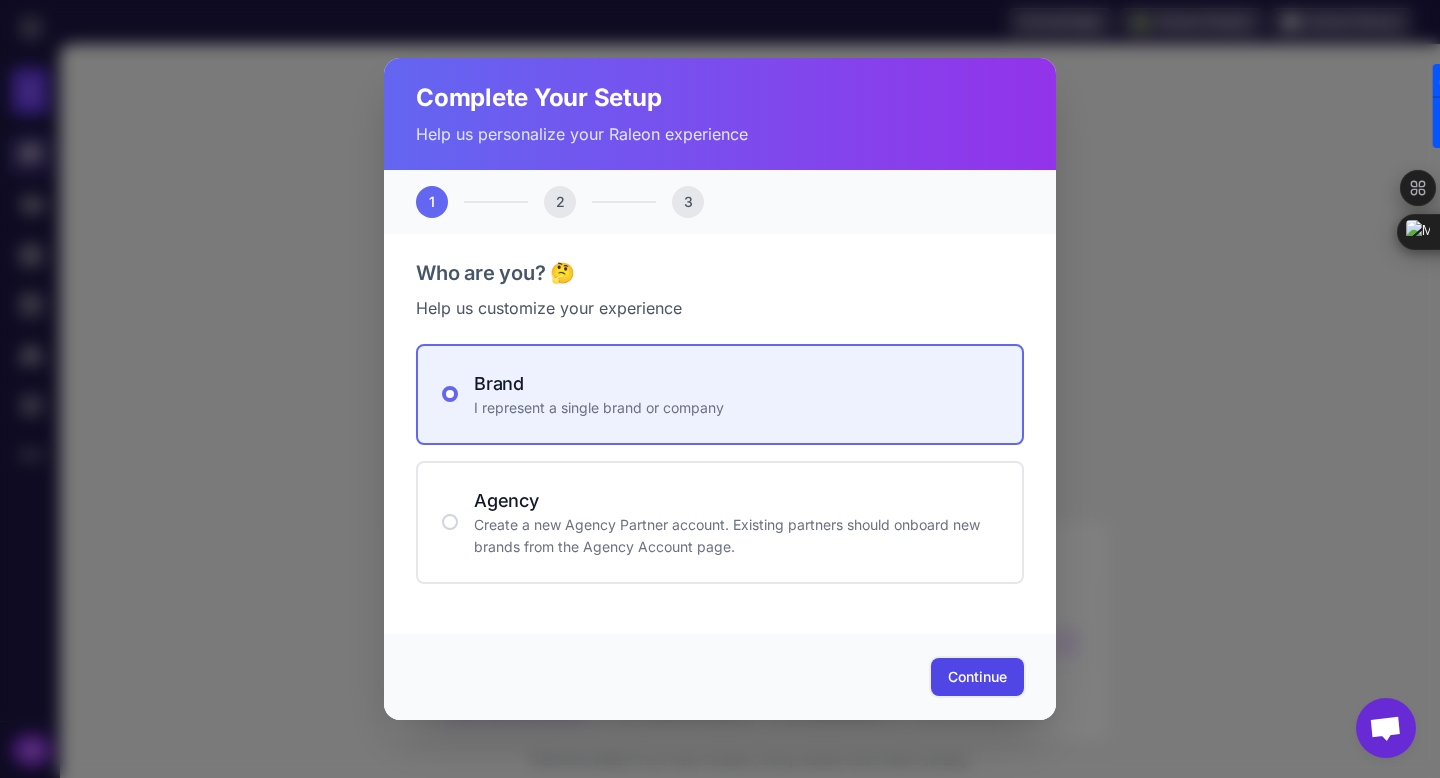 click on "Continue" at bounding box center [977, 677] 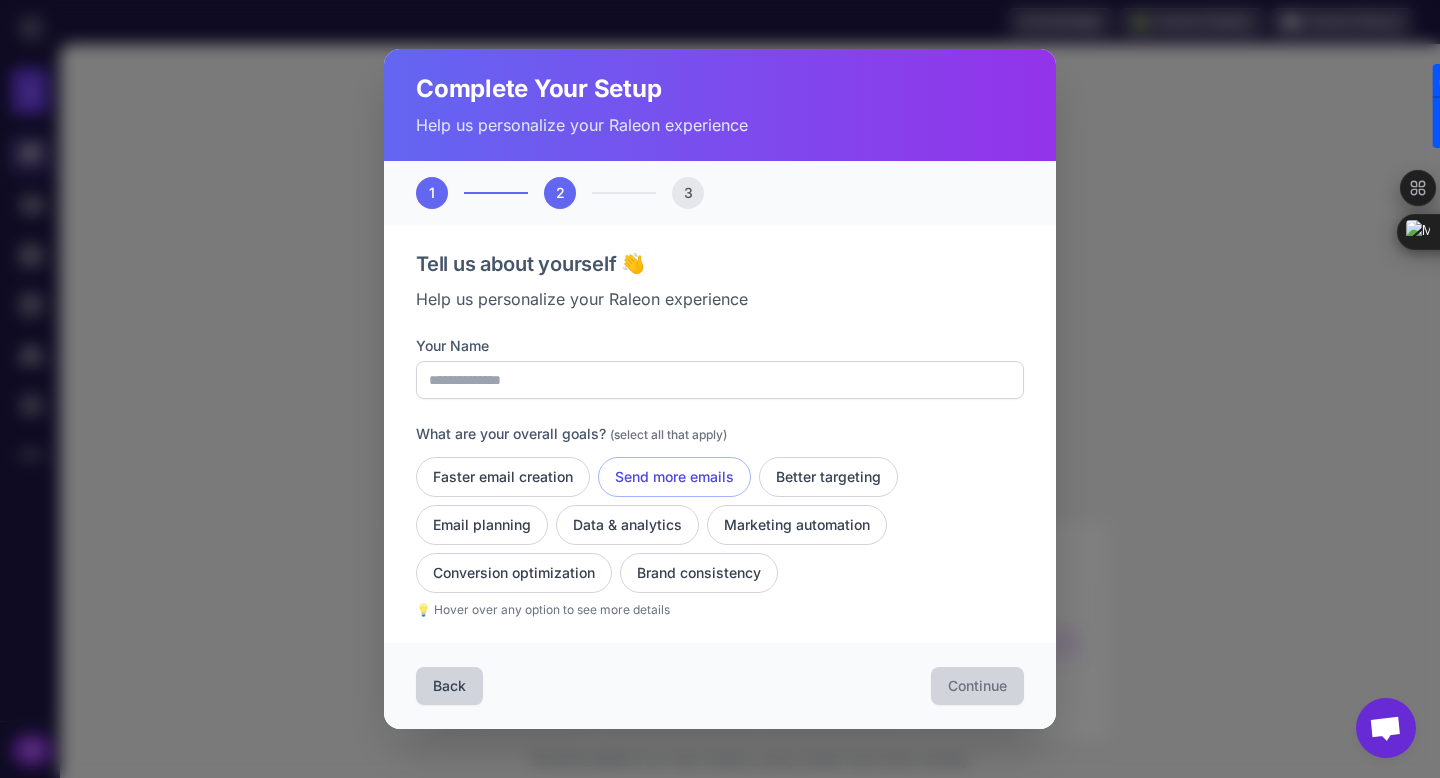 click on "Send more emails" 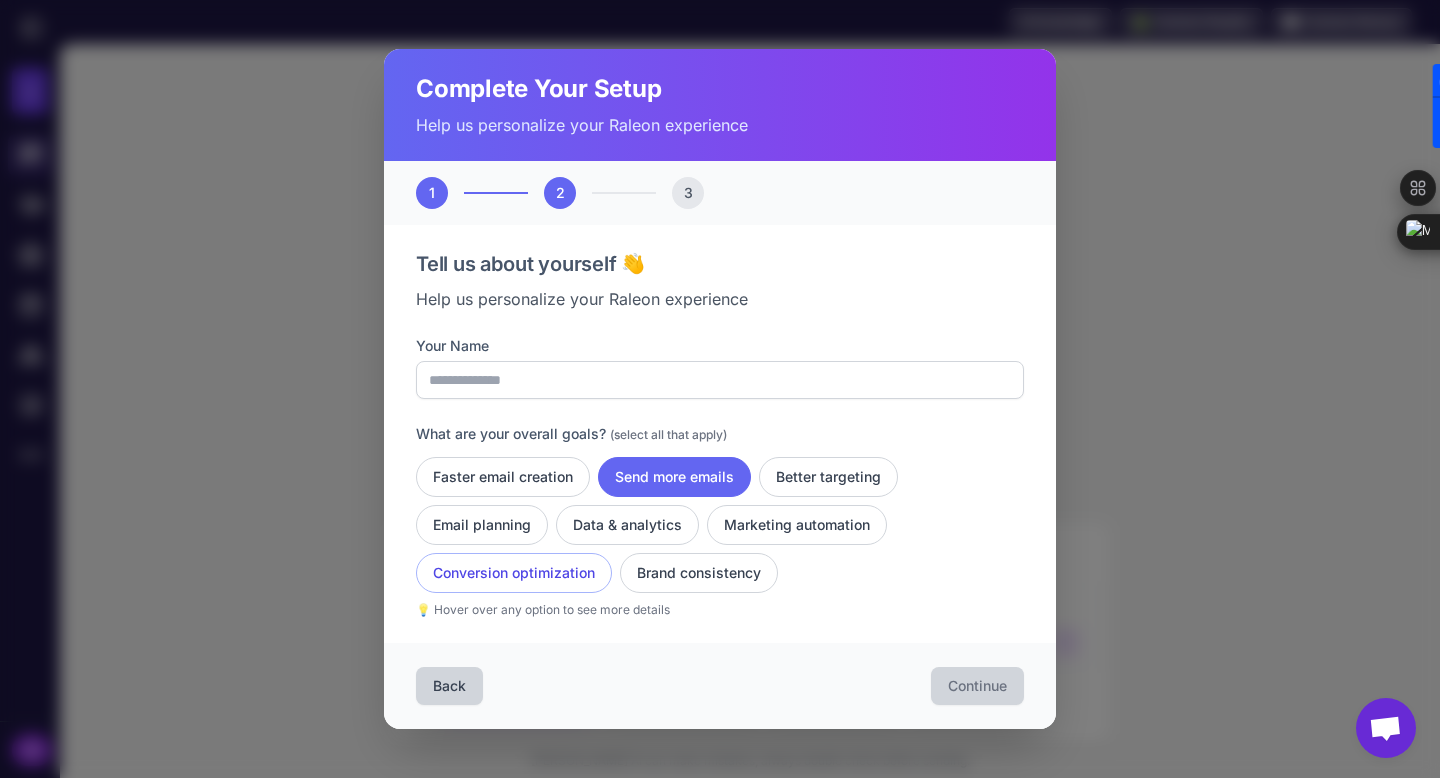click on "Conversion optimization" 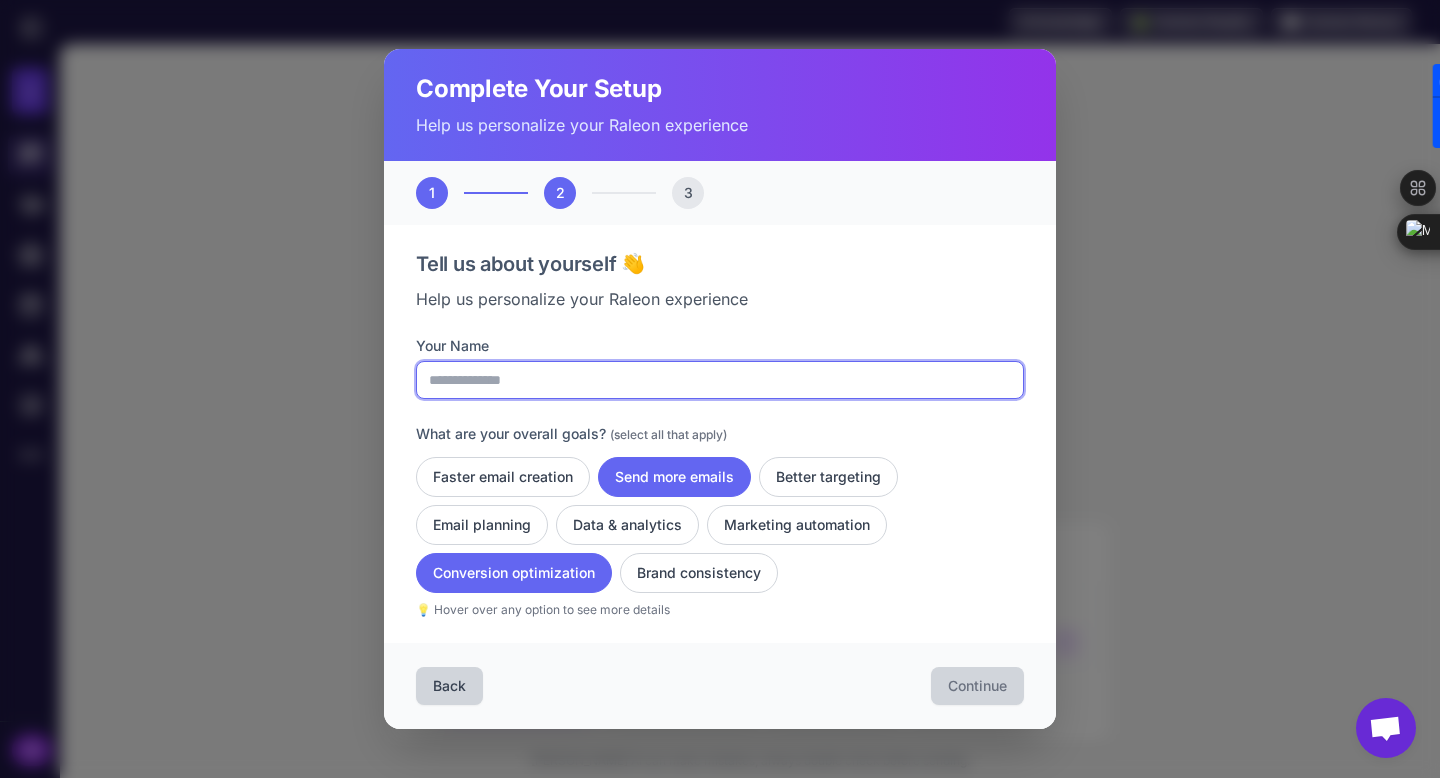 click on "Your Name" at bounding box center [720, 380] 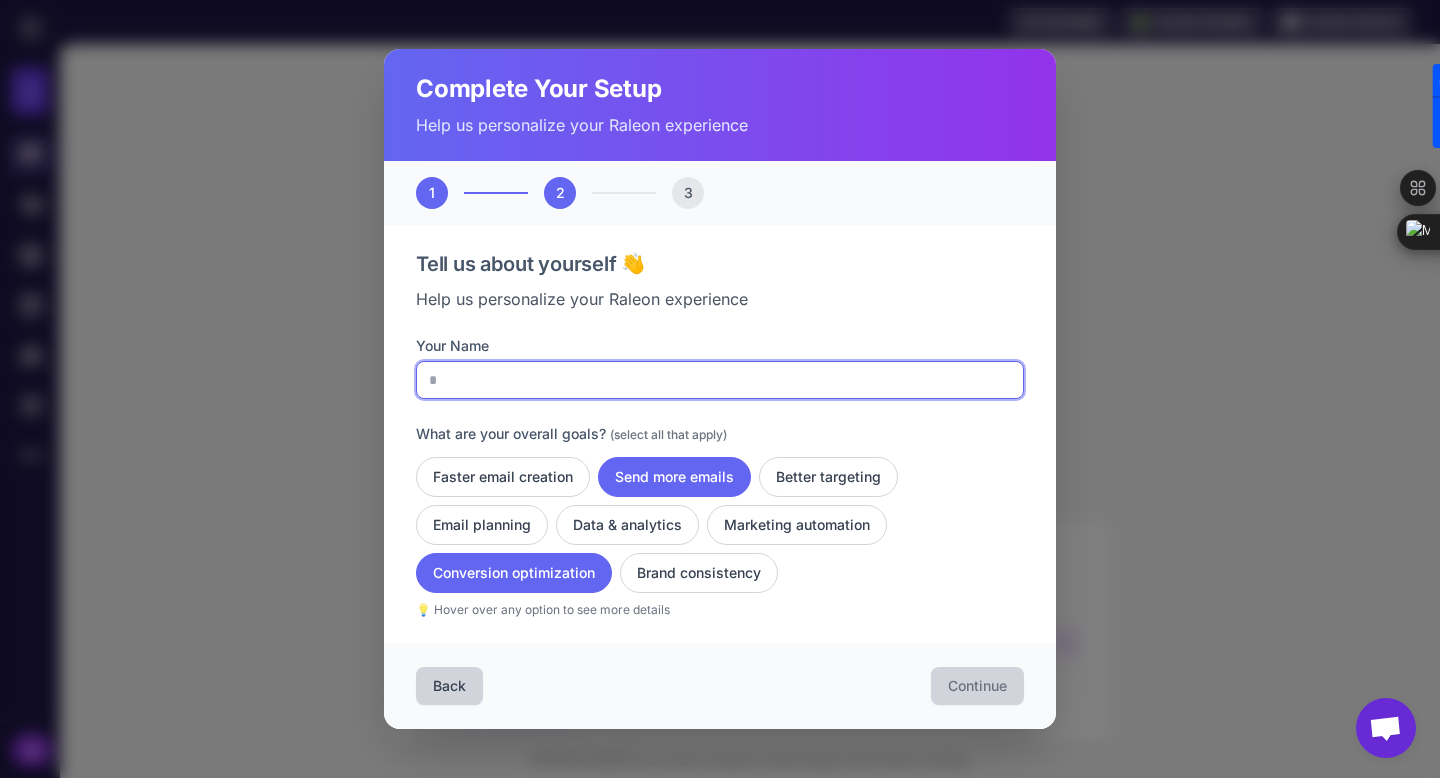 type on "**" 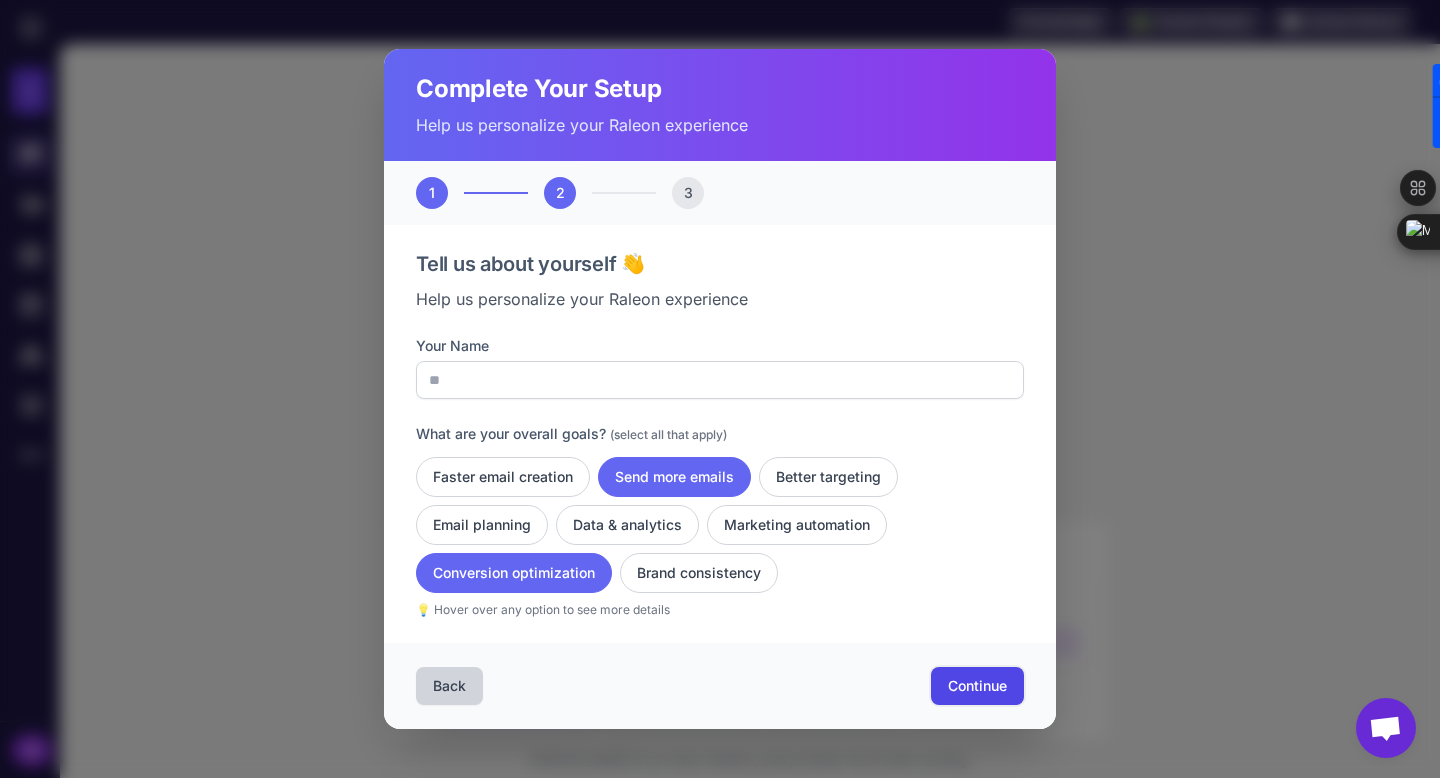 click on "Continue" at bounding box center [977, 686] 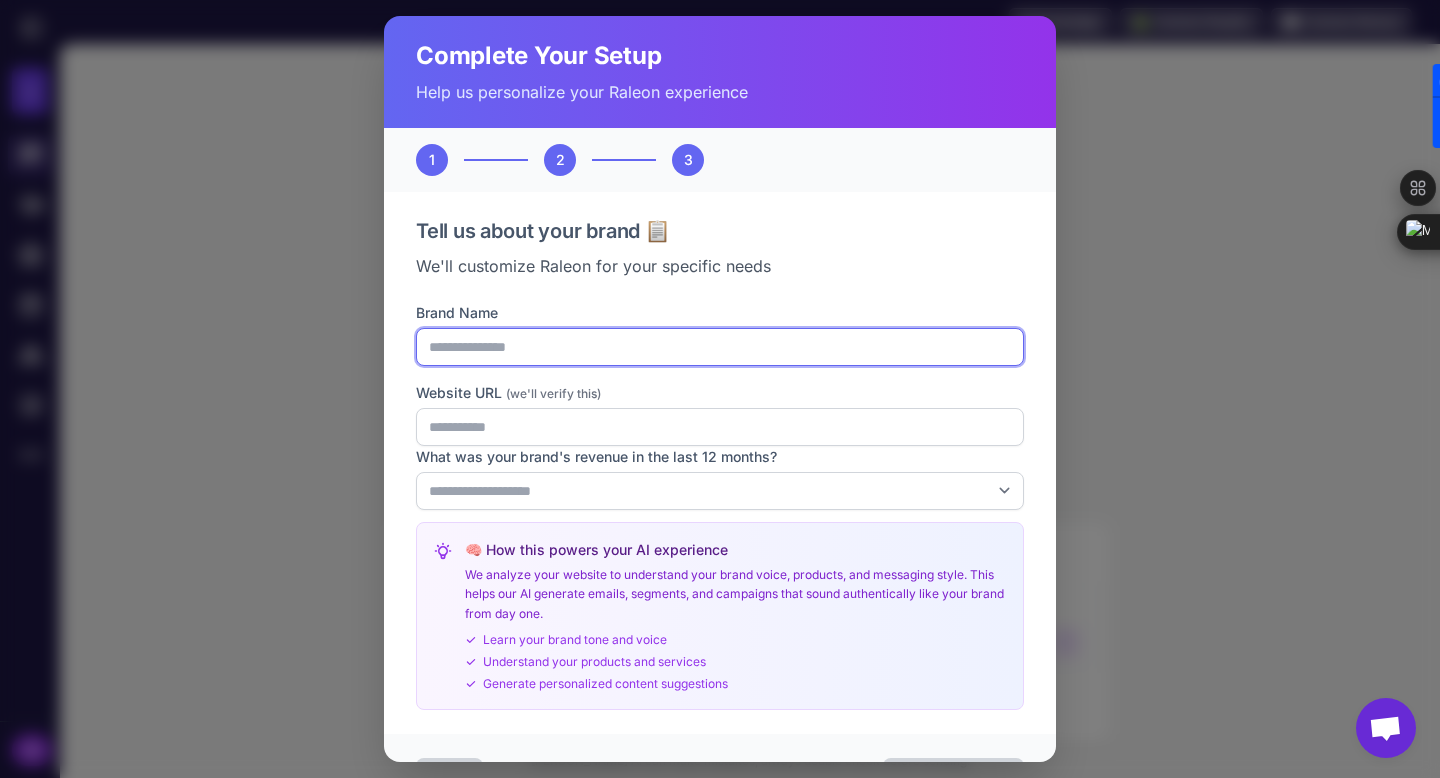 click on "Brand Name" at bounding box center [720, 347] 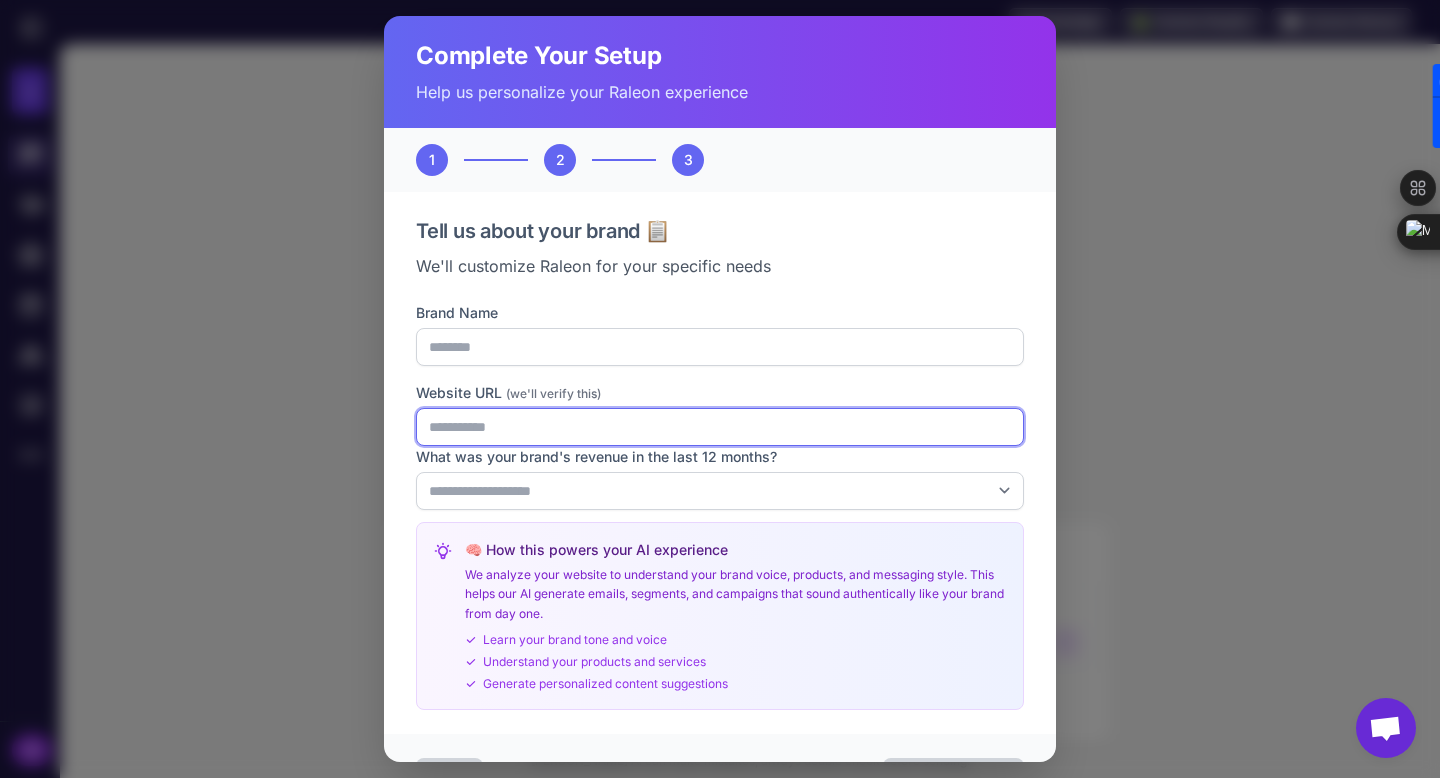 click on "Website URL  (we'll verify this)" at bounding box center (720, 427) 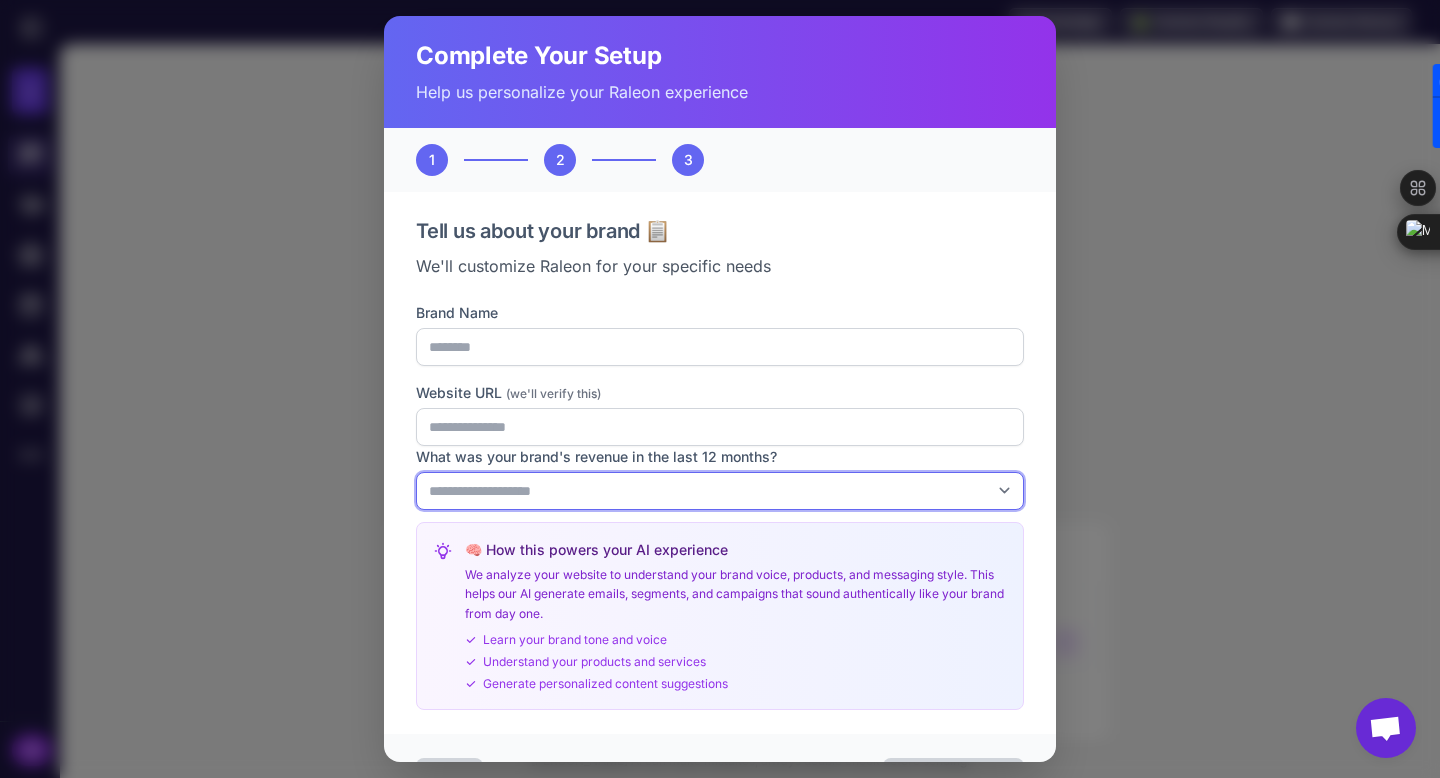 click on "**********" at bounding box center (720, 491) 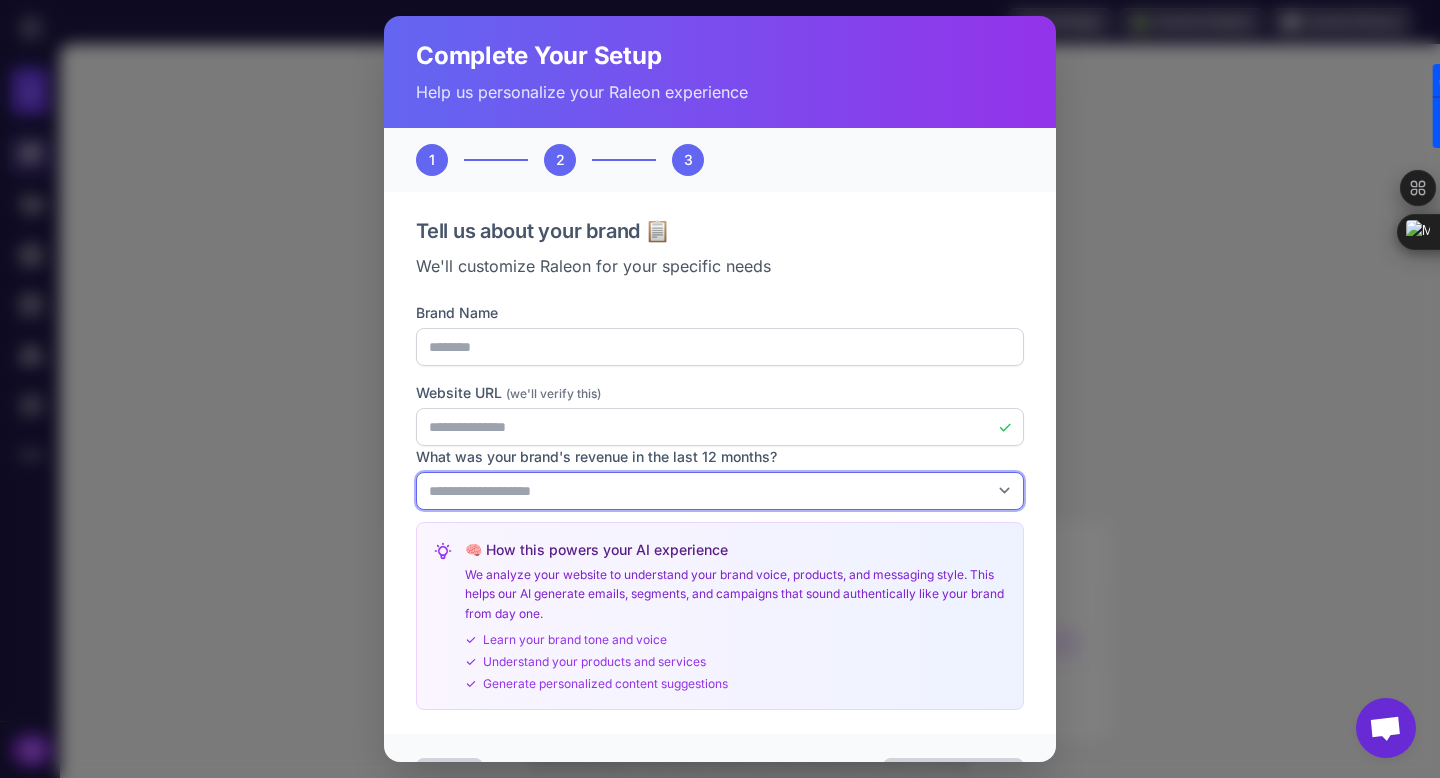 select on "******" 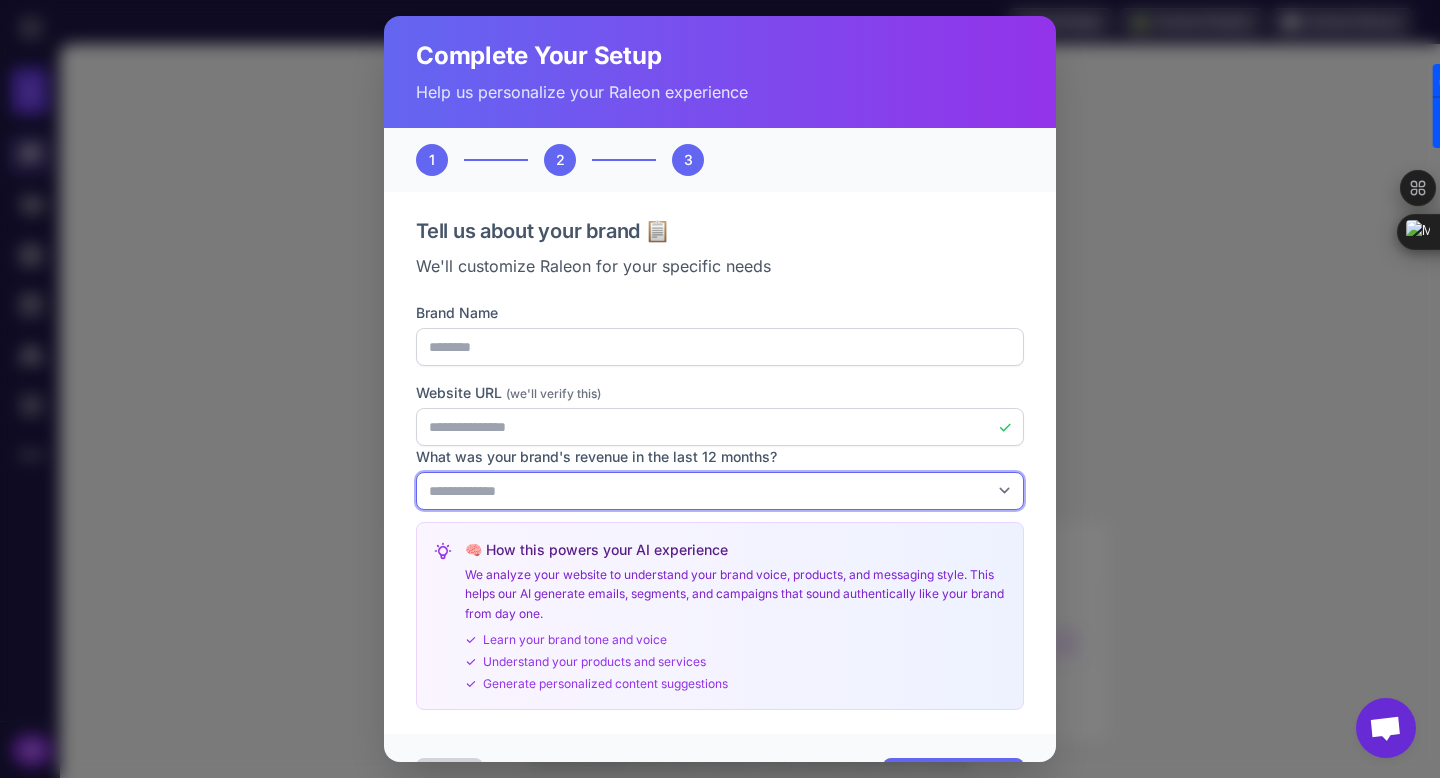 scroll, scrollTop: 57, scrollLeft: 0, axis: vertical 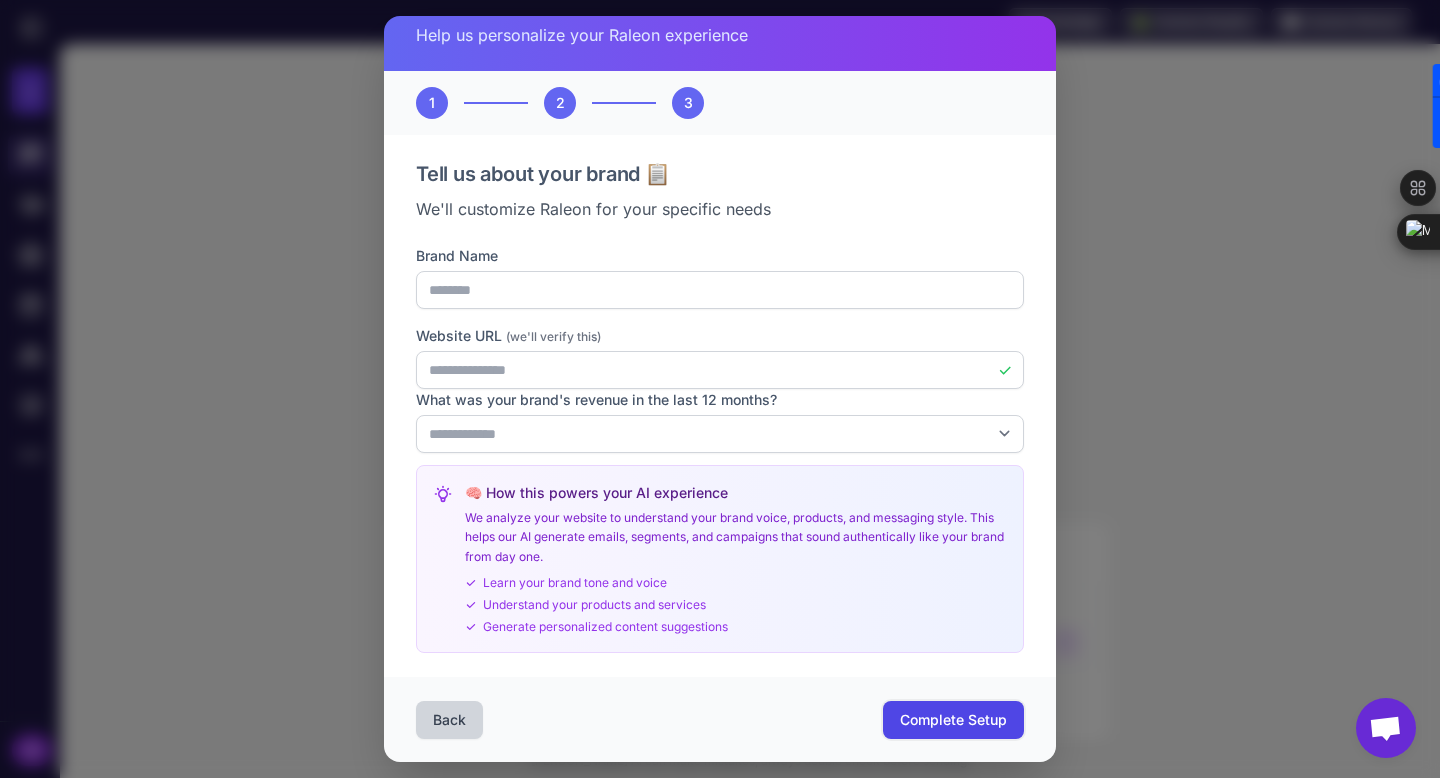 click on "Complete Setup" at bounding box center [953, 720] 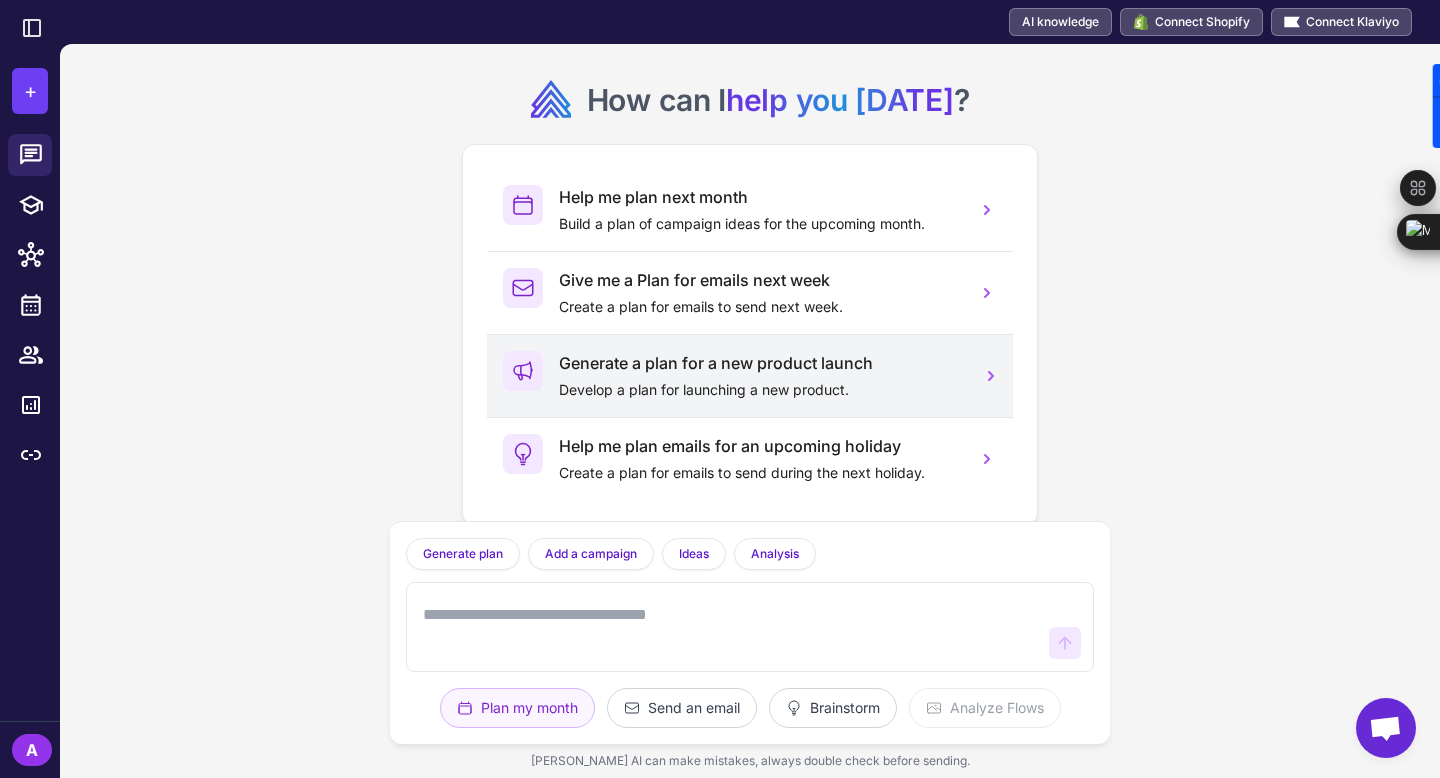 scroll, scrollTop: 28, scrollLeft: 0, axis: vertical 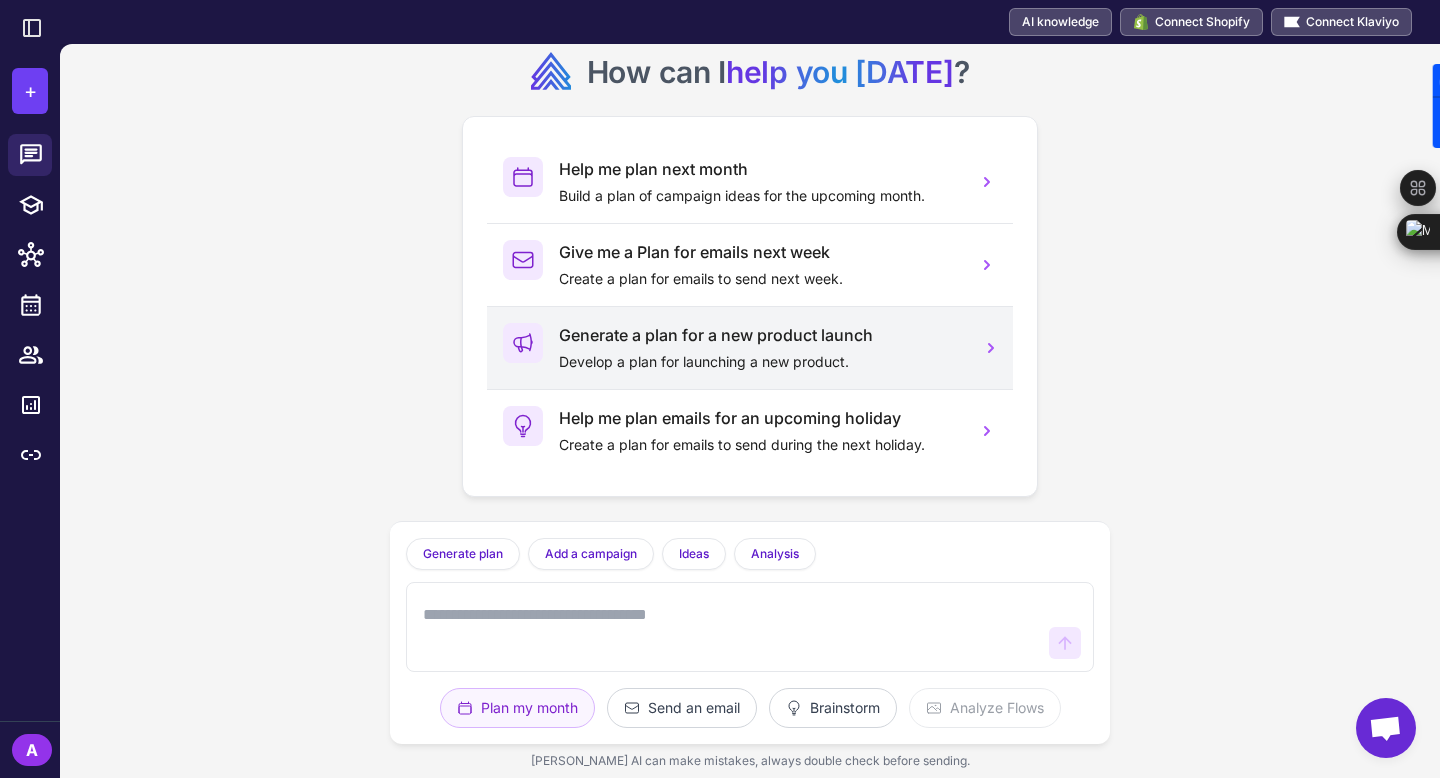 click on "Develop a plan for launching a new product." at bounding box center [760, 362] 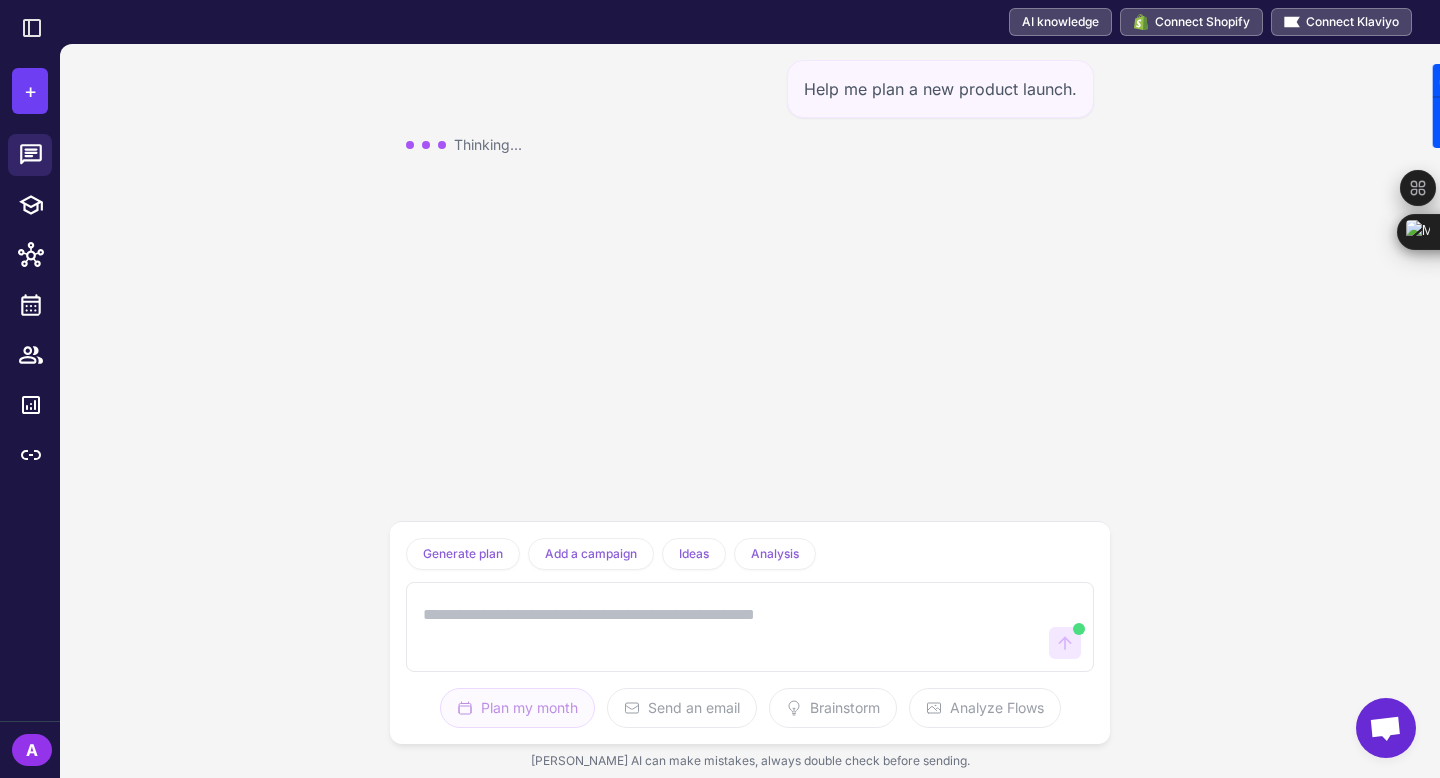 scroll, scrollTop: 0, scrollLeft: 0, axis: both 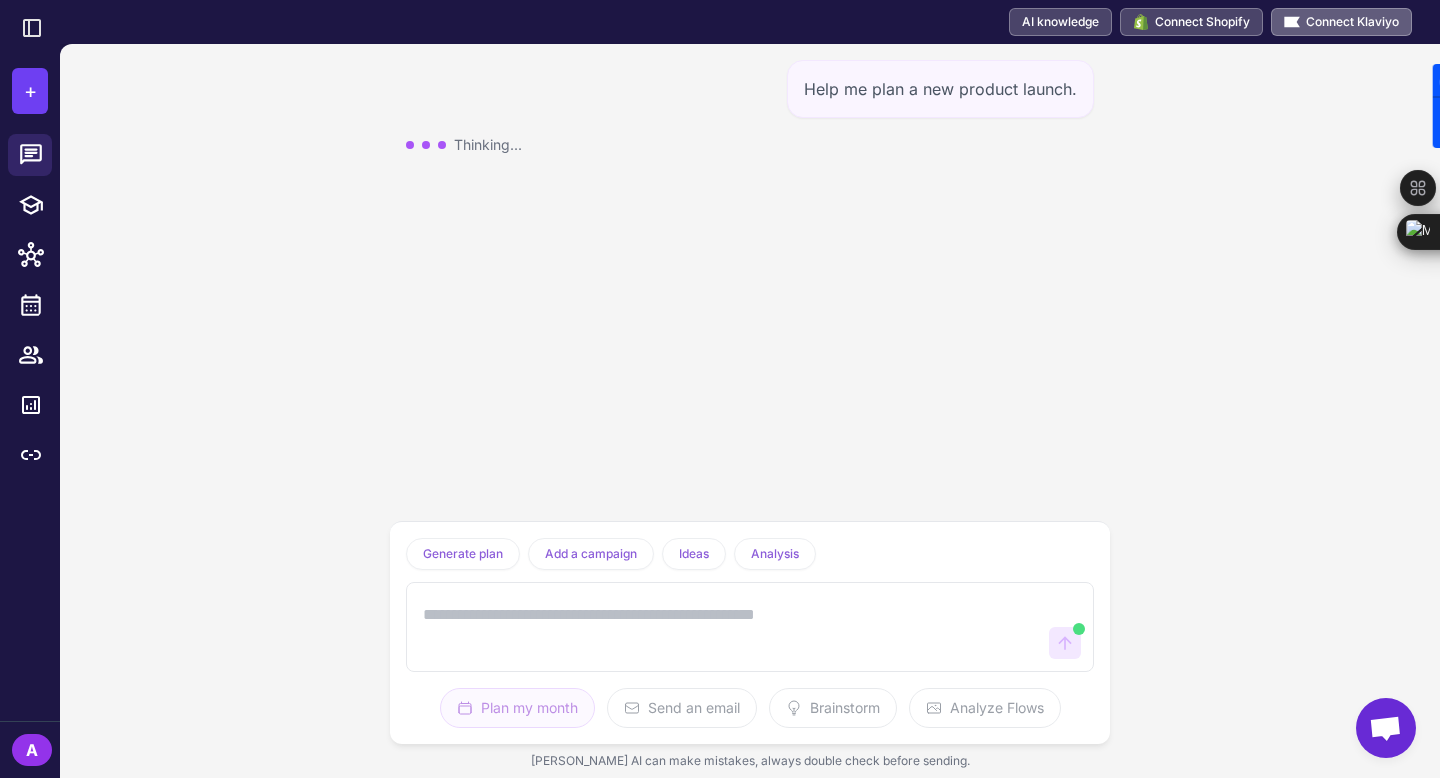 click on "Connect Klaviyo" at bounding box center [1352, 22] 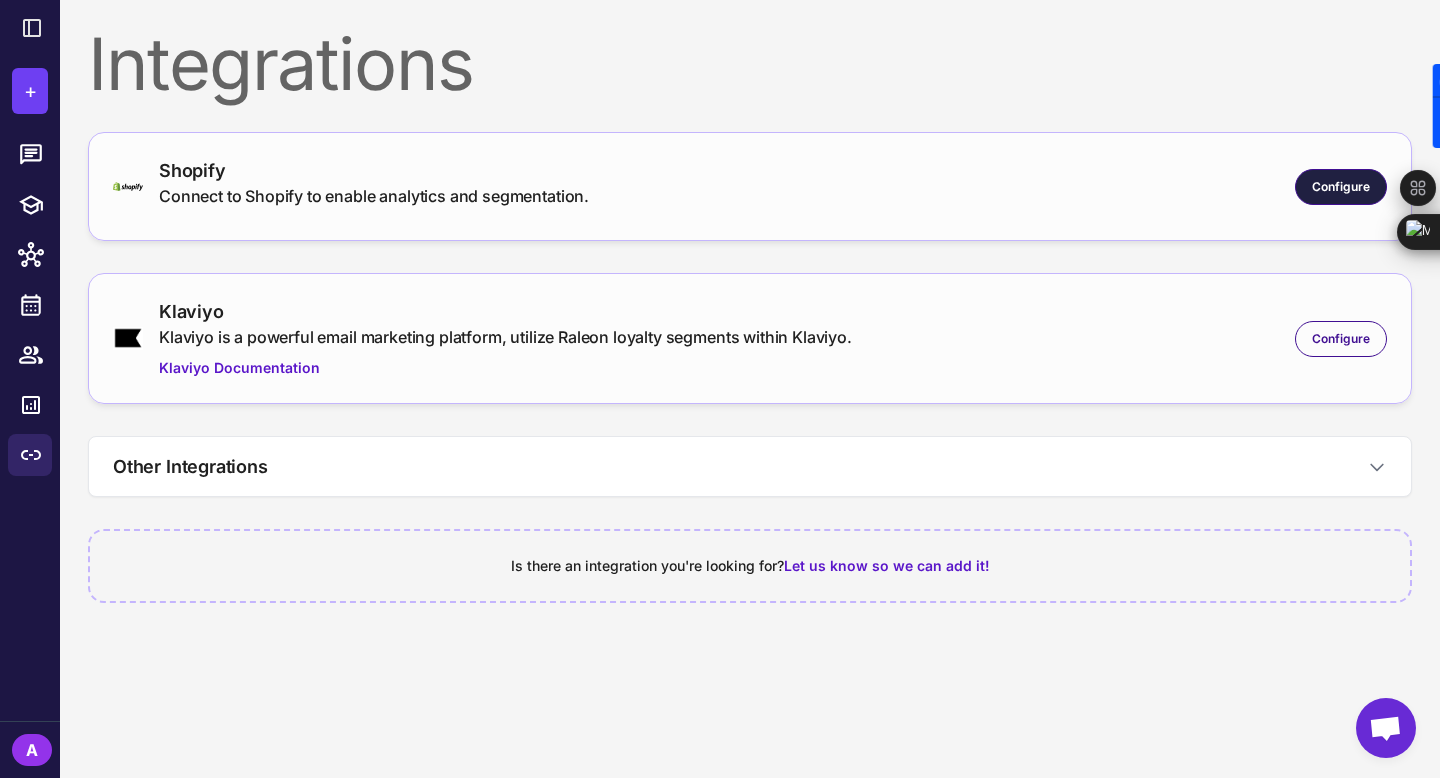 click on "Configure" at bounding box center [1341, 187] 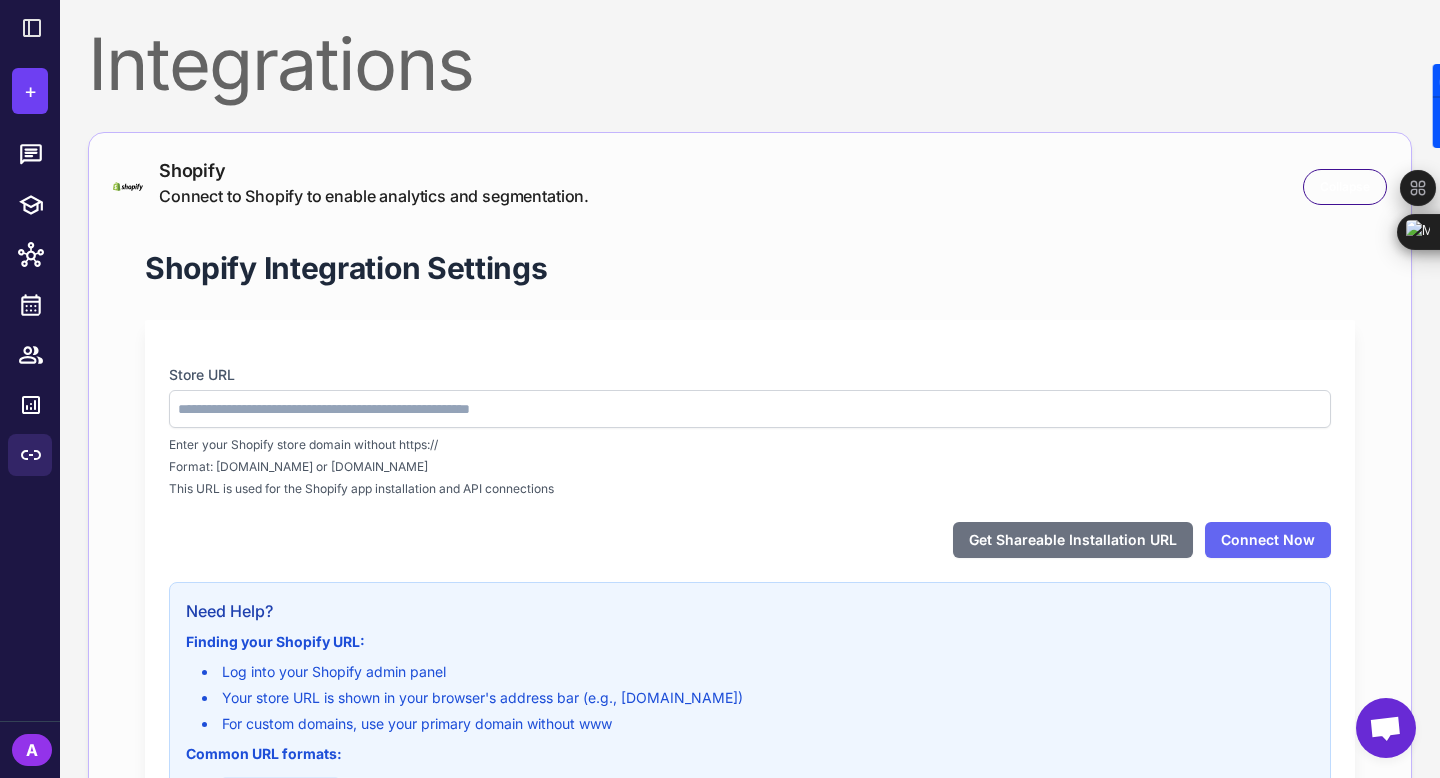 type on "**********" 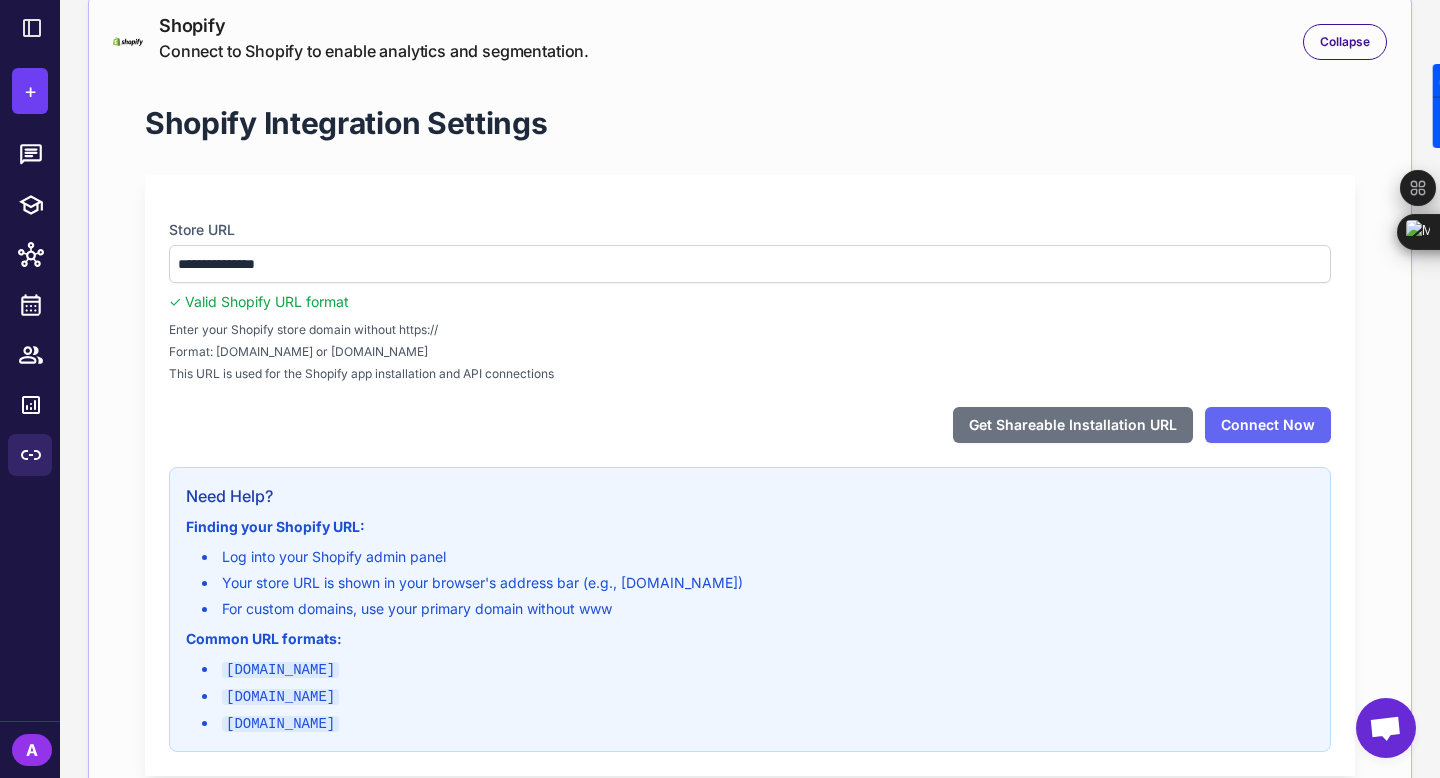 scroll, scrollTop: 174, scrollLeft: 0, axis: vertical 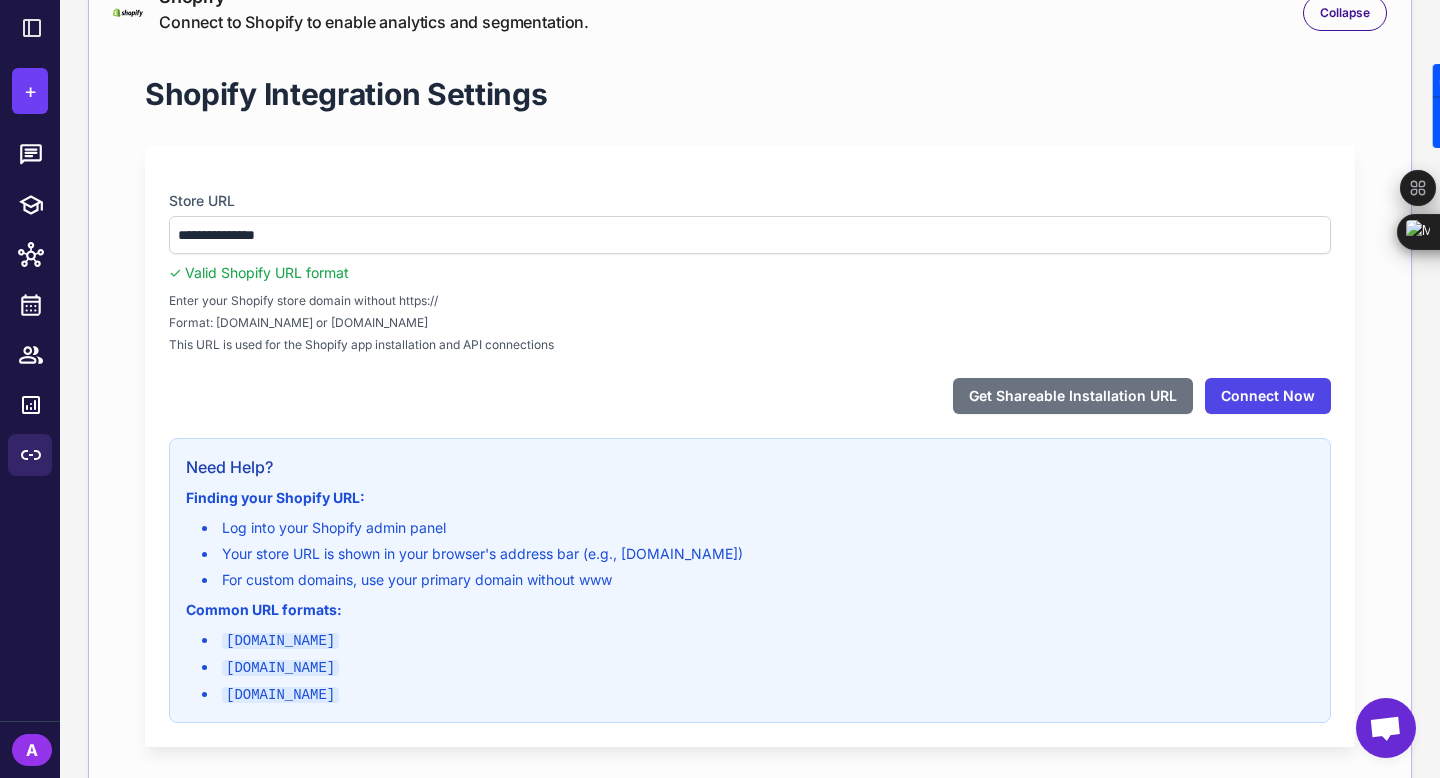 click on "Connect Now" at bounding box center [1268, 396] 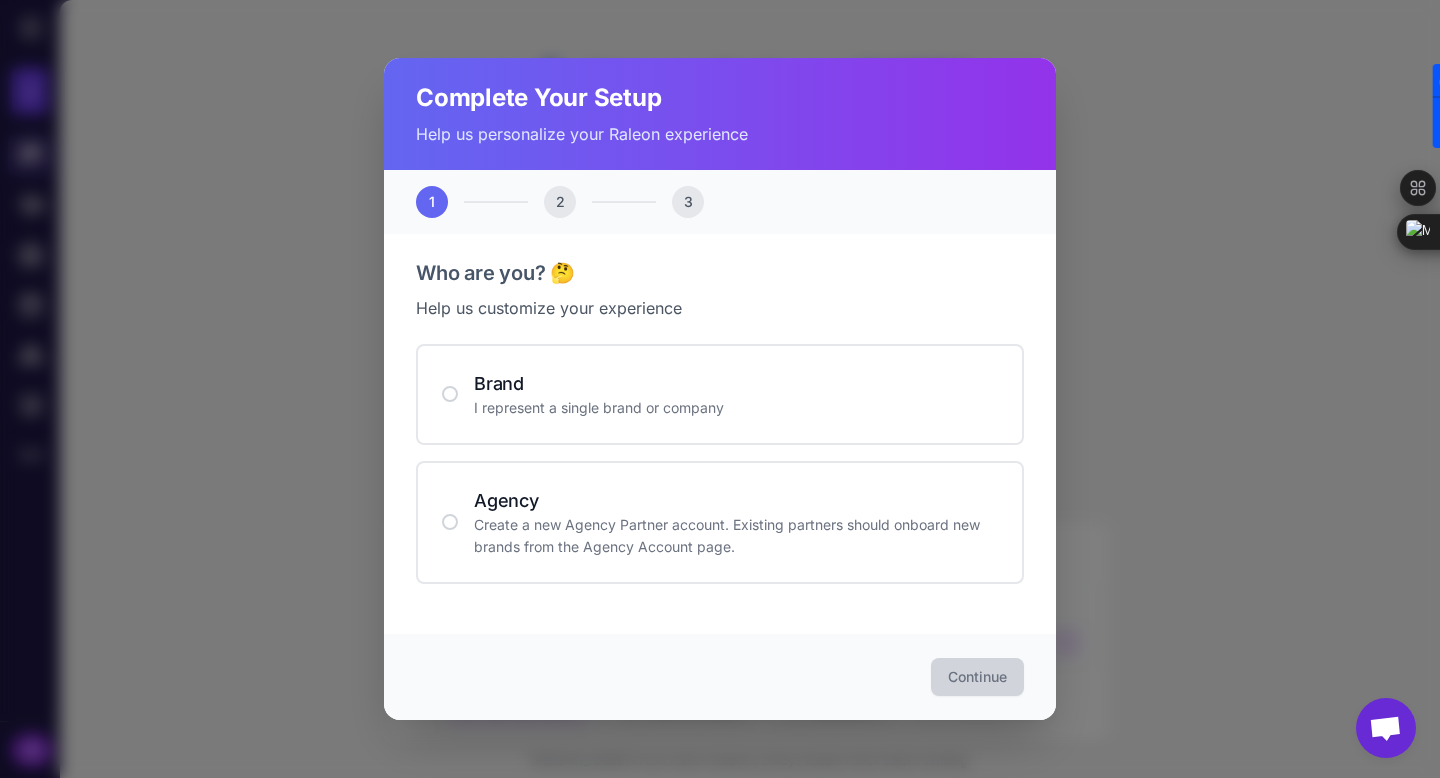 scroll, scrollTop: 0, scrollLeft: 0, axis: both 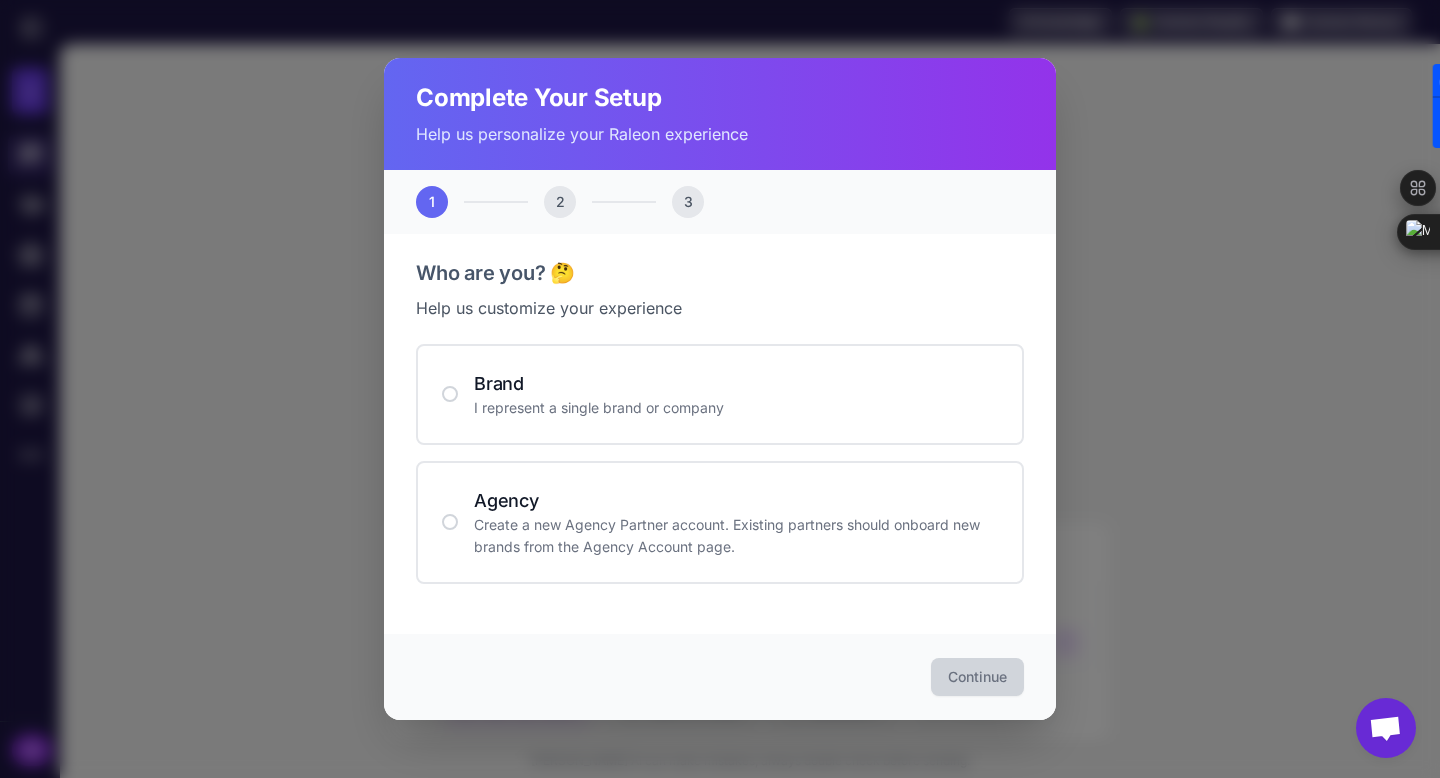 click on "Complete Your Setup Help us personalize your Raleon experience 1 2 3 Who are you? 🤔 Help us customize your experience Brand I represent a single brand or company Agency Create a new Agency Partner account. Existing partners should onboard new brands from the Agency Account page. Continue" 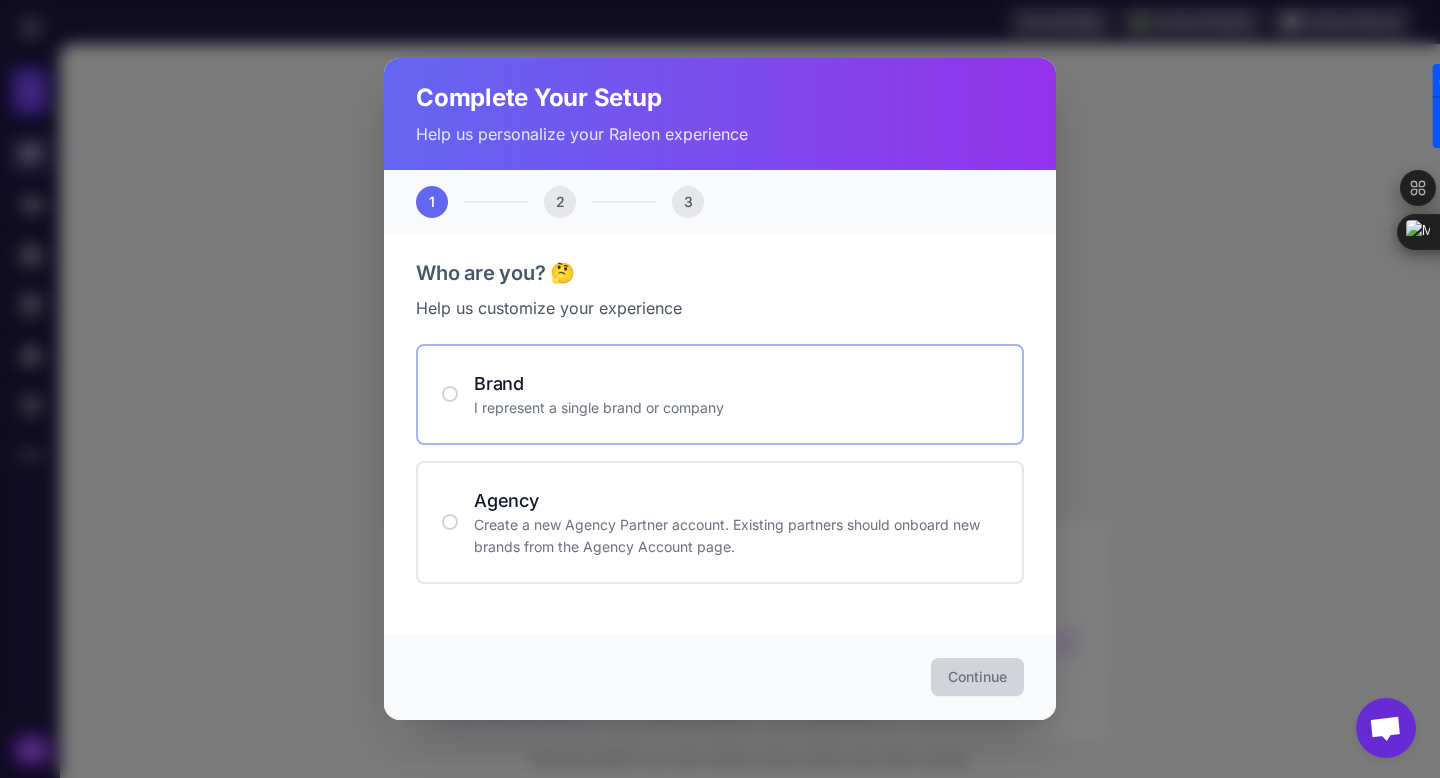 click on "Brand" at bounding box center (736, 383) 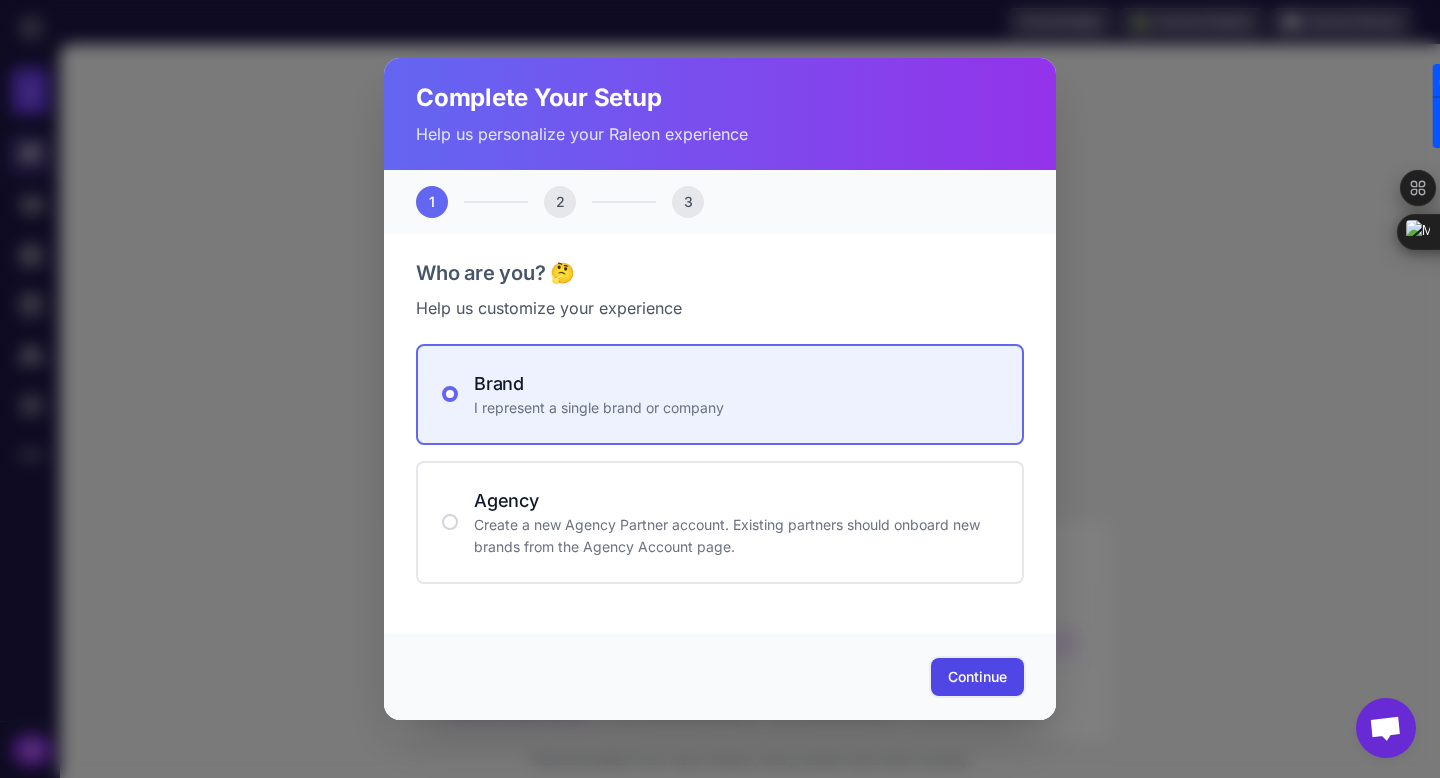 click on "Continue" at bounding box center (977, 677) 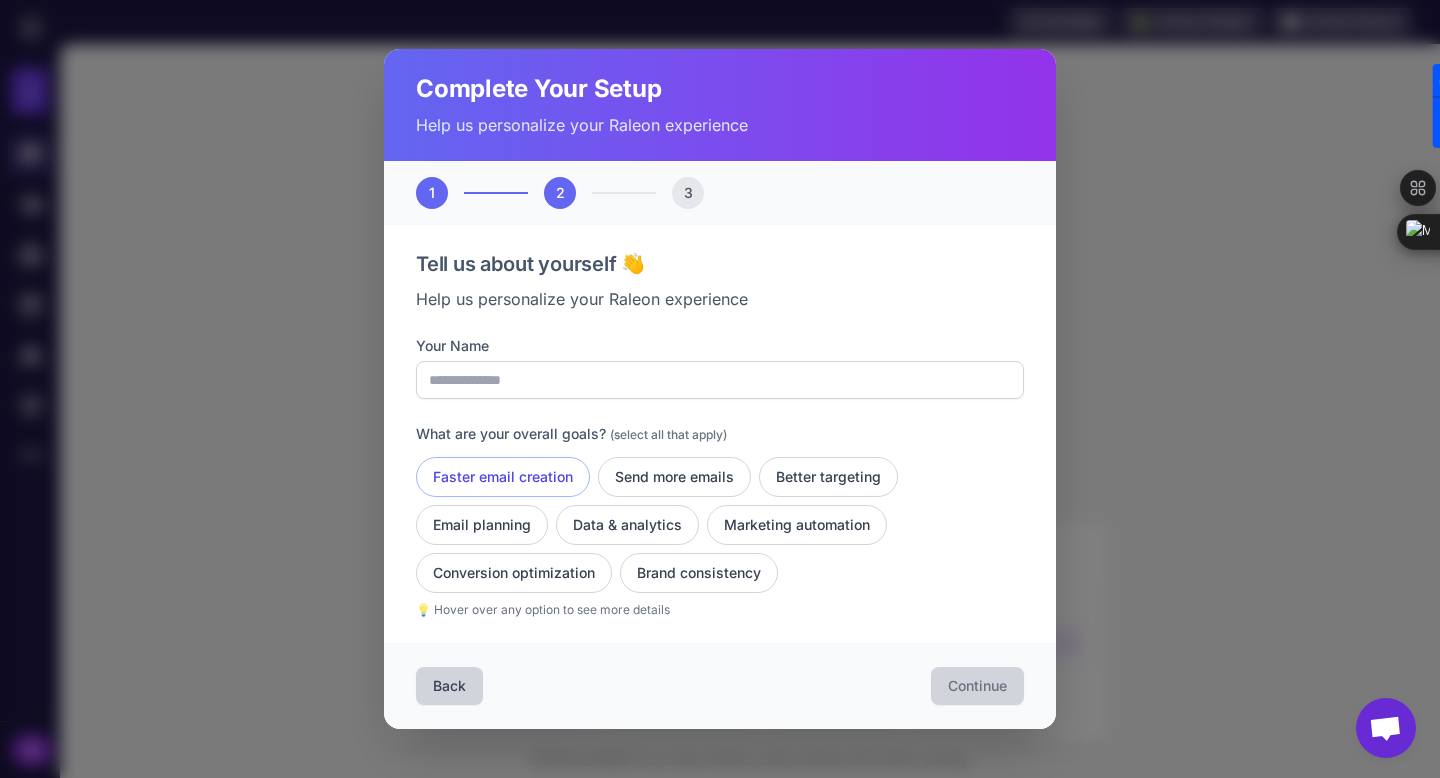 click on "Faster email creation" 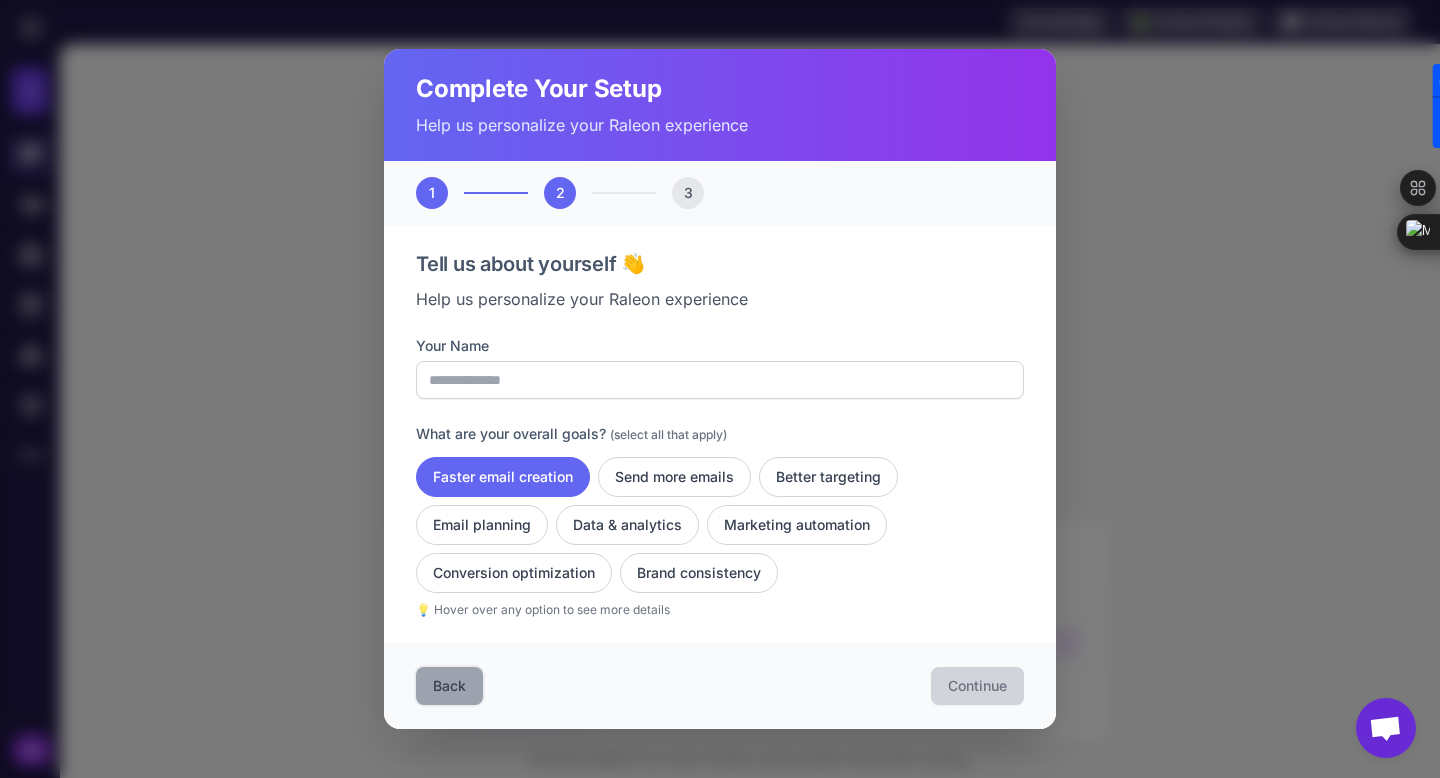 click on "Back" at bounding box center (449, 686) 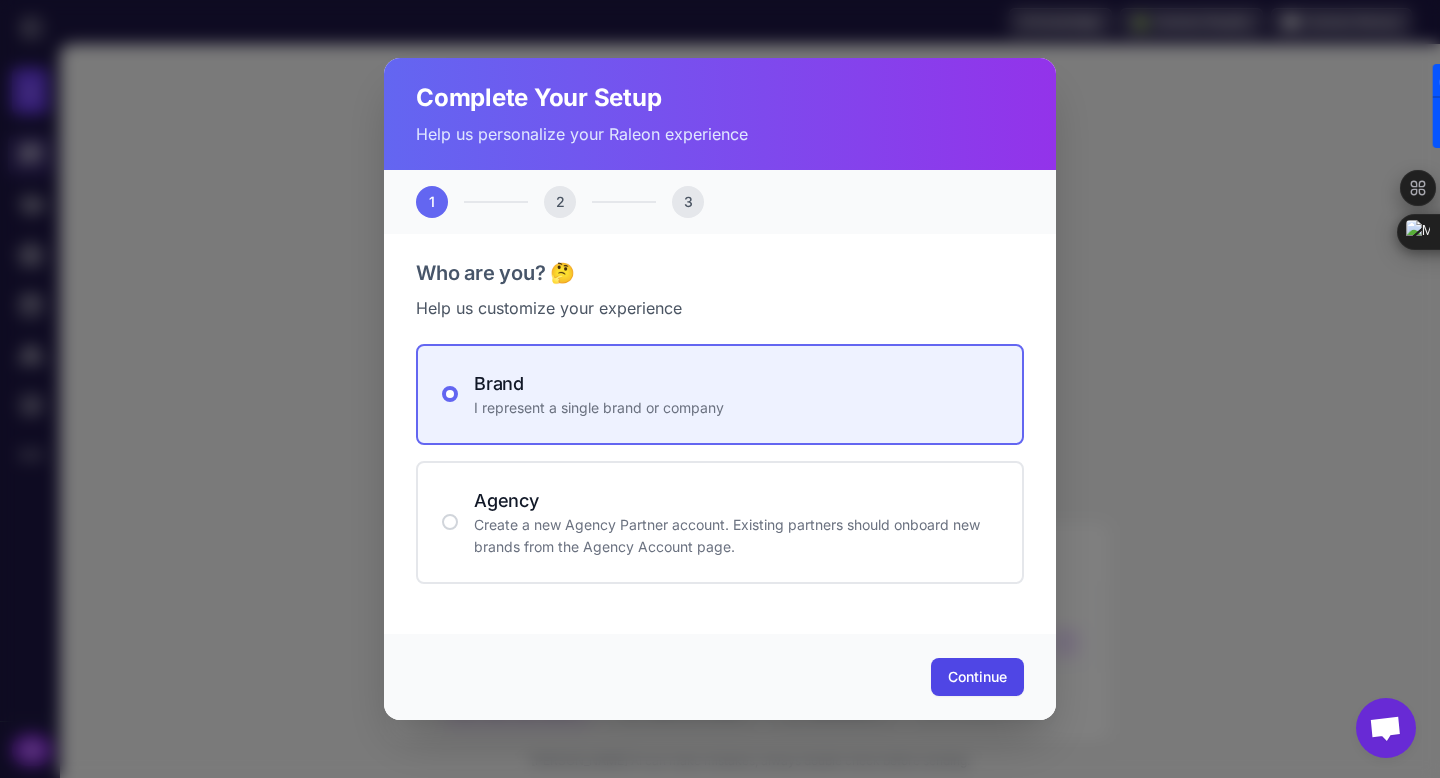 click on "Complete Your Setup Help us personalize your Raleon experience 1 2 3 Who are you? 🤔 Help us customize your experience Brand I represent a single brand or company Agency Create a new Agency Partner account. Existing partners should onboard new brands from the Agency Account page. Continue" 